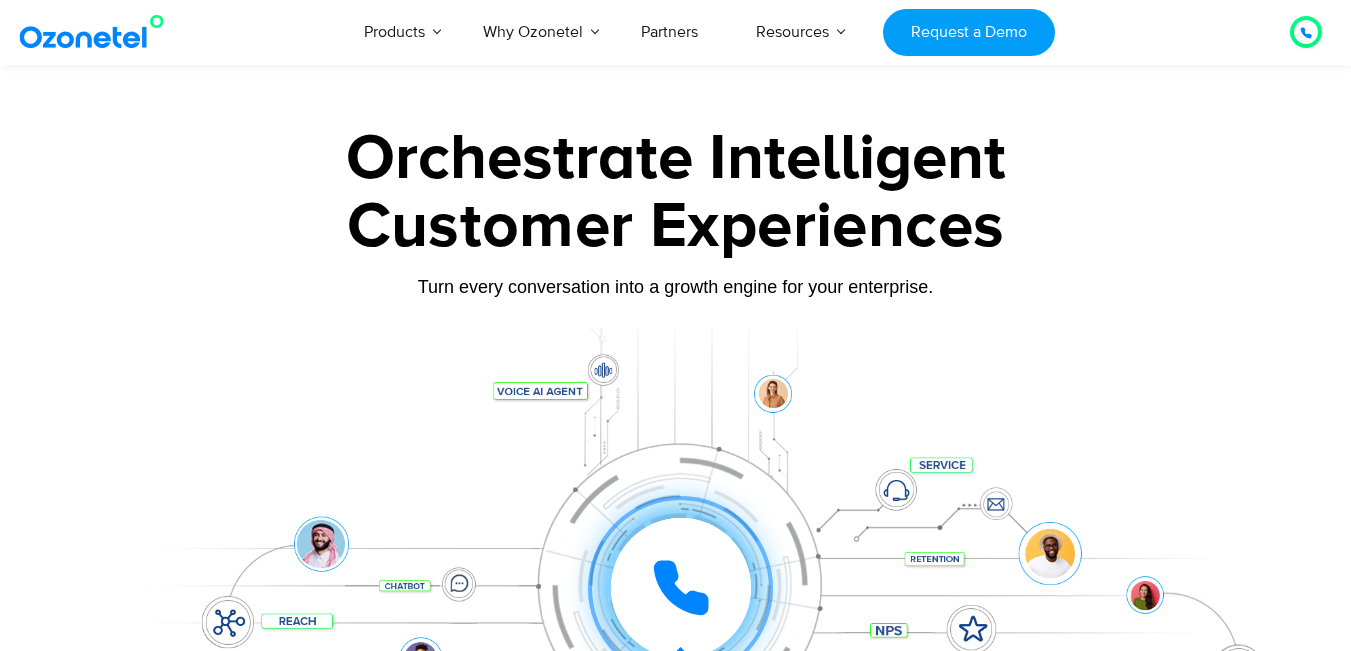 scroll, scrollTop: 300, scrollLeft: 0, axis: vertical 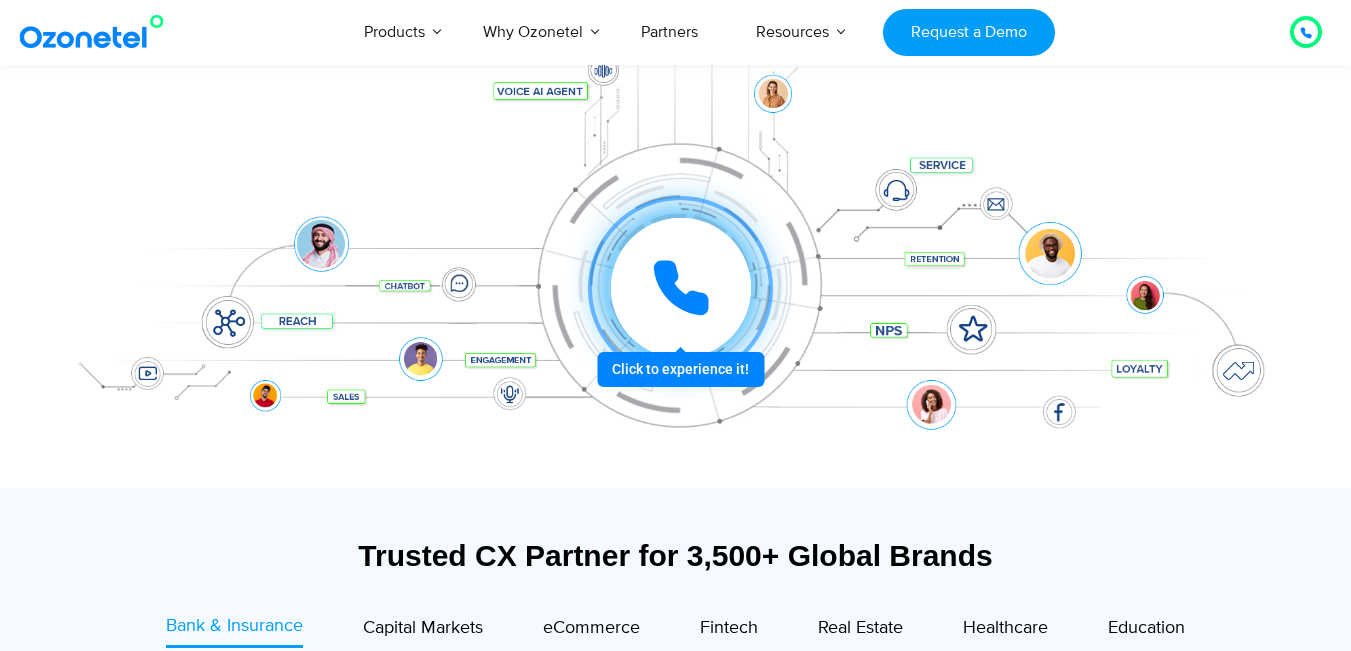 click 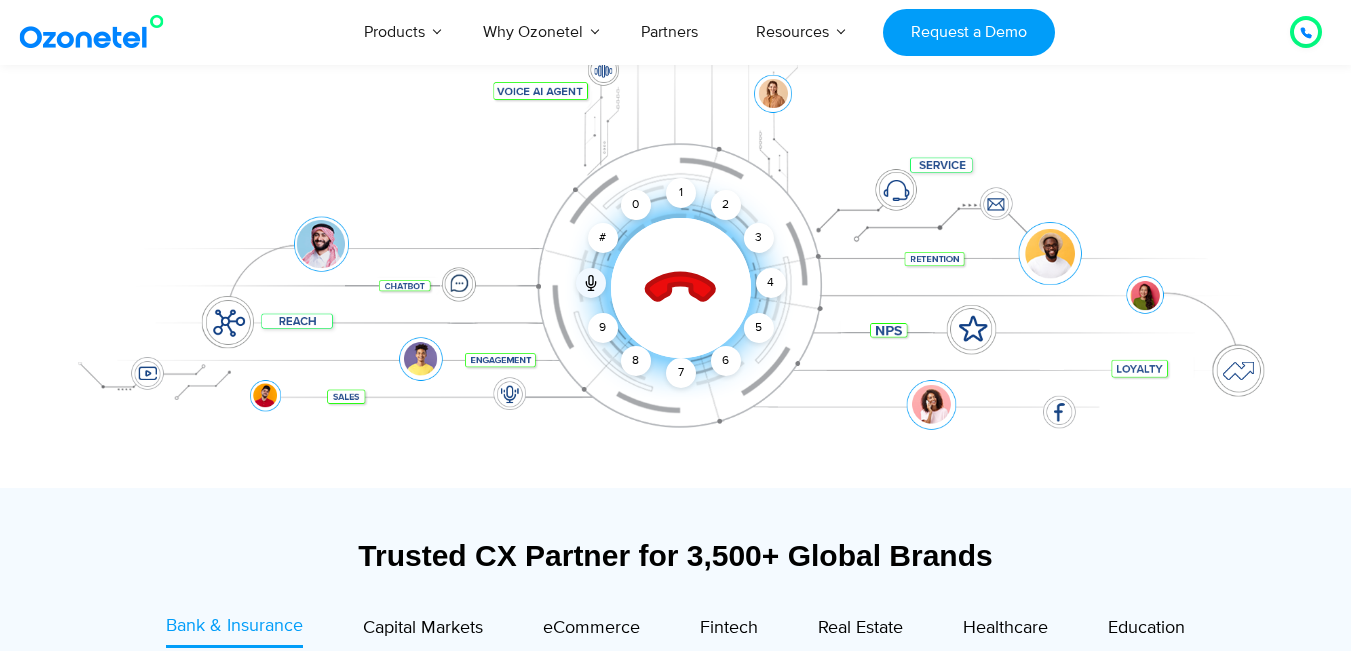 click 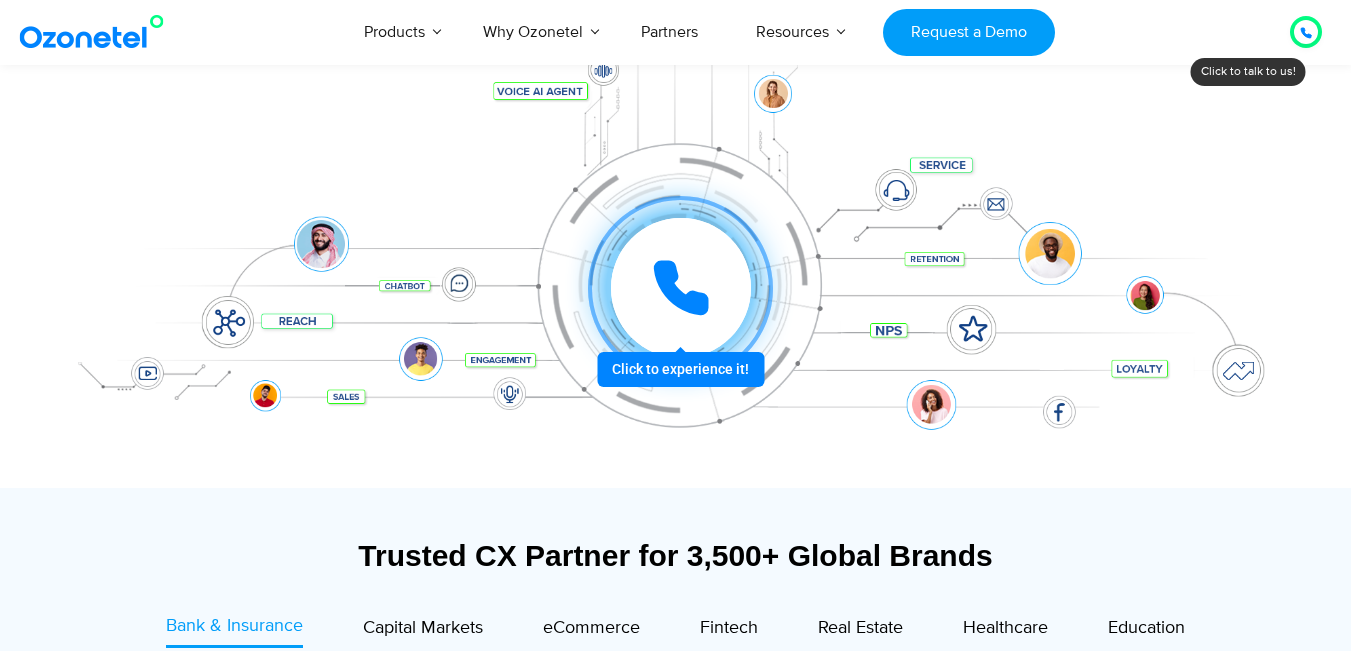 click 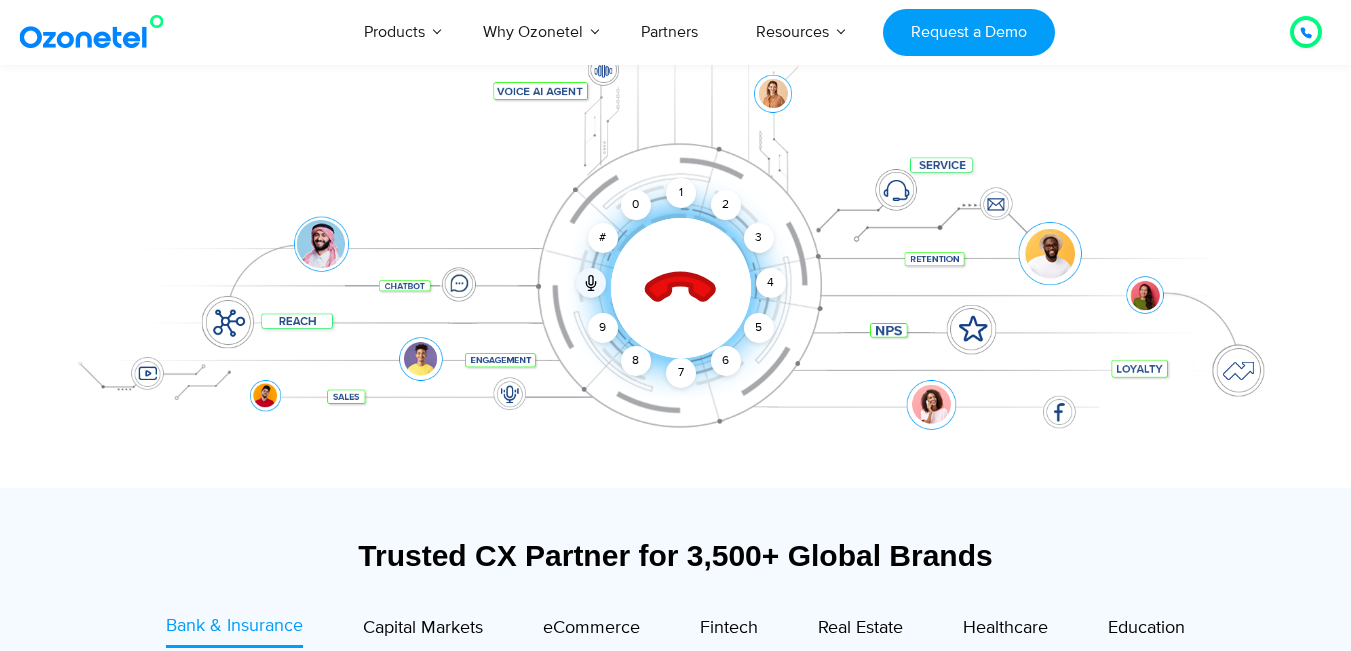 click 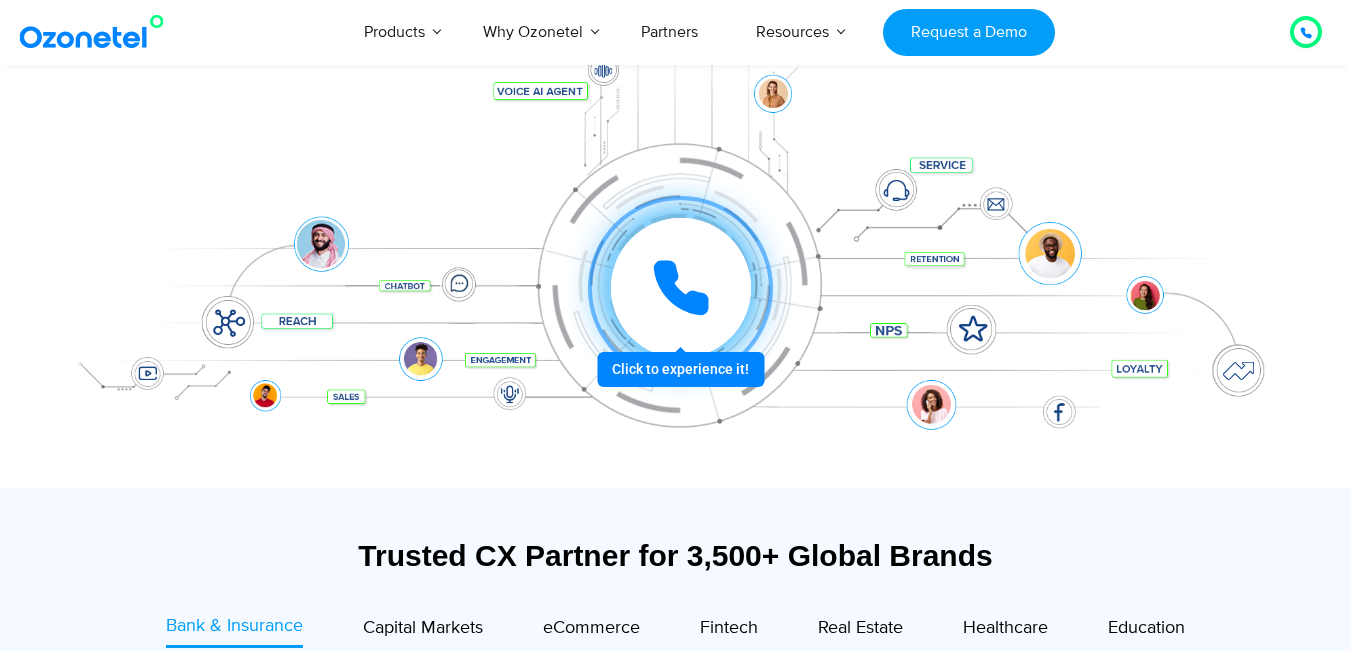 click 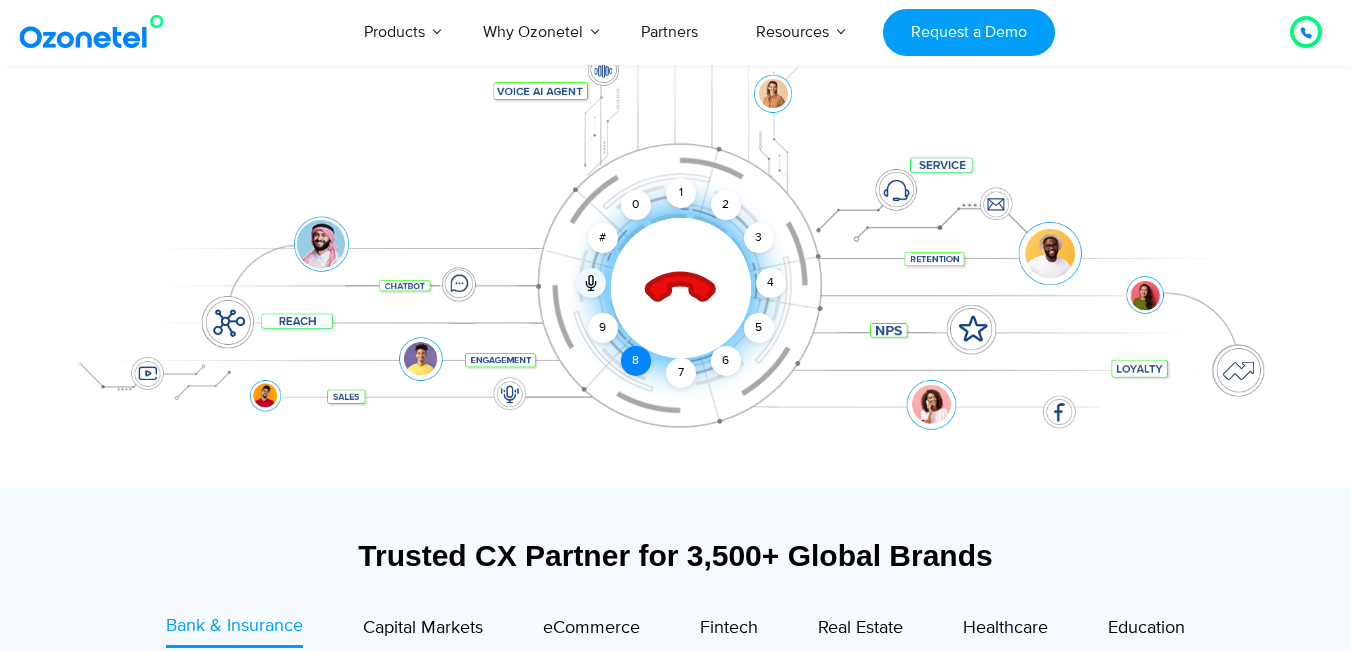 click on "8" at bounding box center (636, 361) 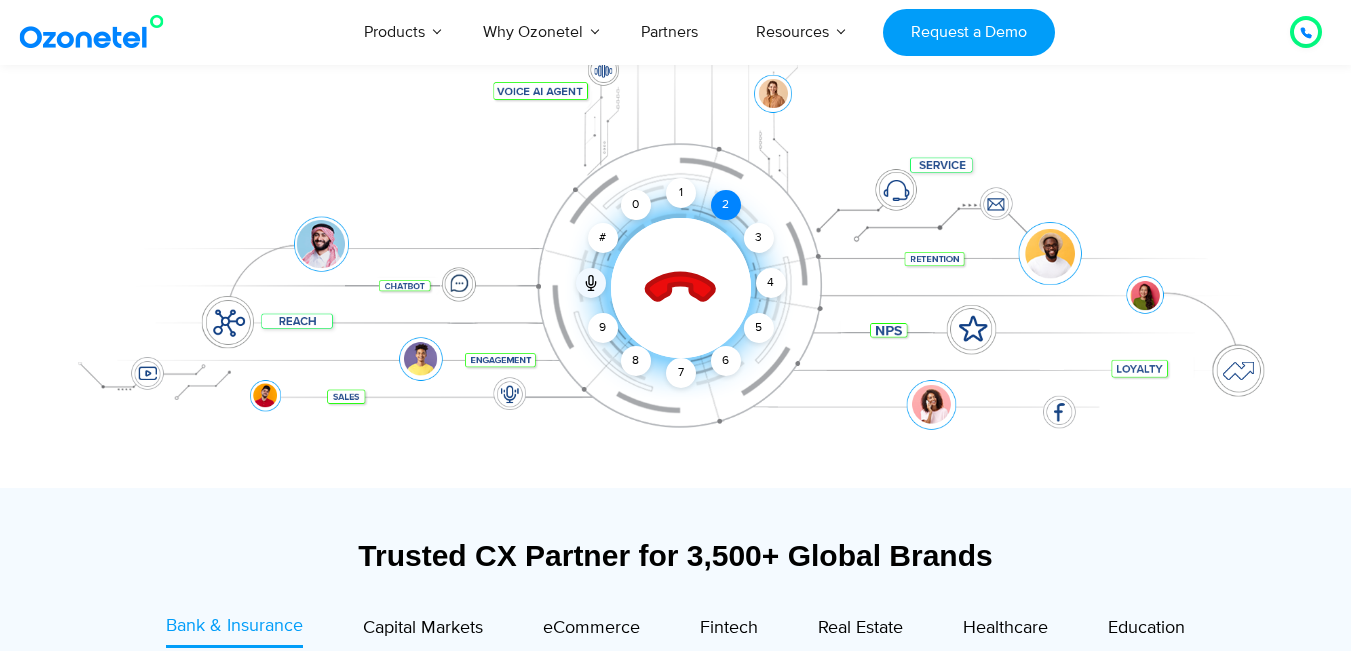 click on "2" at bounding box center [726, 205] 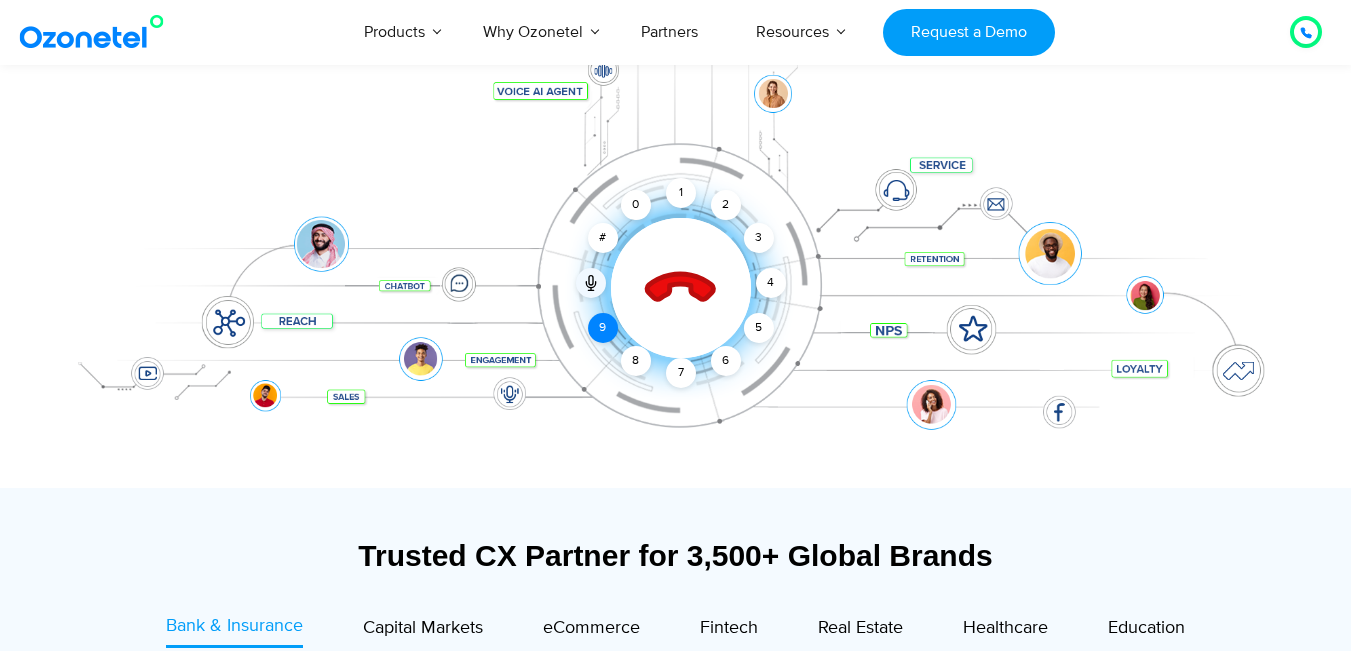 click on "9" at bounding box center [603, 328] 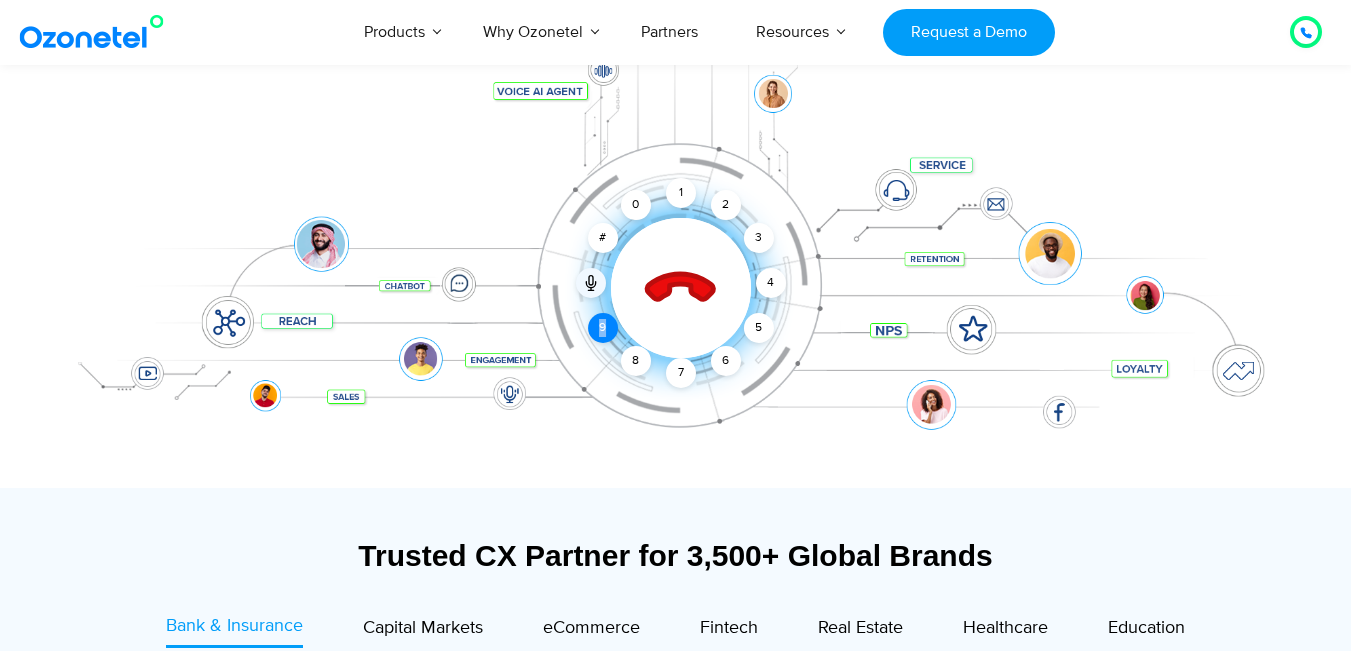 click on "9" at bounding box center (603, 328) 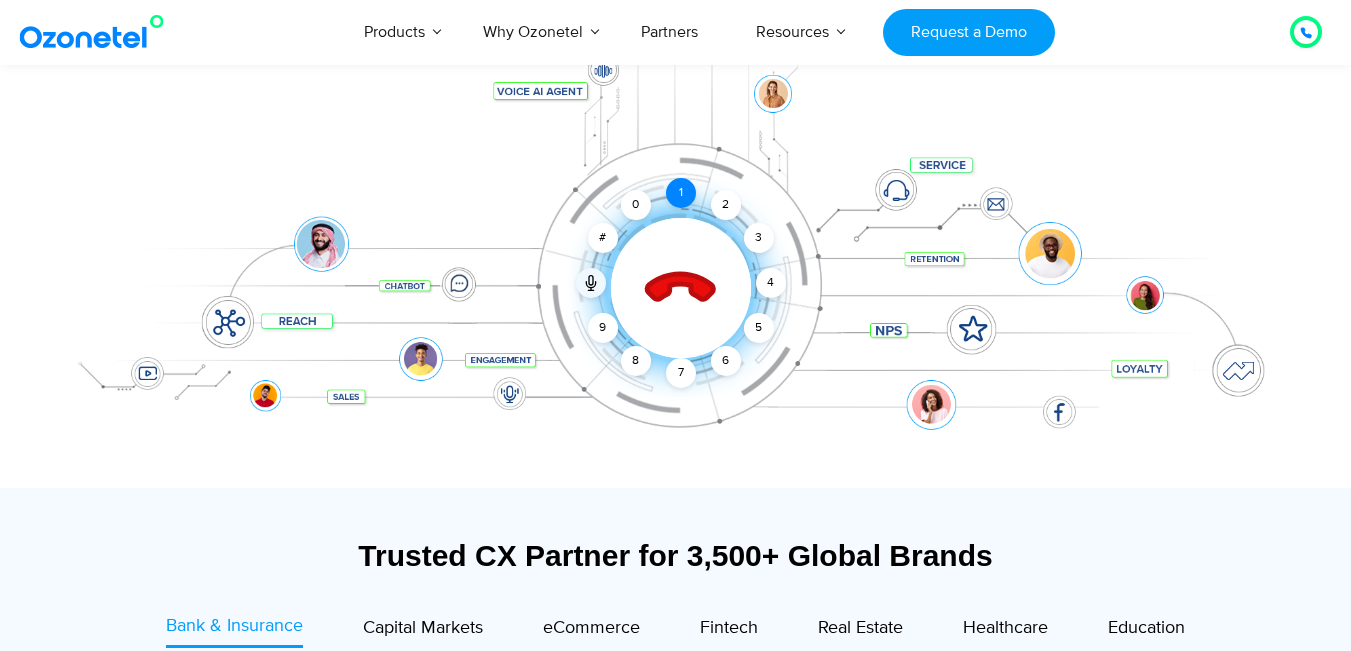 click on "1" at bounding box center (681, 193) 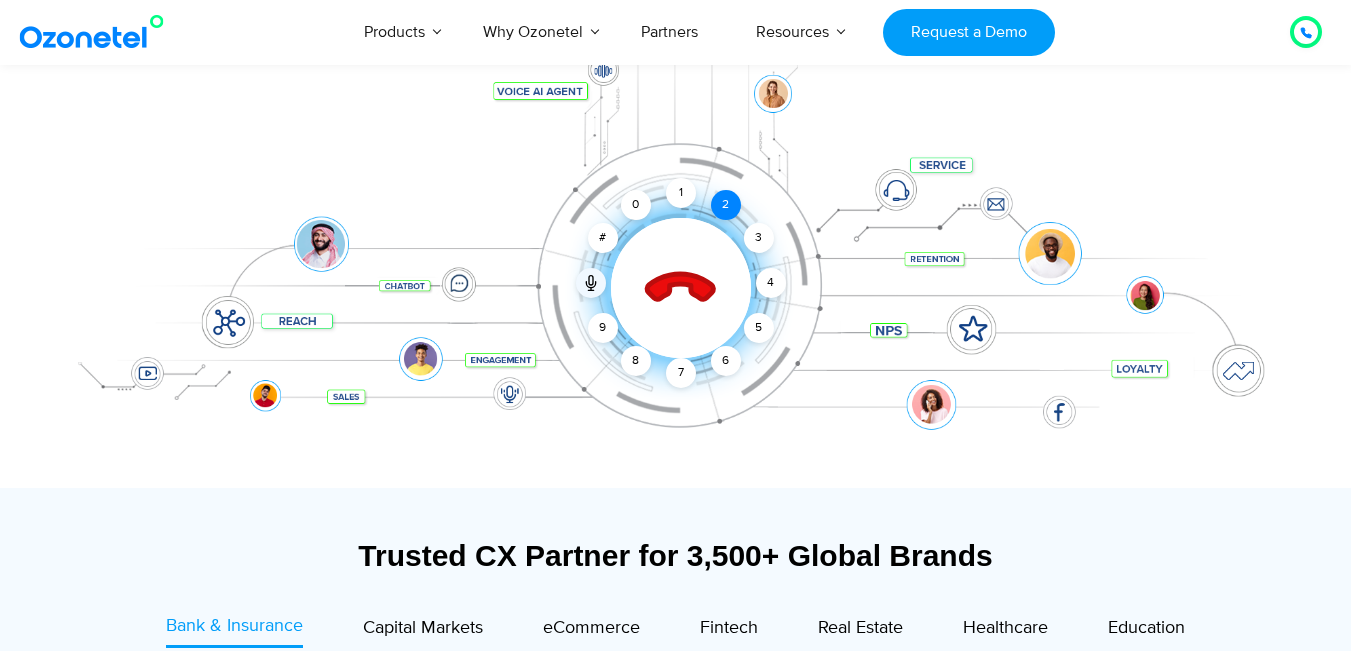 click on "2" at bounding box center (726, 205) 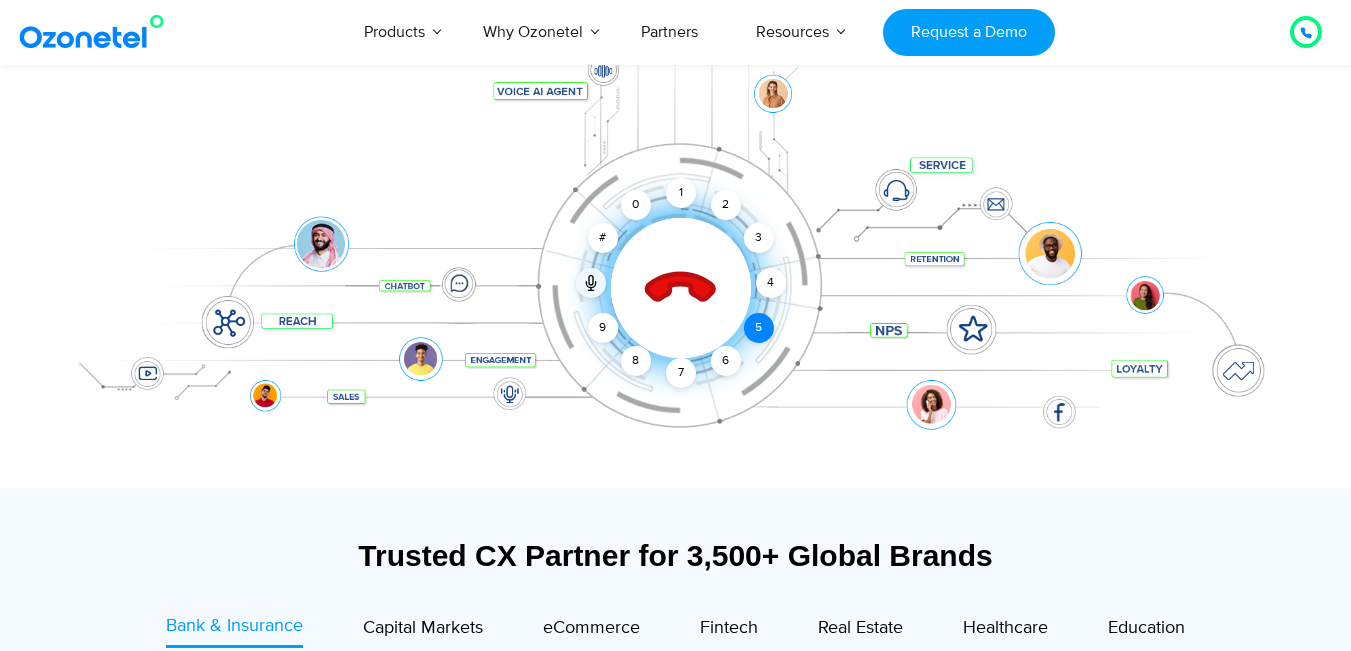 click on "5" at bounding box center [758, 328] 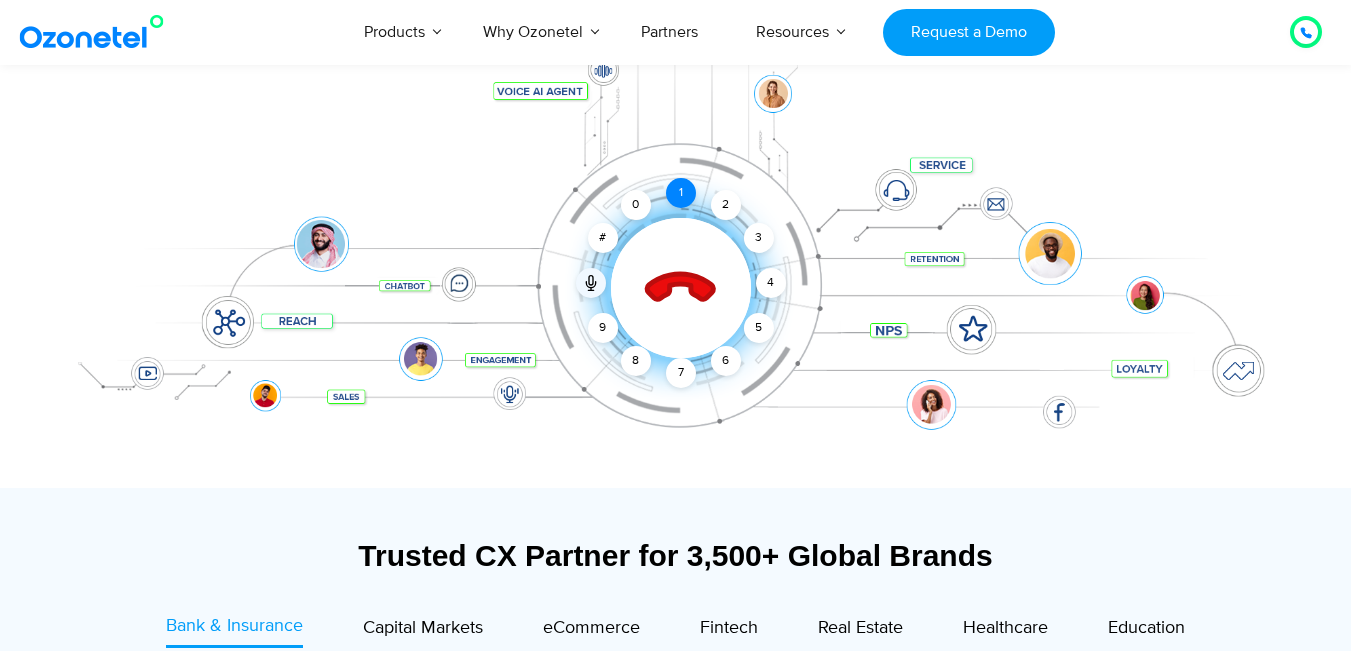 click on "1" at bounding box center [681, 193] 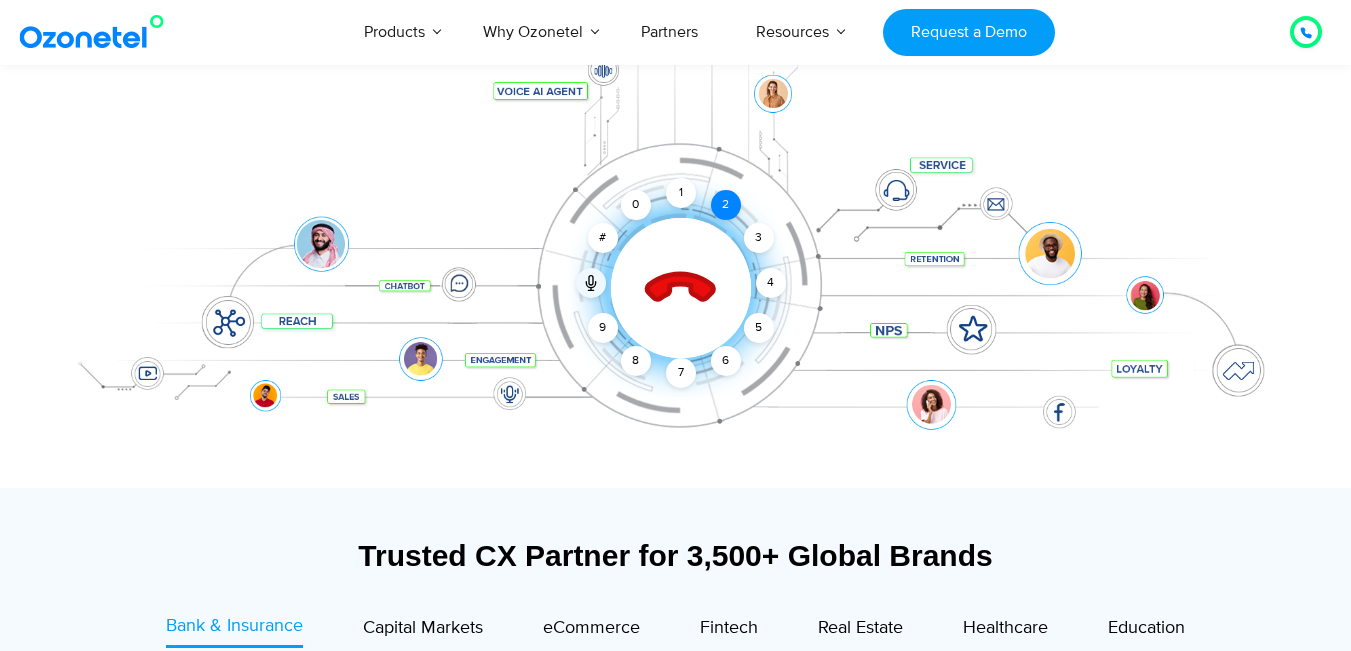click on "2" at bounding box center [726, 205] 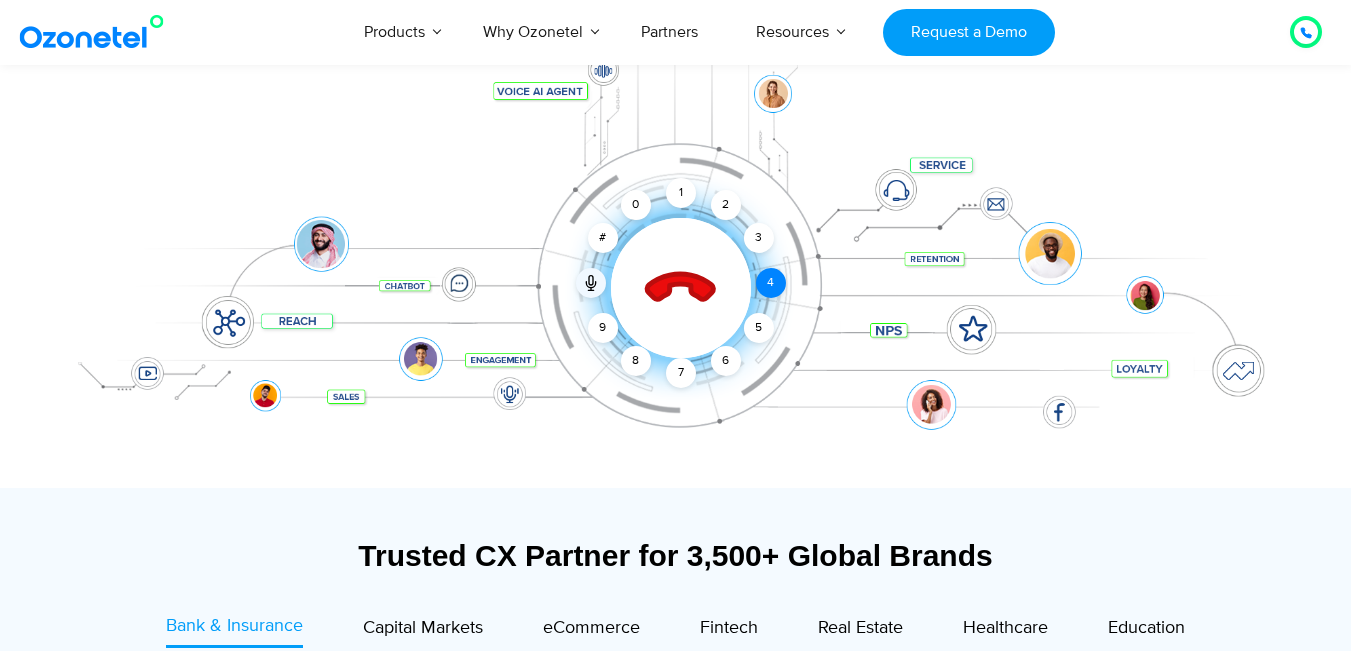 click on "4" at bounding box center [771, 283] 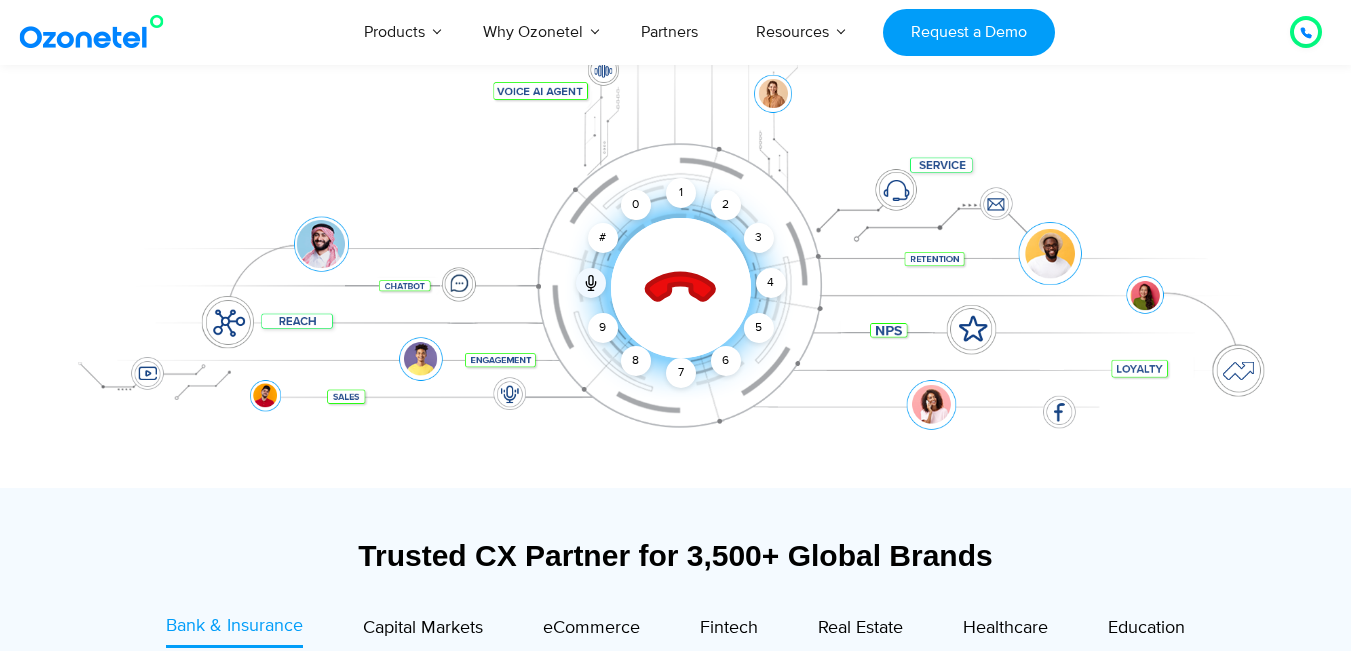 click 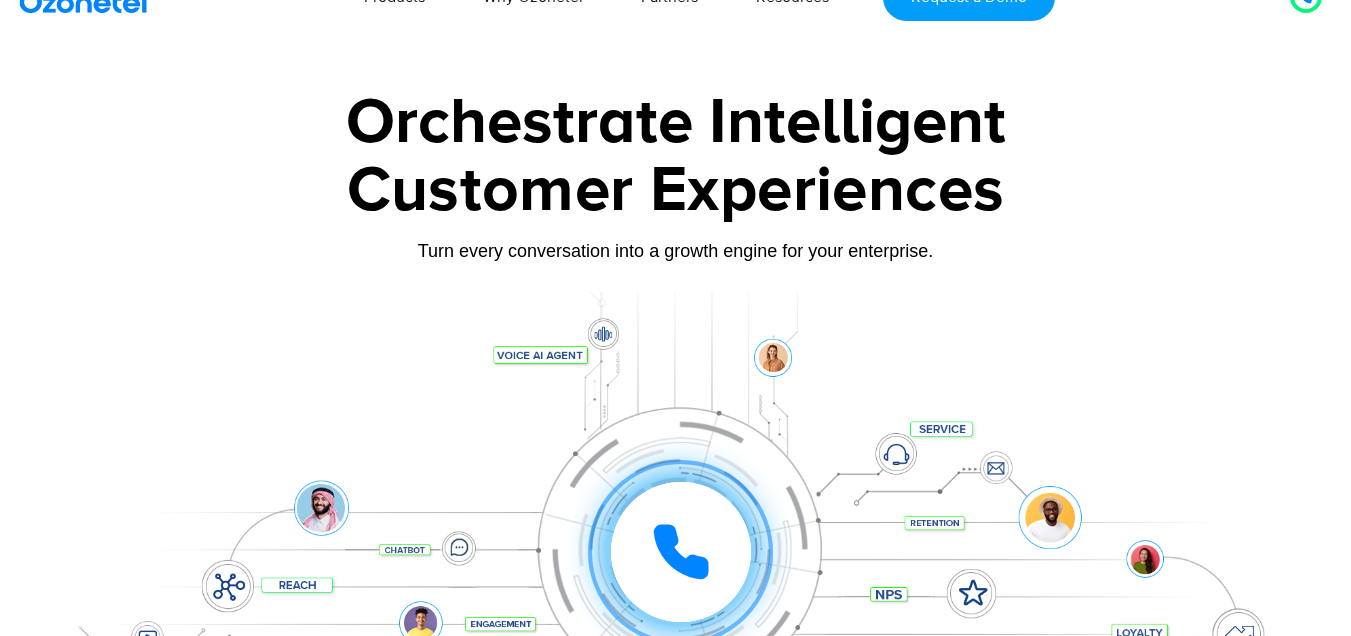 scroll, scrollTop: 0, scrollLeft: 0, axis: both 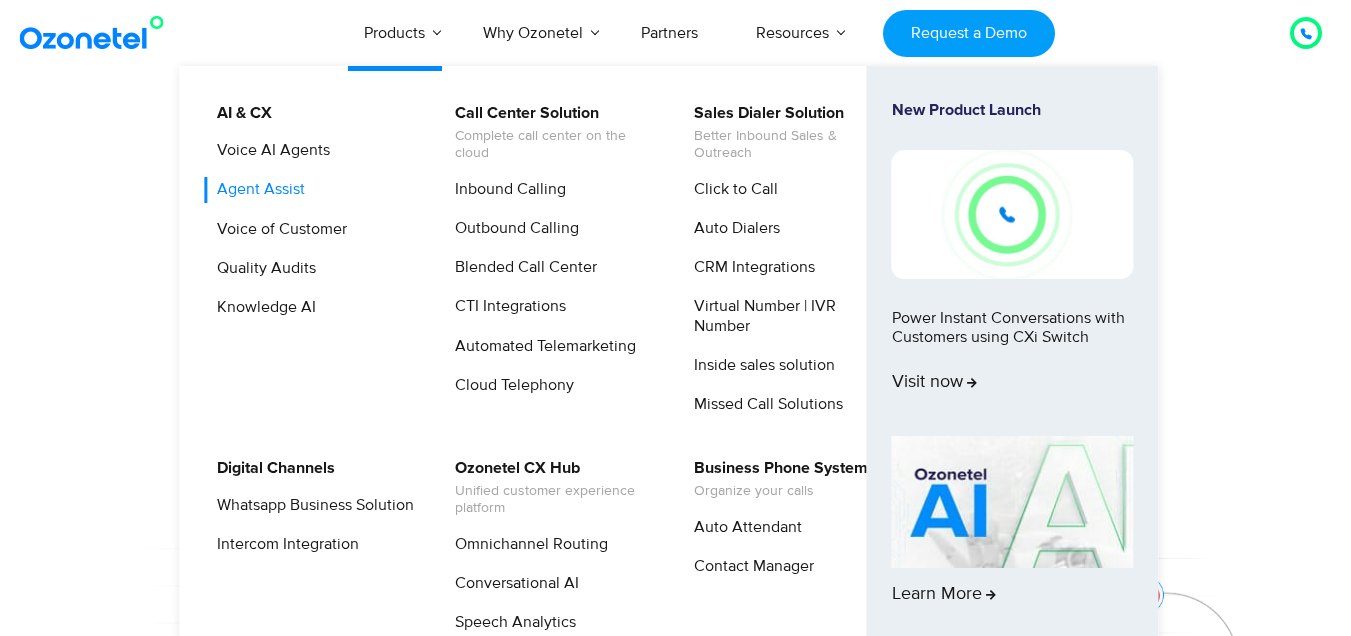 click on "Agent Assist" at bounding box center [256, 189] 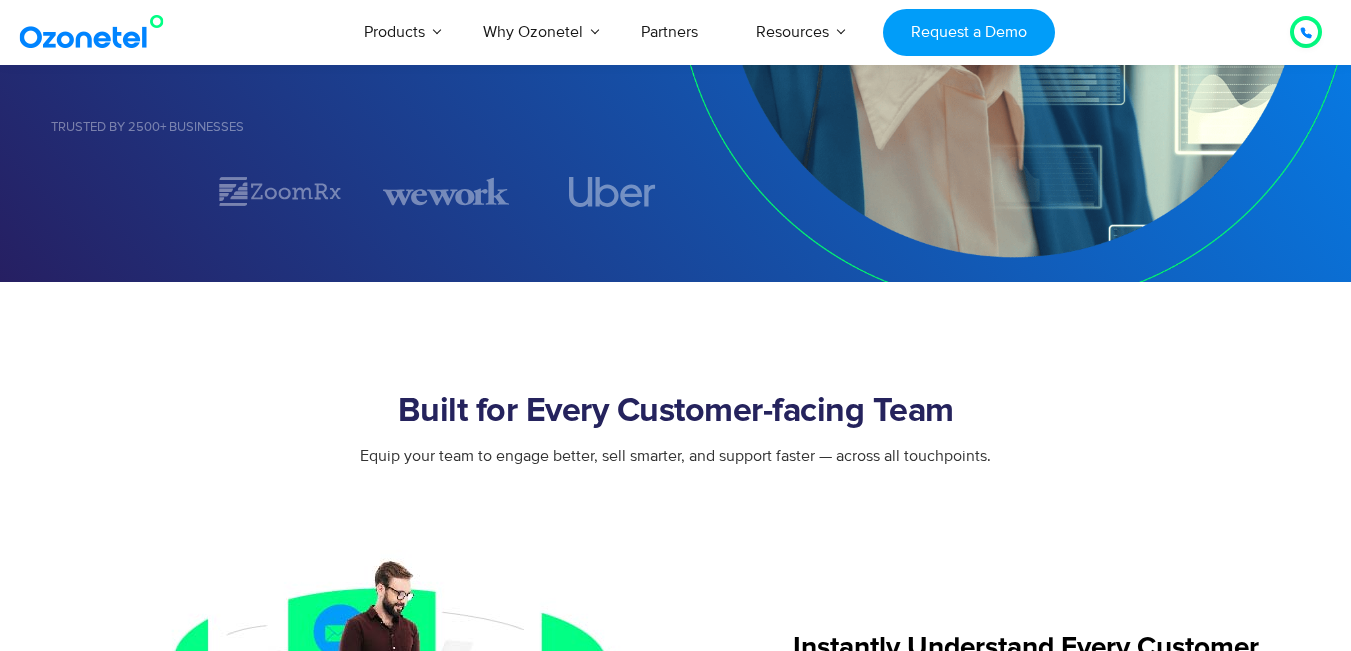 scroll, scrollTop: 500, scrollLeft: 0, axis: vertical 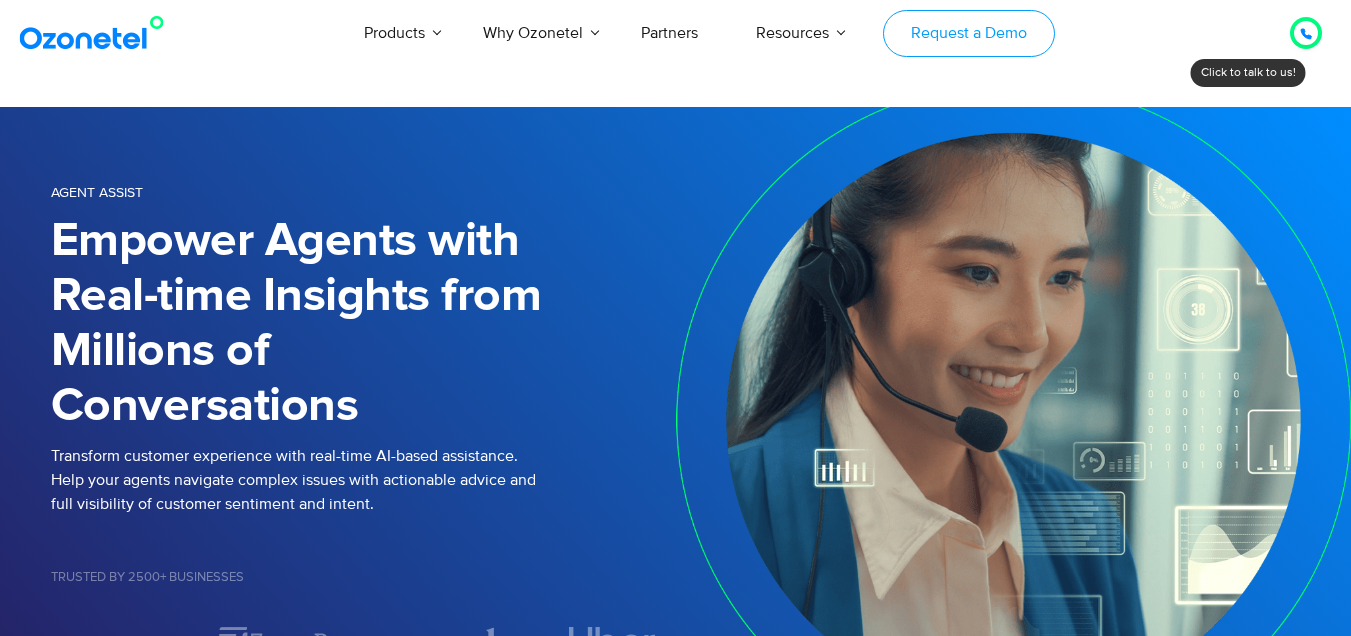 click on "Request a Demo" at bounding box center (968, 33) 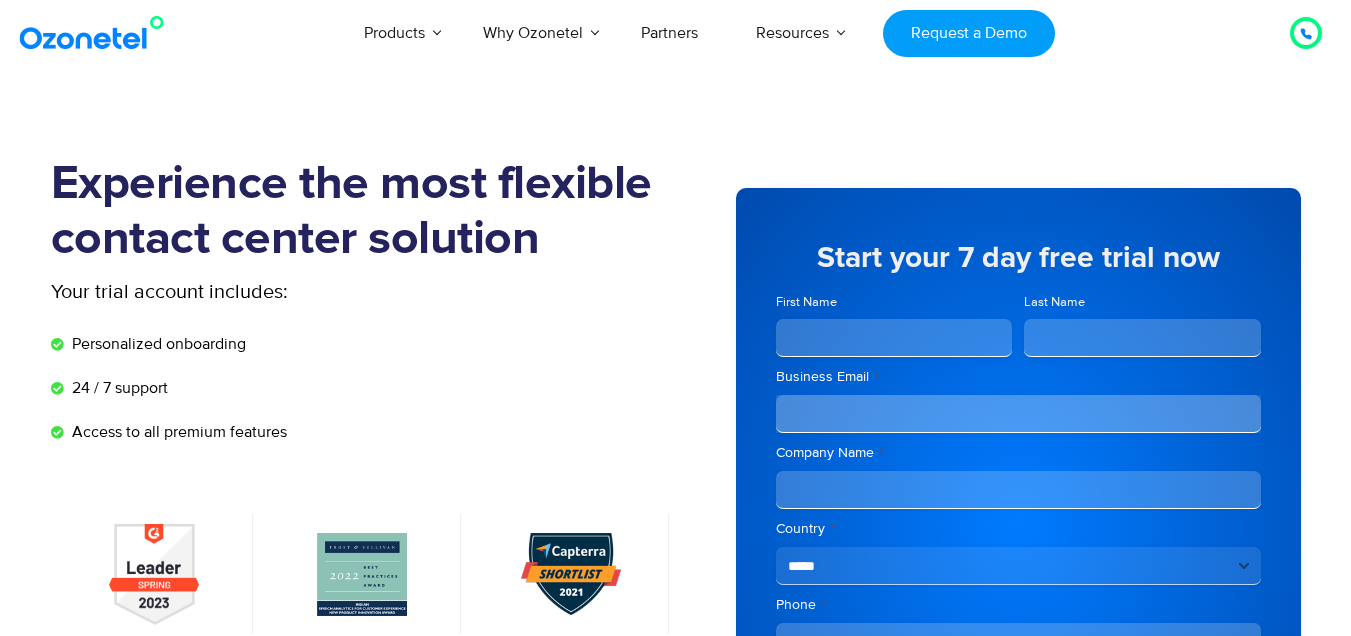 scroll, scrollTop: 0, scrollLeft: 0, axis: both 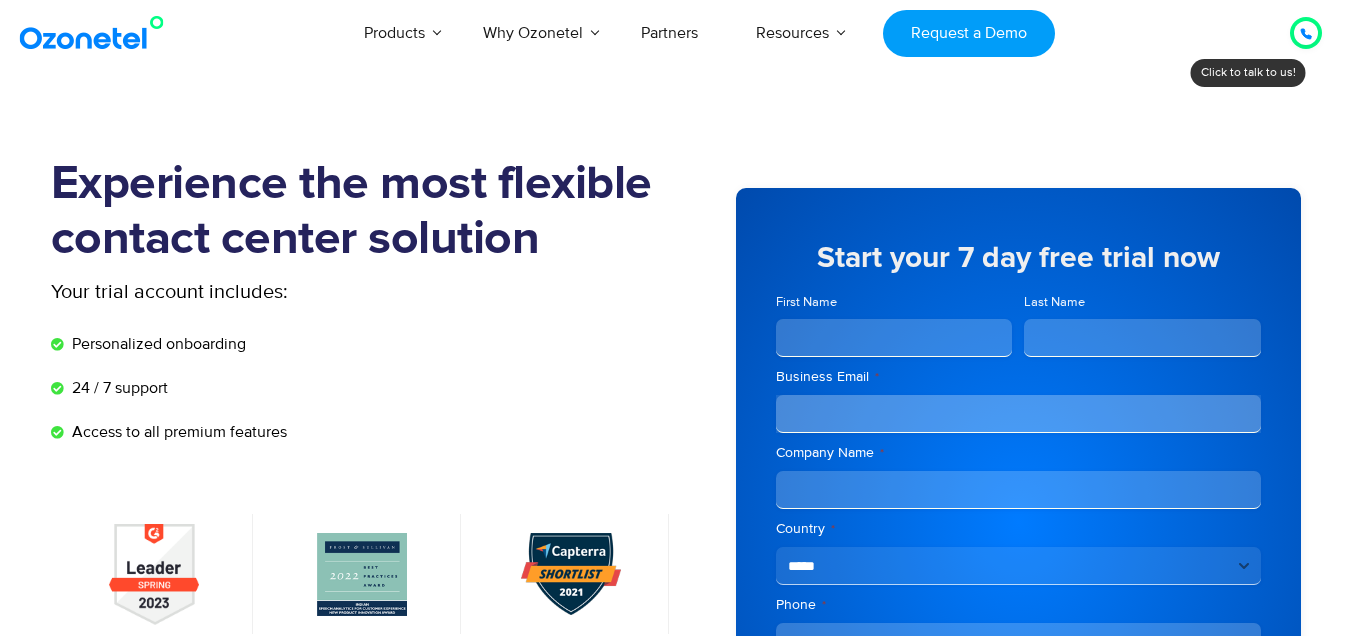 click 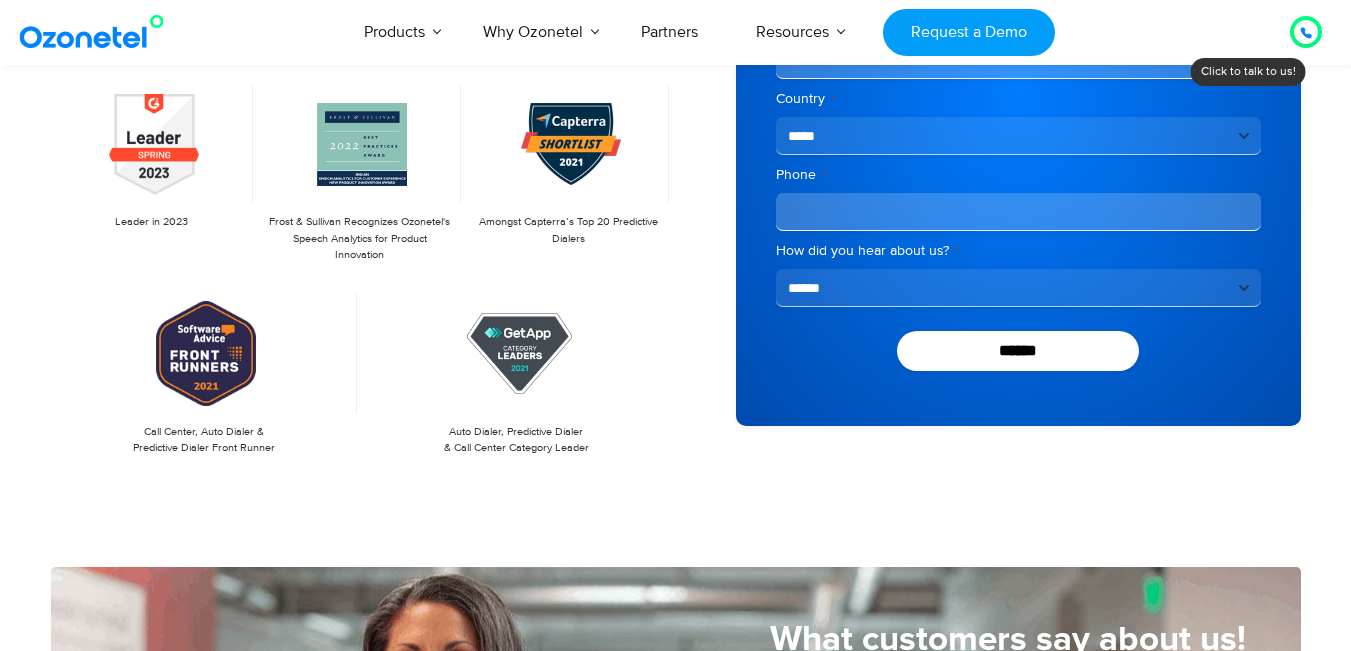 scroll, scrollTop: 500, scrollLeft: 0, axis: vertical 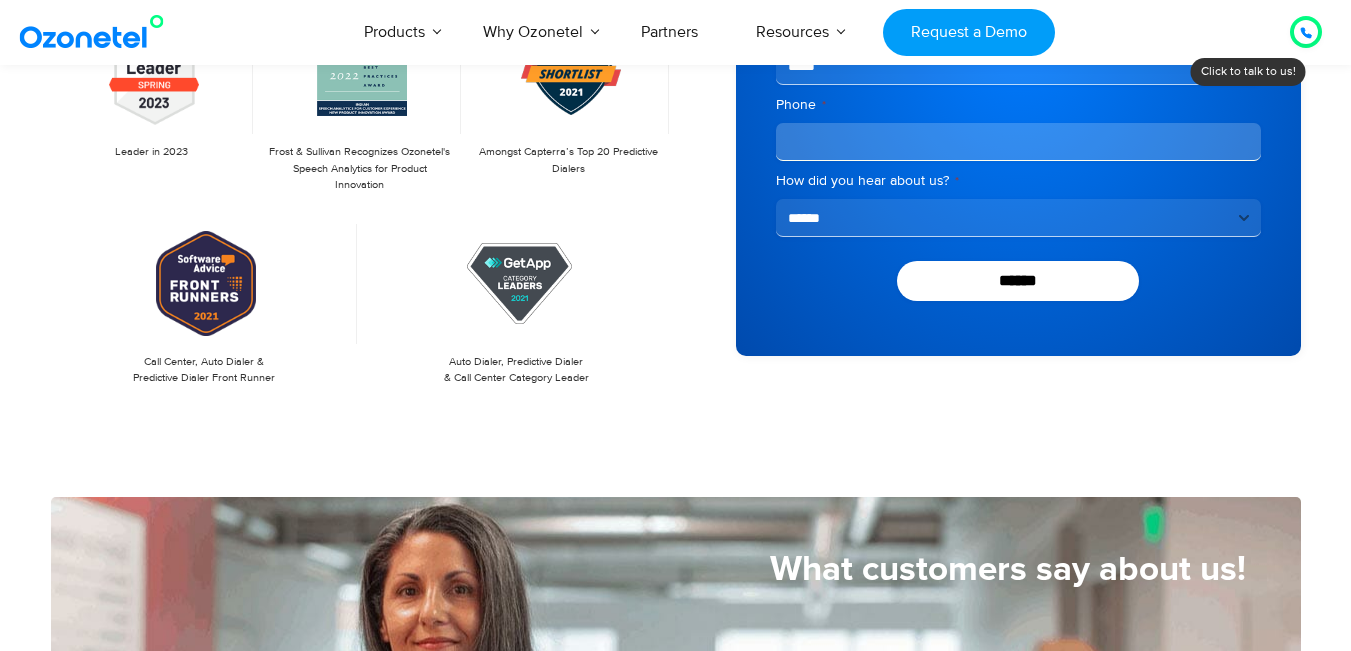 click 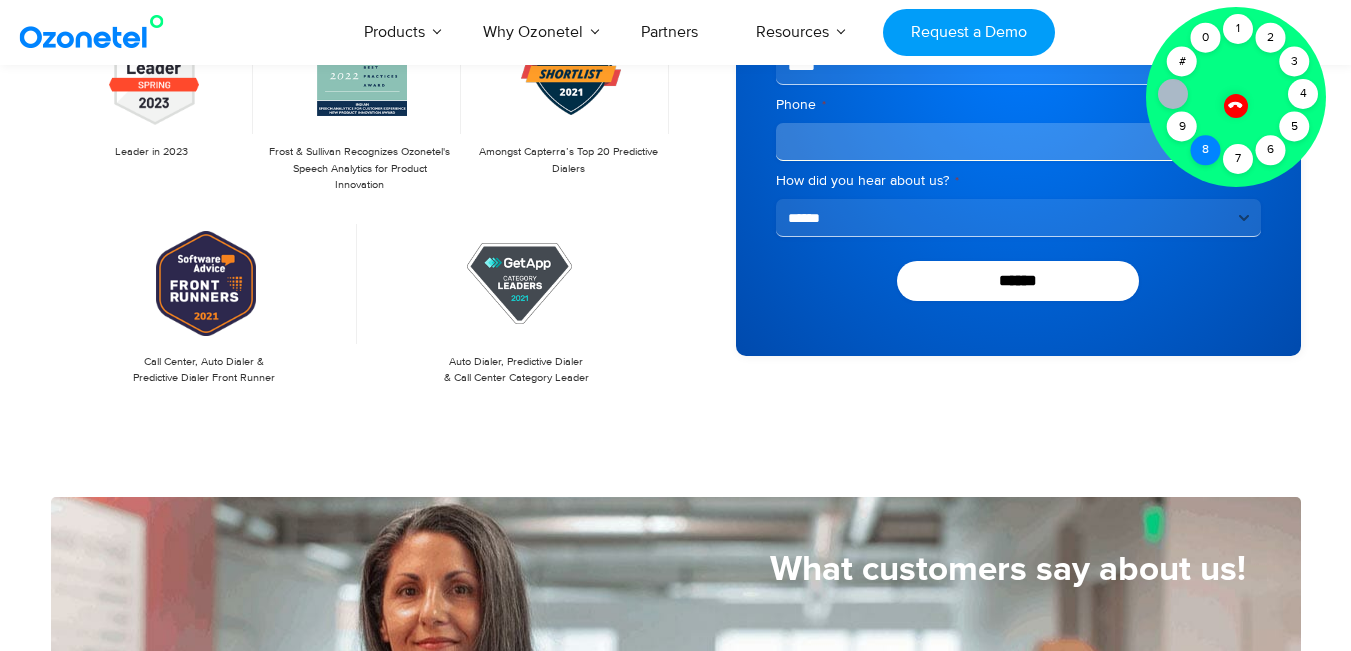 click on "8" at bounding box center [1206, 150] 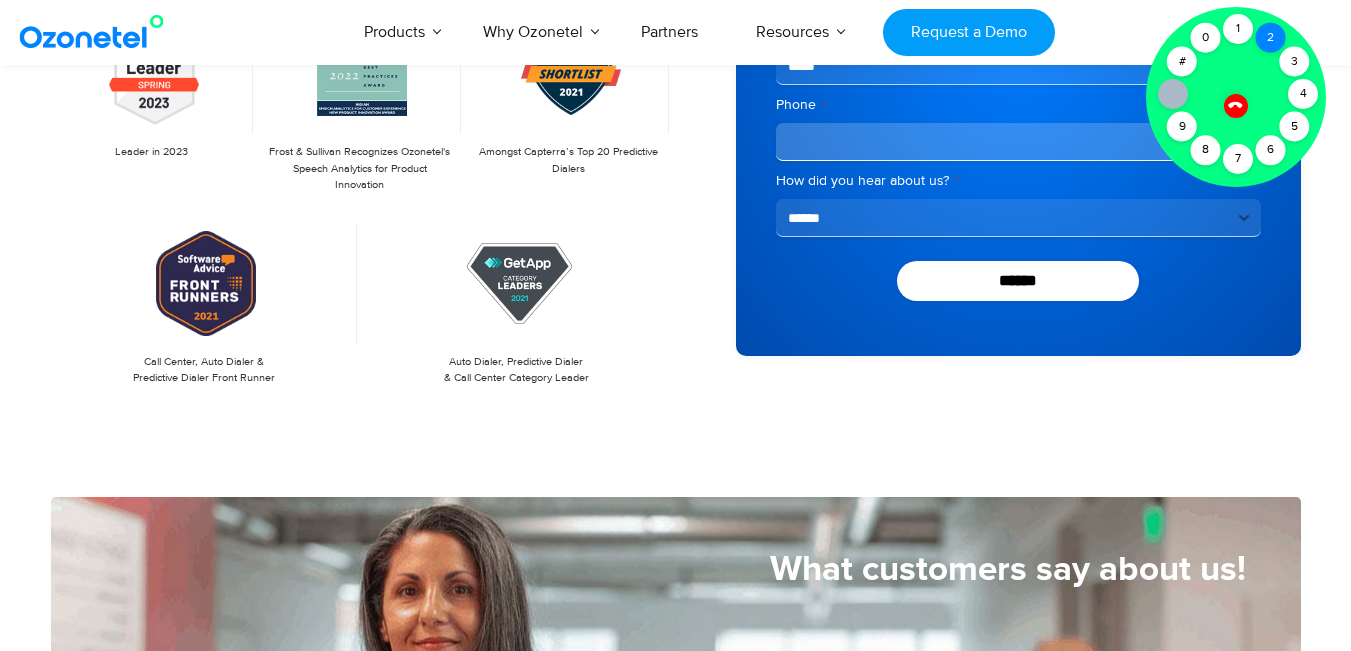 click on "2" at bounding box center [1271, 38] 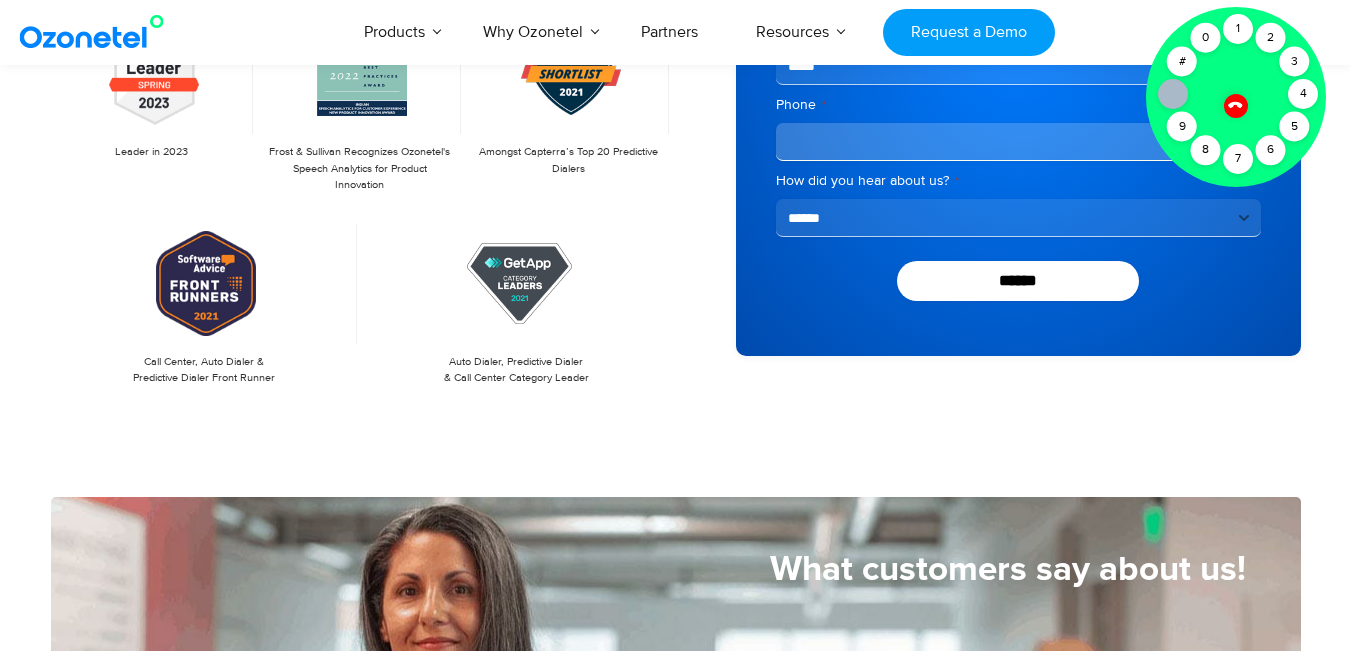 click 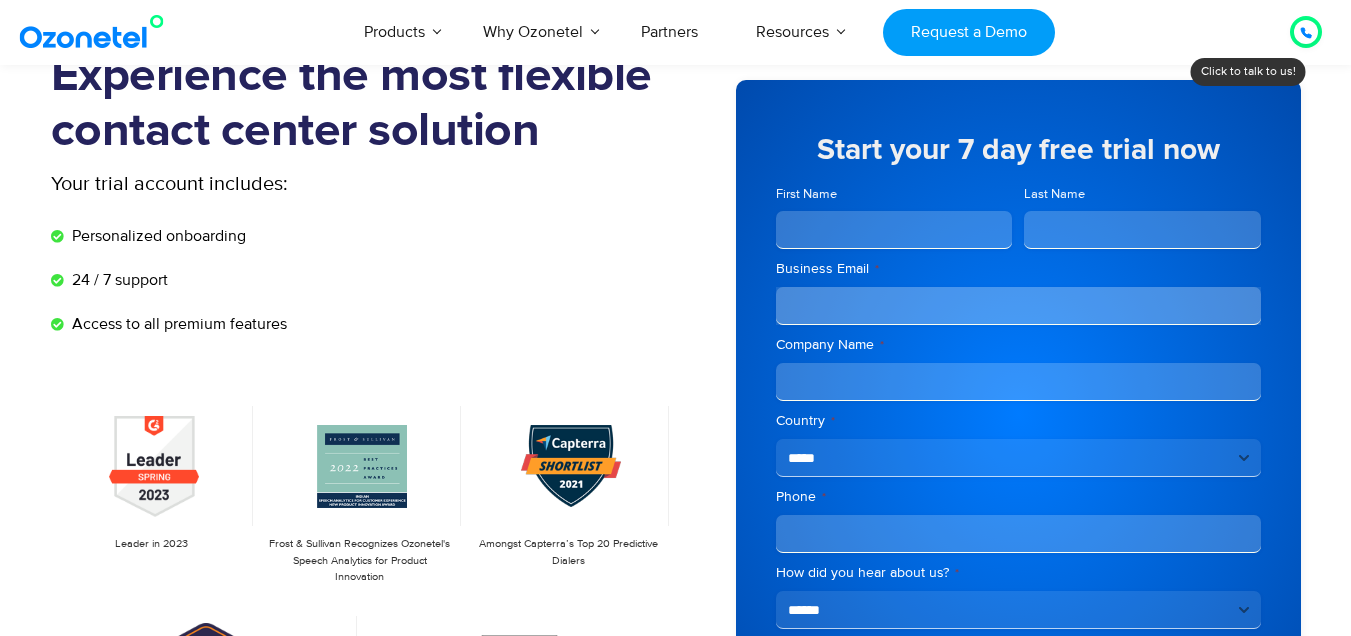 scroll, scrollTop: 0, scrollLeft: 0, axis: both 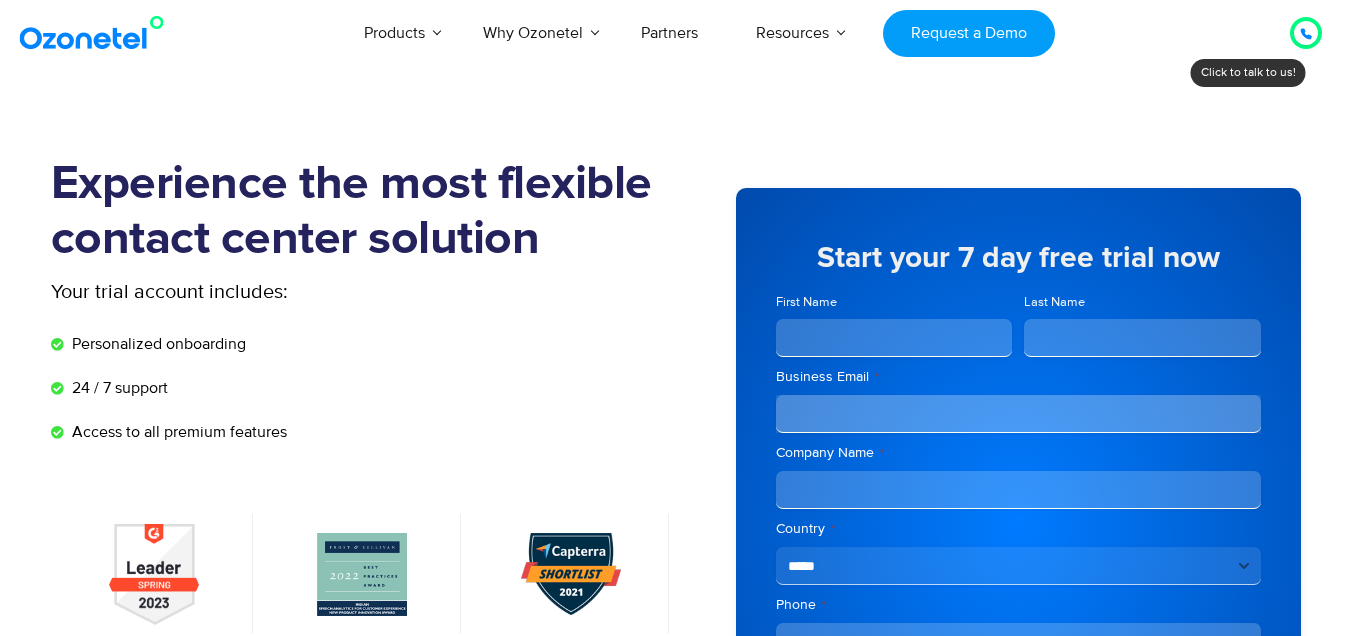 click on "USA : +1-408-440-54451-408-440-5445
INDIA : 1800-123-150150
Click to talk to us!
Call ended
1 2 3 4 5 6 7 8 9 # 0
Products
AI & CX
Voice AI Agents
Agent Assist
Voice of Customer" at bounding box center [675, 2004] 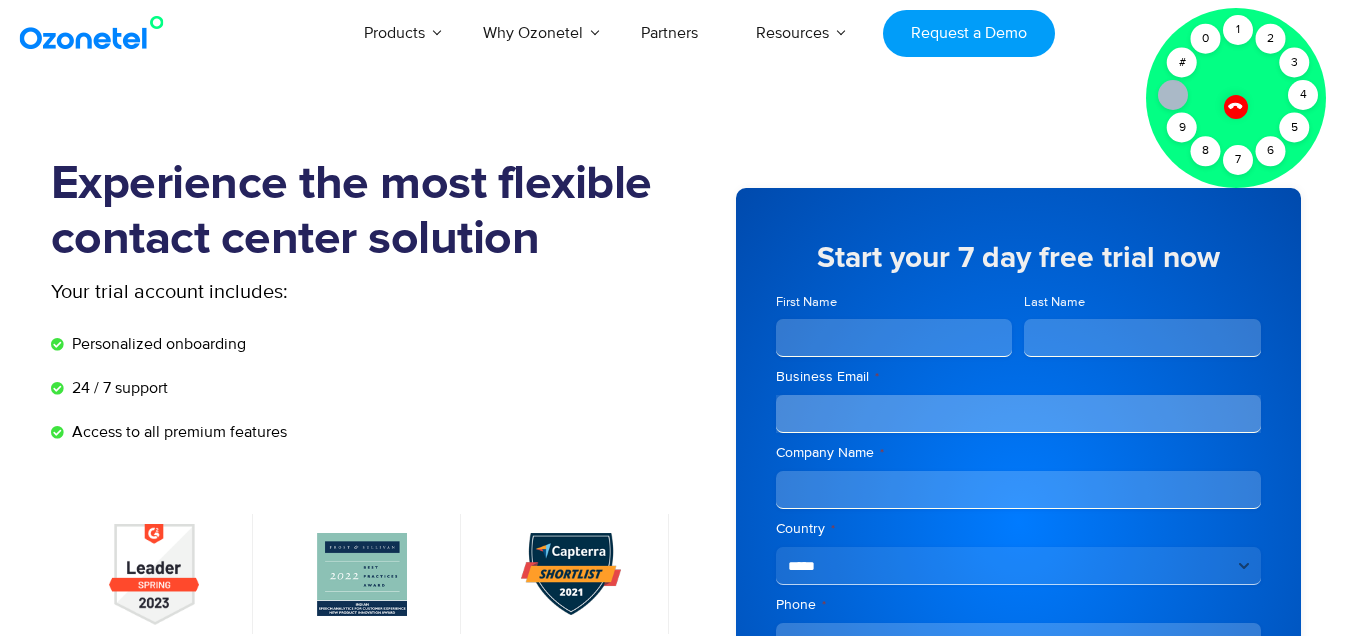 click 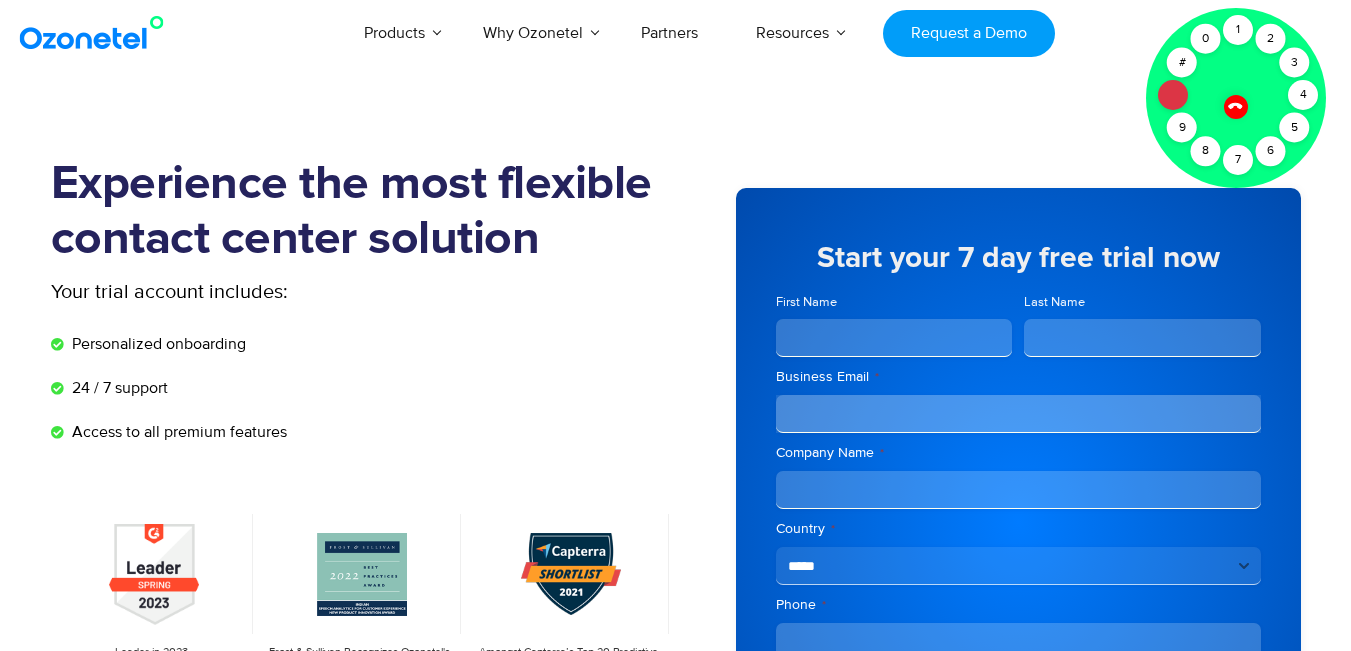 click 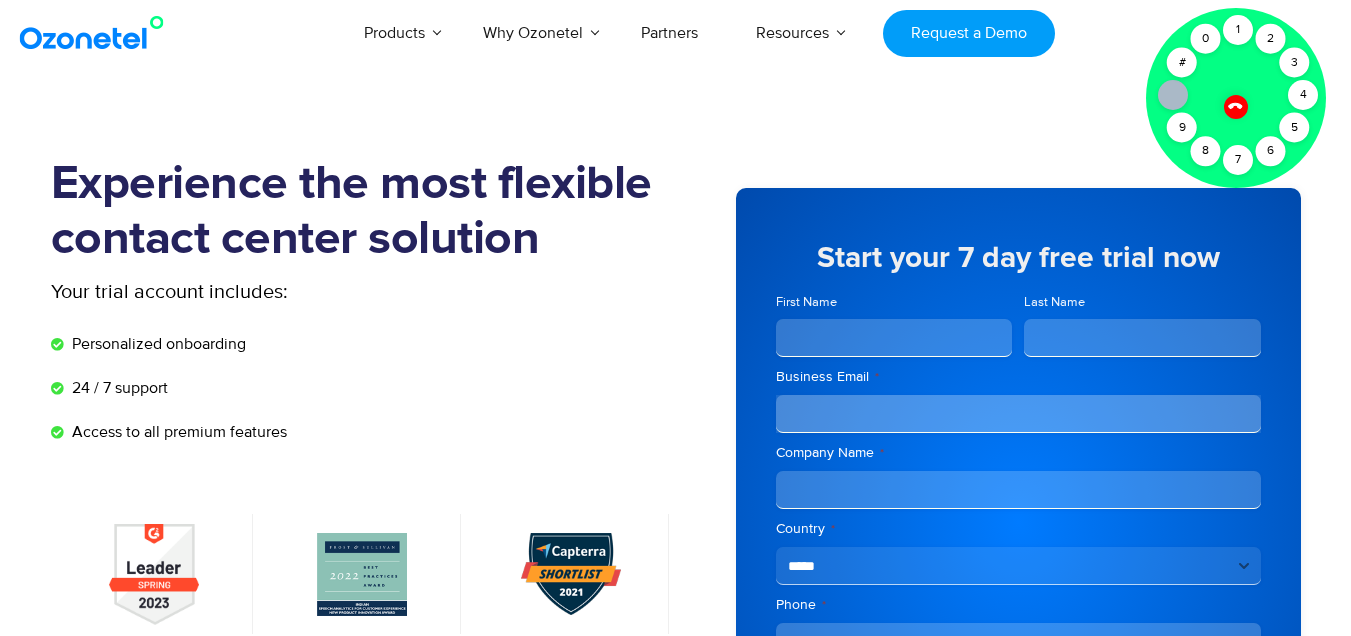 click at bounding box center (1173, 95) 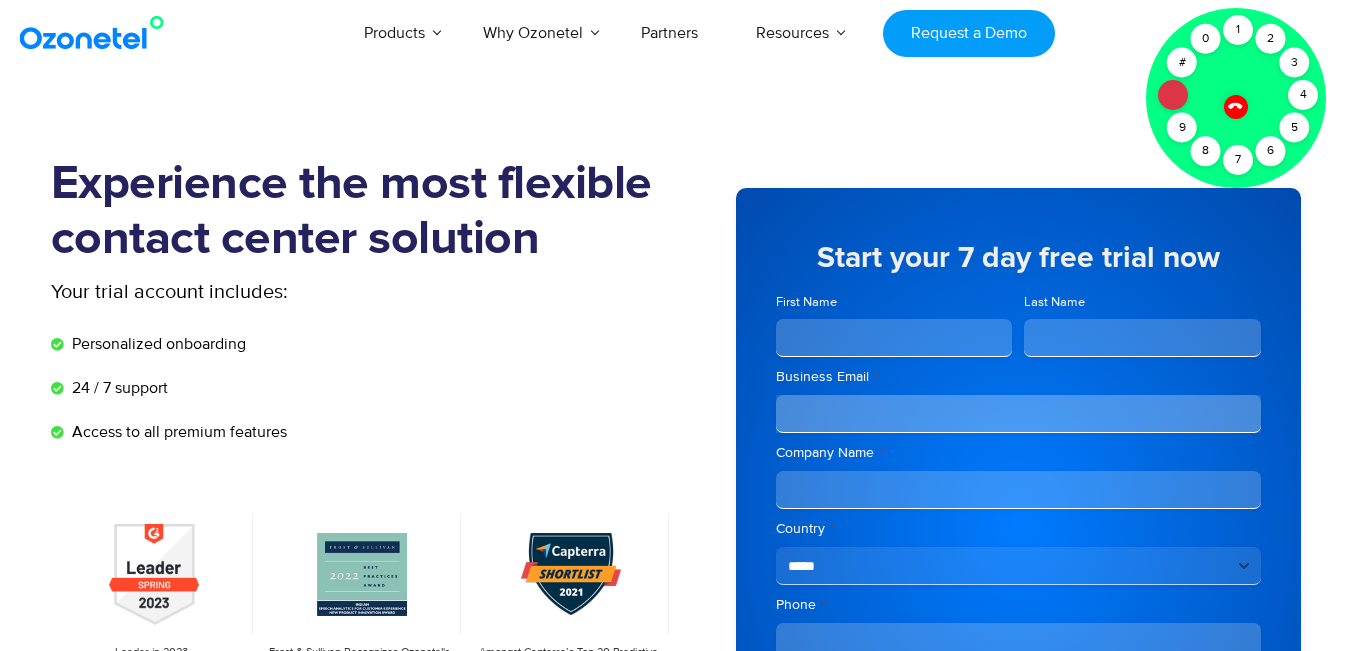 click at bounding box center (1173, 95) 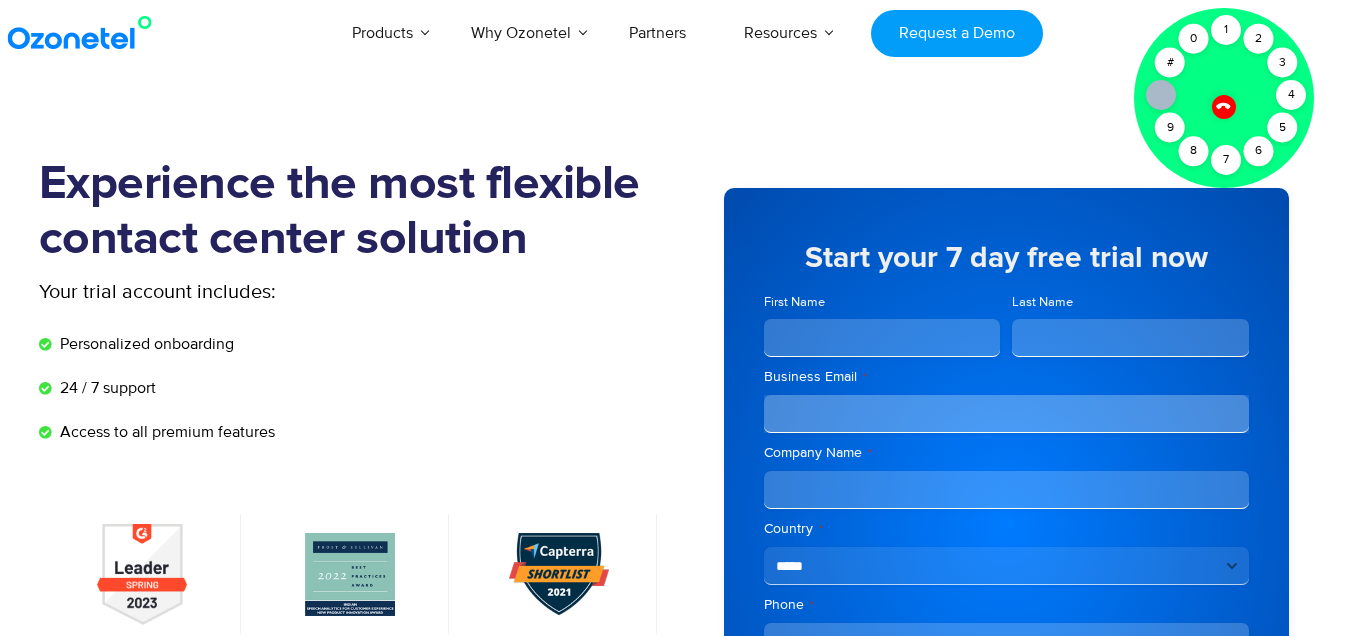 scroll, scrollTop: 0, scrollLeft: 0, axis: both 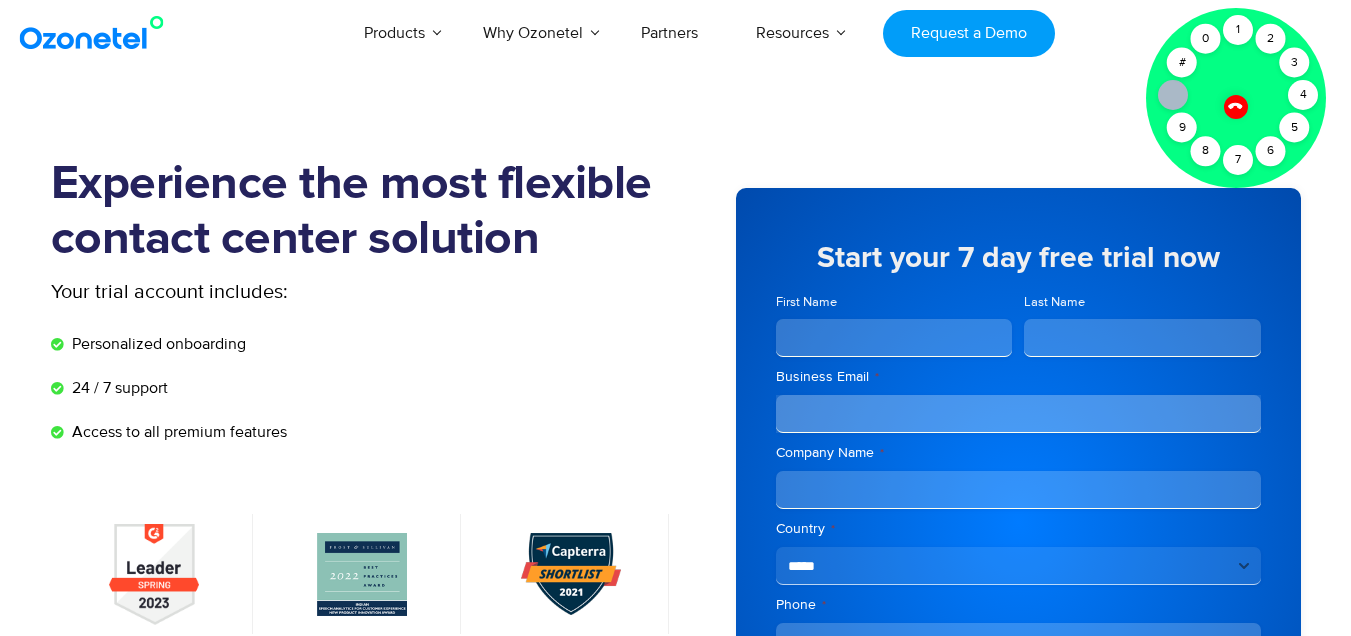 click 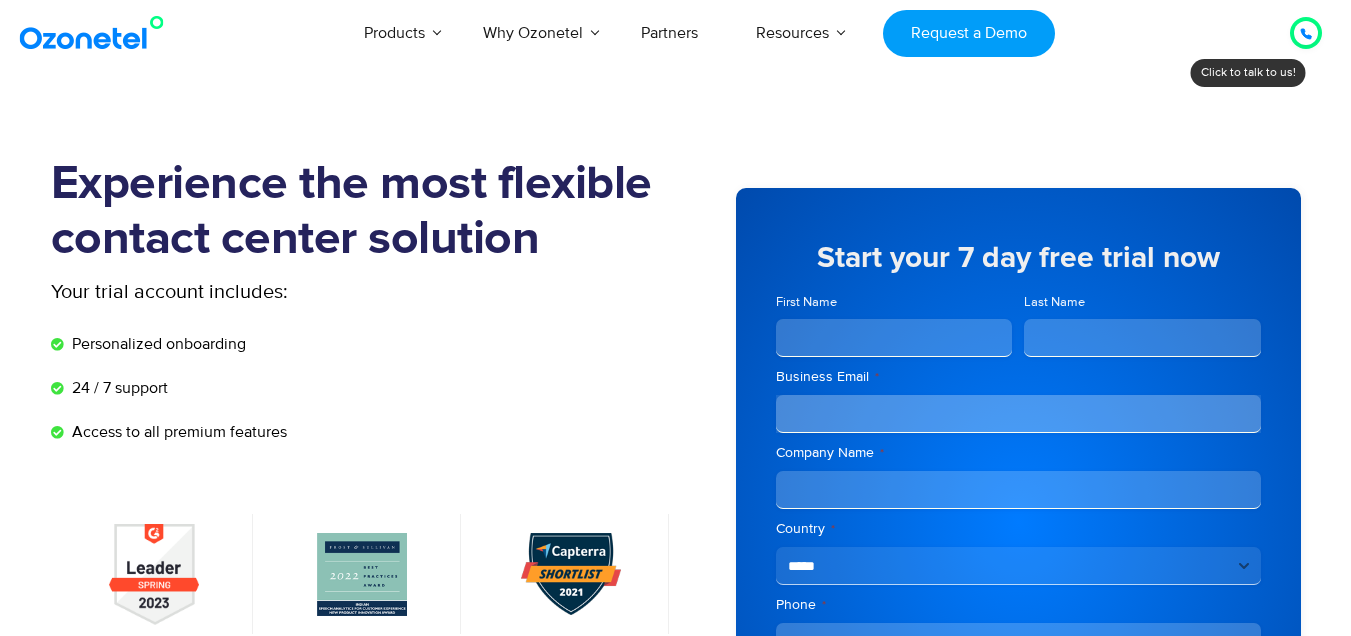 click on "**********" at bounding box center [1018, 530] 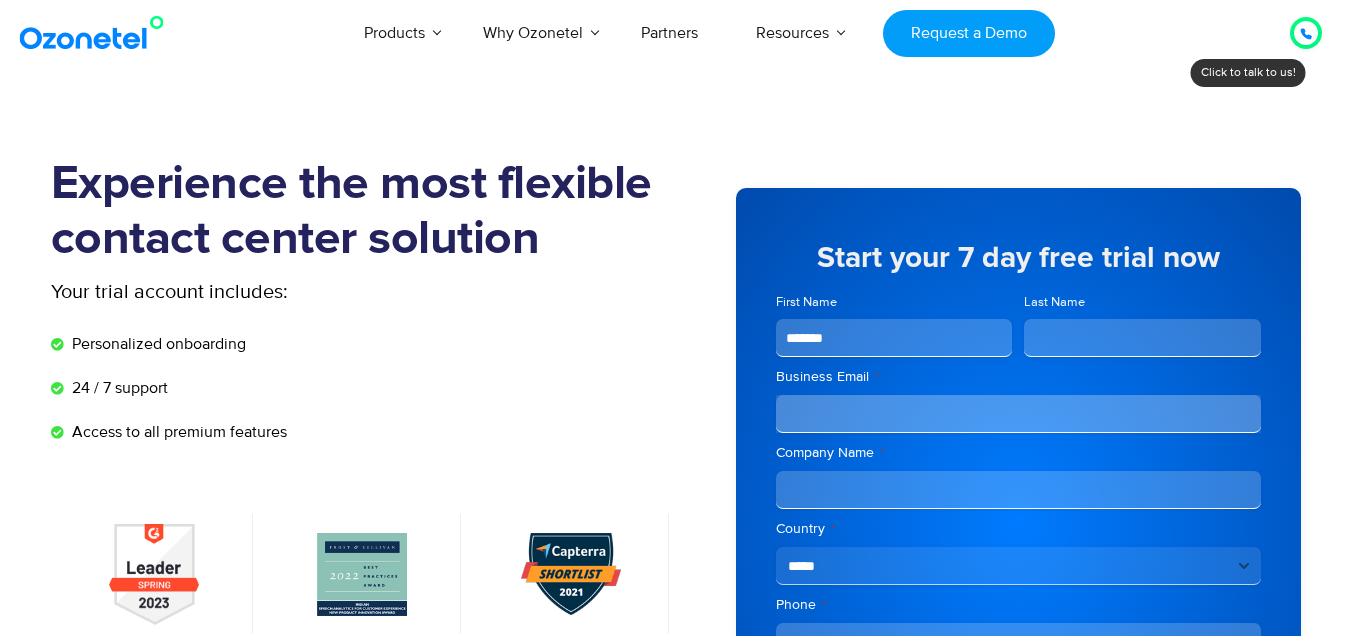 type on "*******" 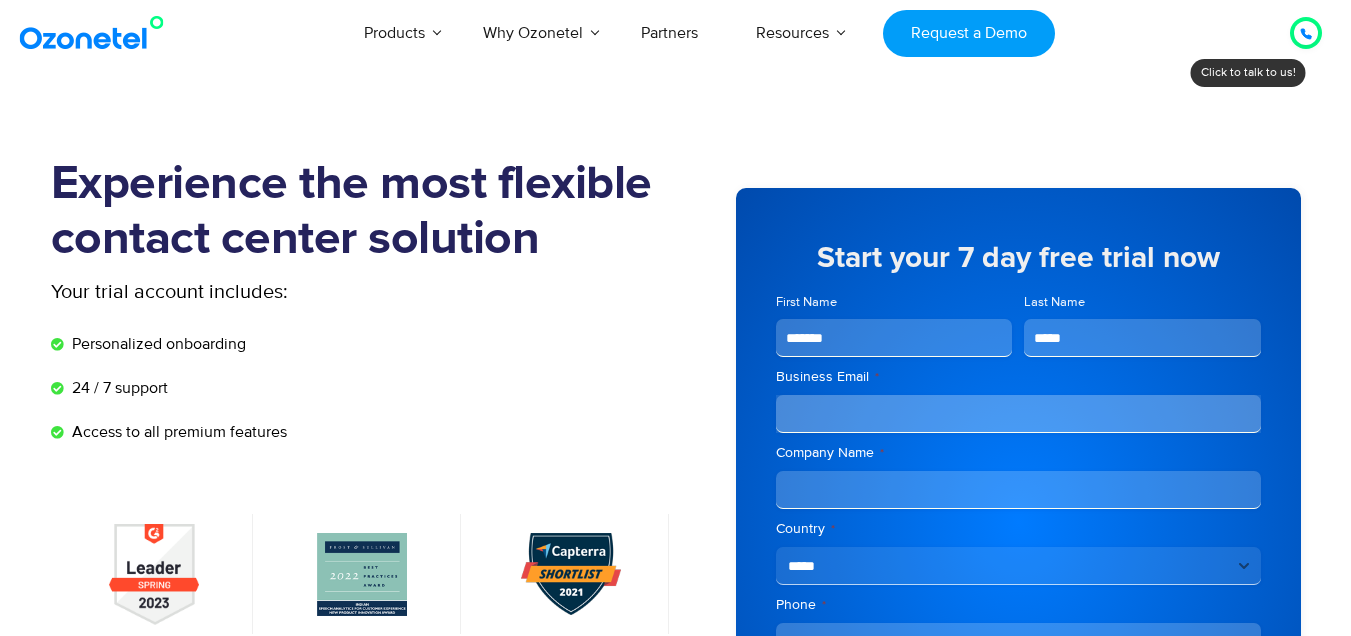 type on "*****" 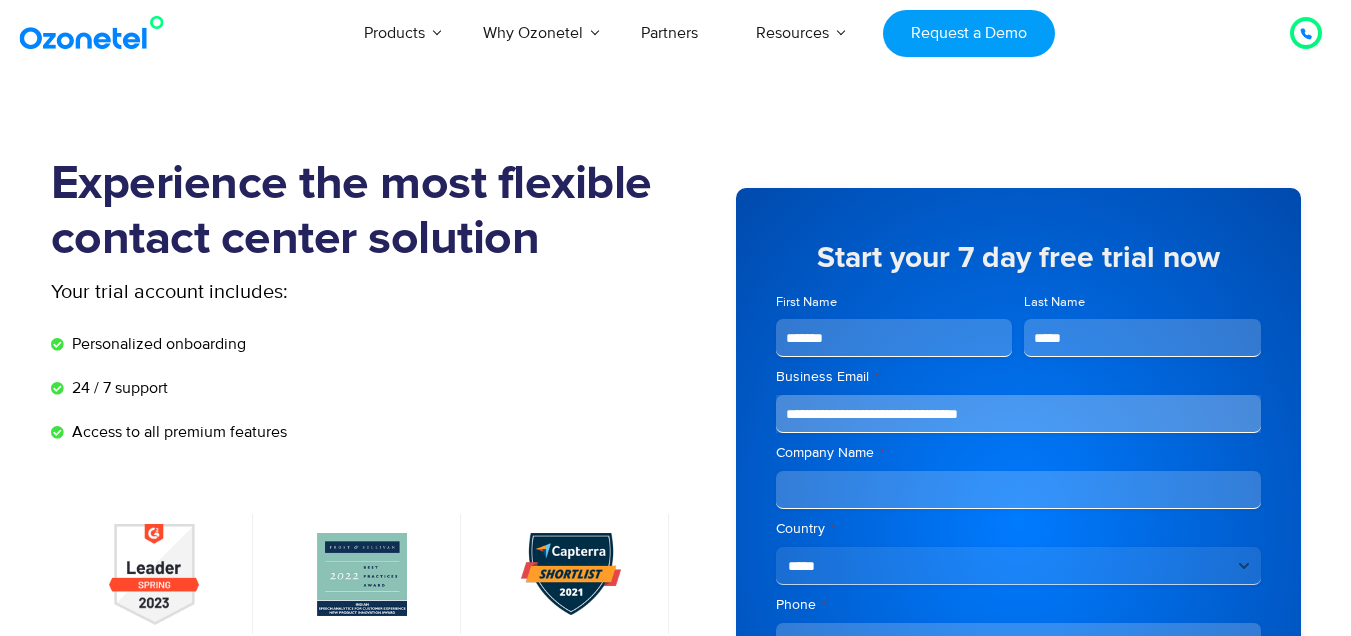 type on "**********" 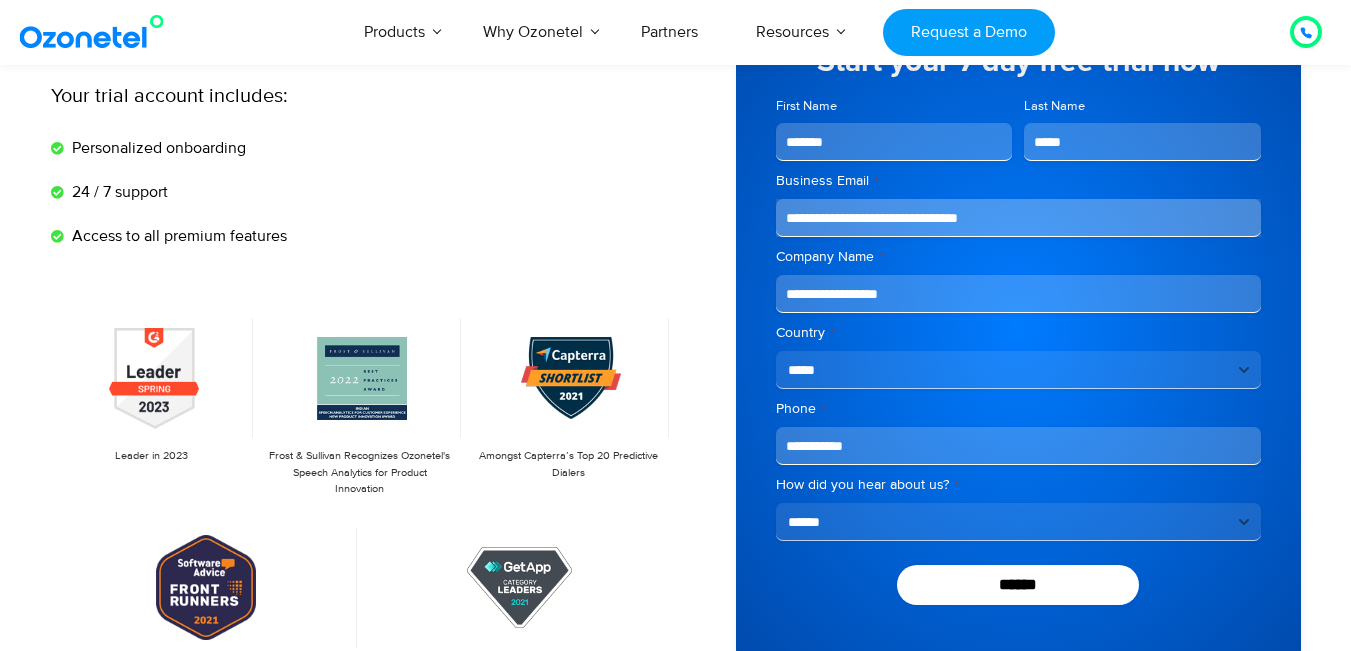 scroll, scrollTop: 200, scrollLeft: 0, axis: vertical 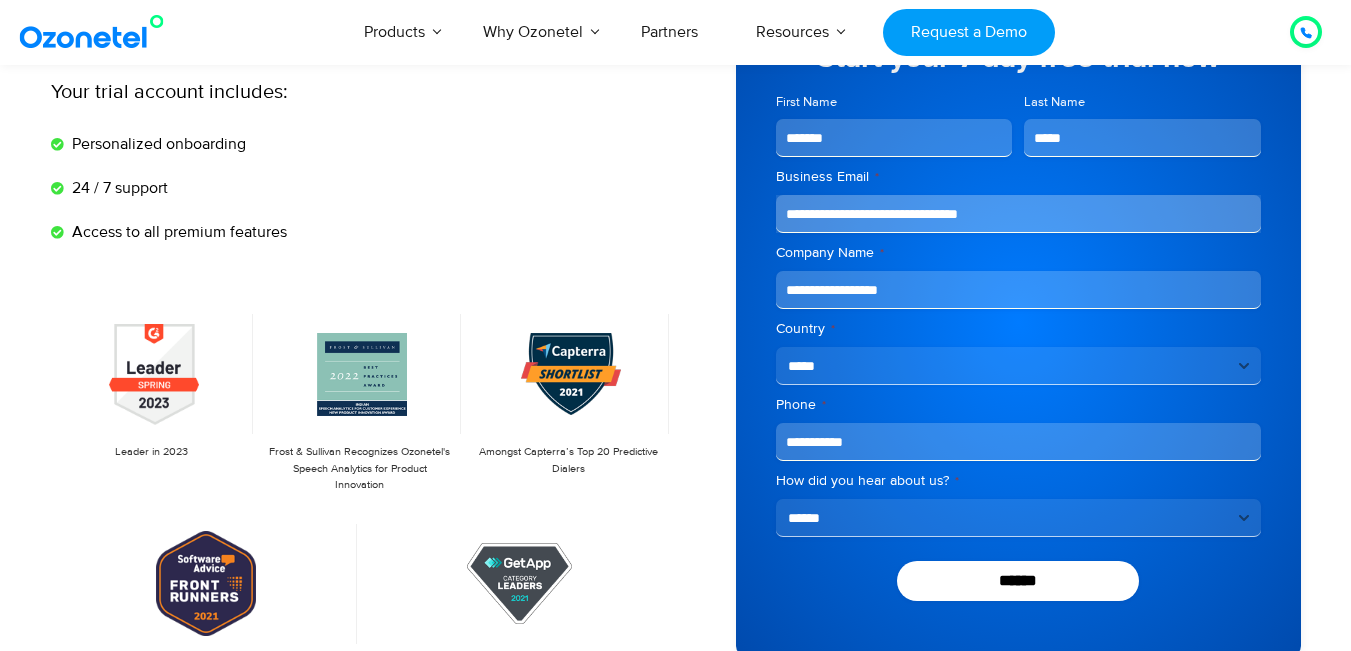 drag, startPoint x: 903, startPoint y: 443, endPoint x: 724, endPoint y: 447, distance: 179.0447 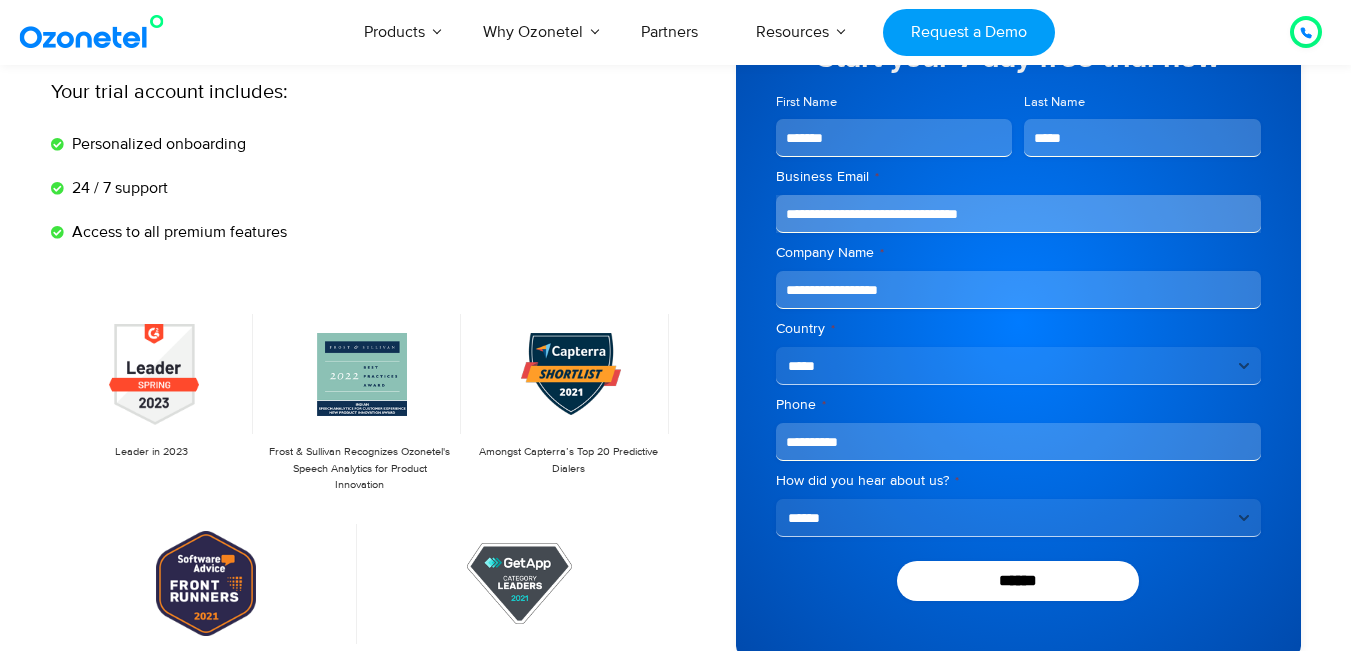 type on "**********" 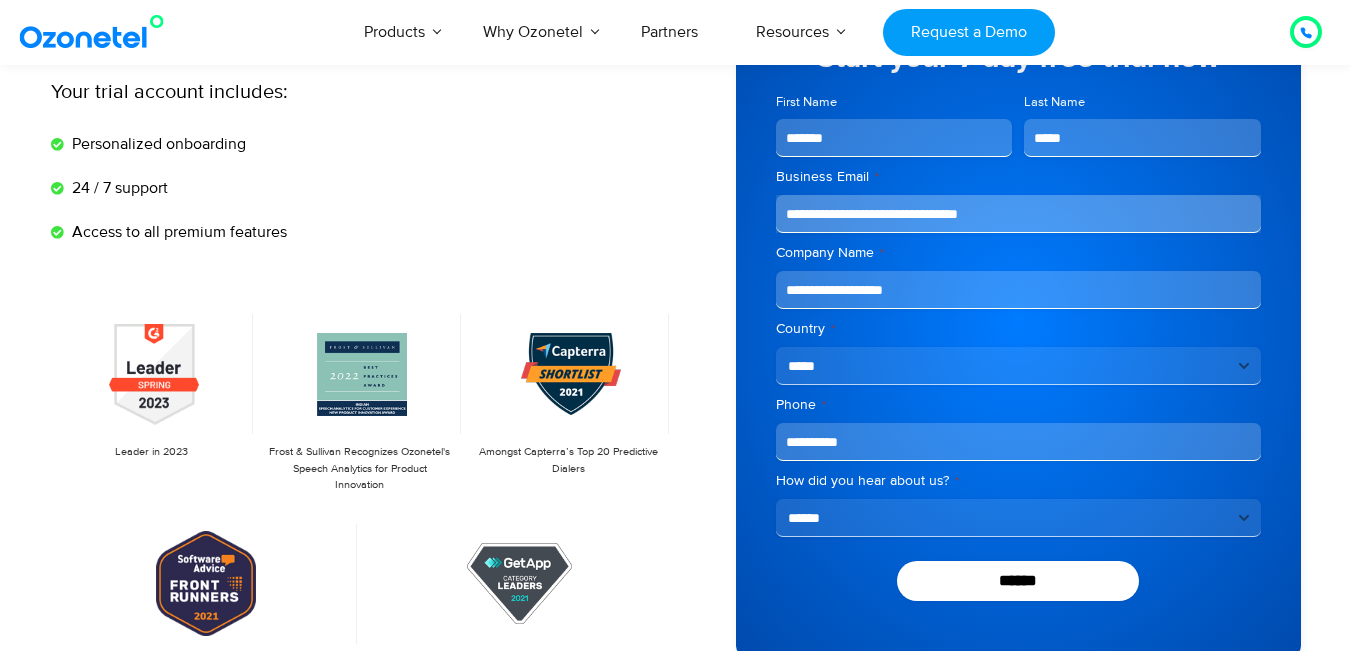 type on "**********" 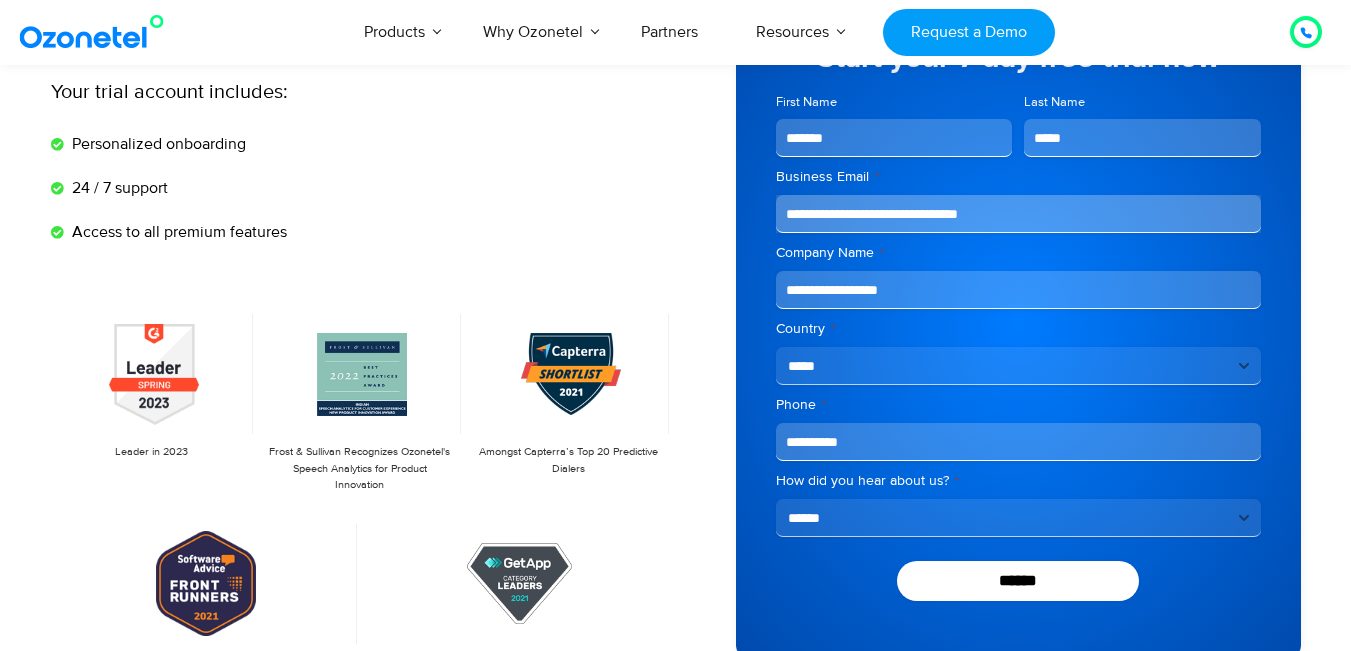 click on "**********" at bounding box center (1018, 366) 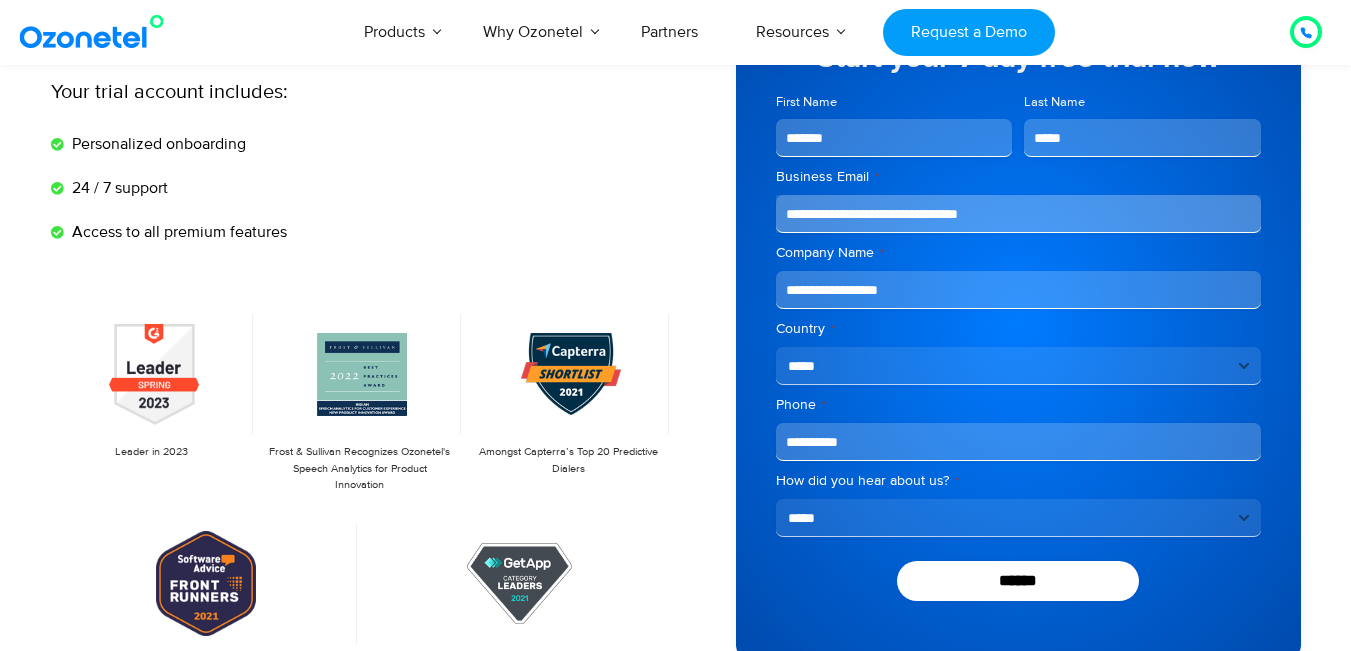 click on "**********" at bounding box center (1018, 518) 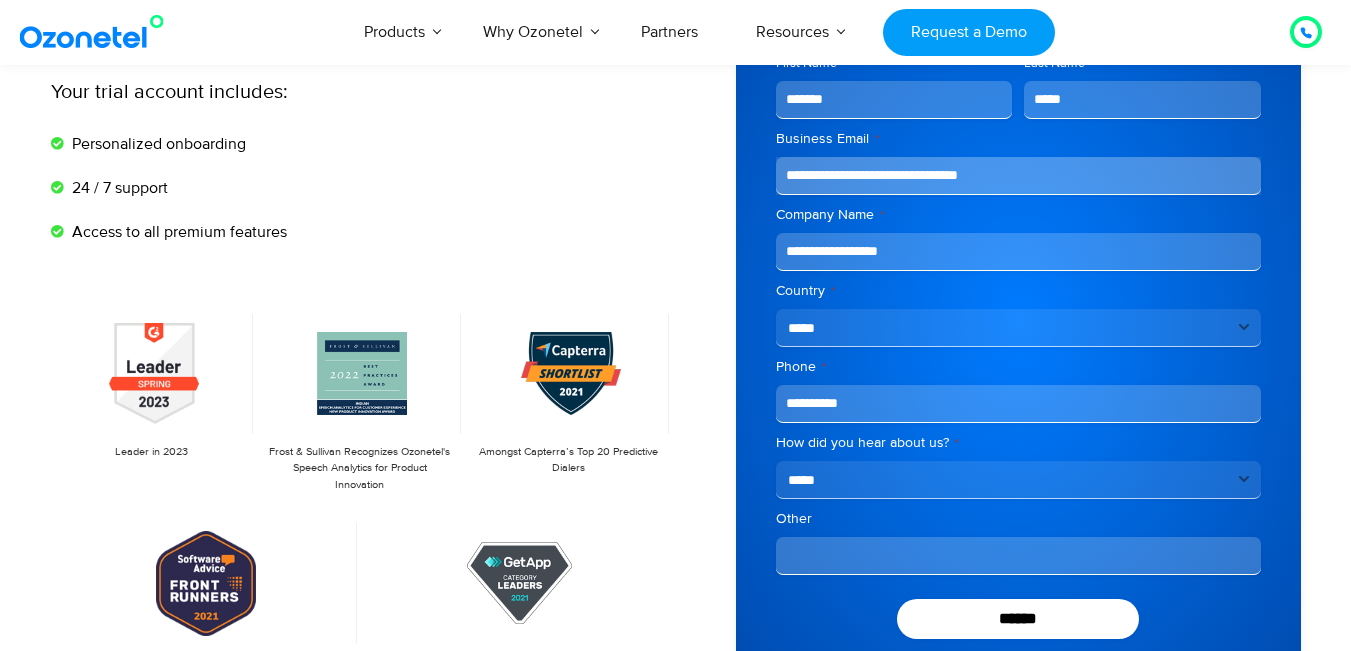 click on "Other" at bounding box center (1018, 556) 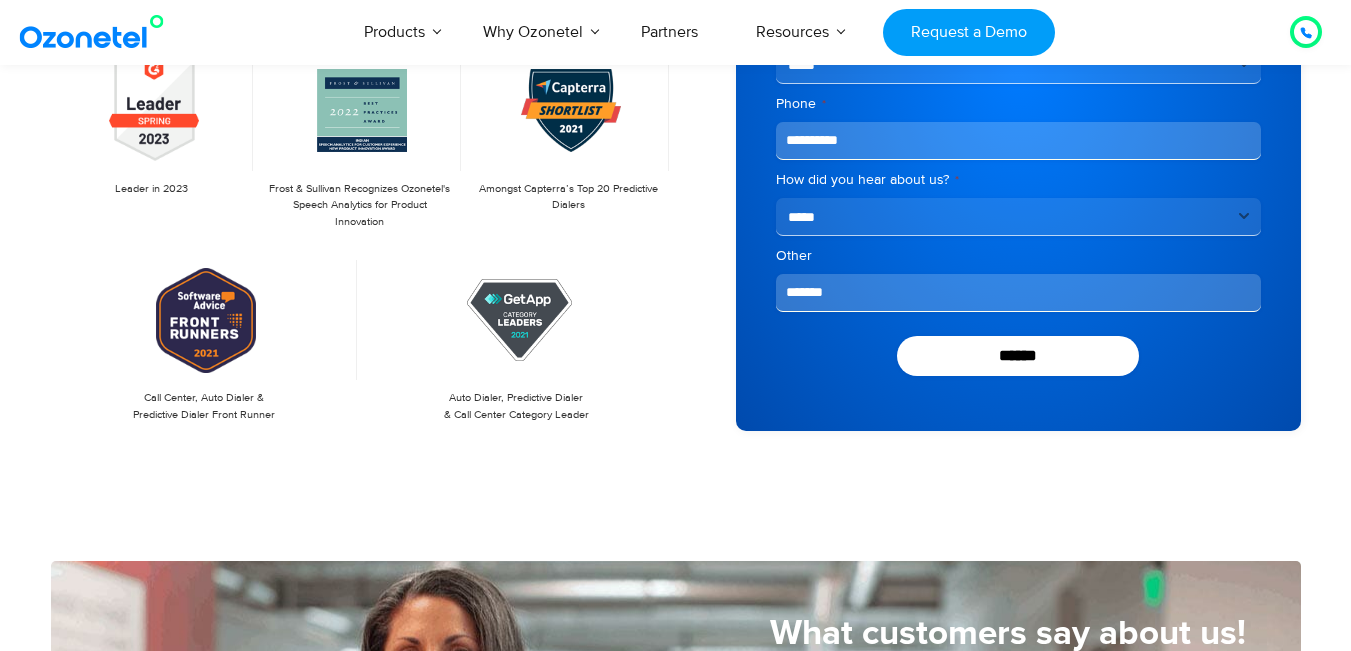 scroll, scrollTop: 528, scrollLeft: 0, axis: vertical 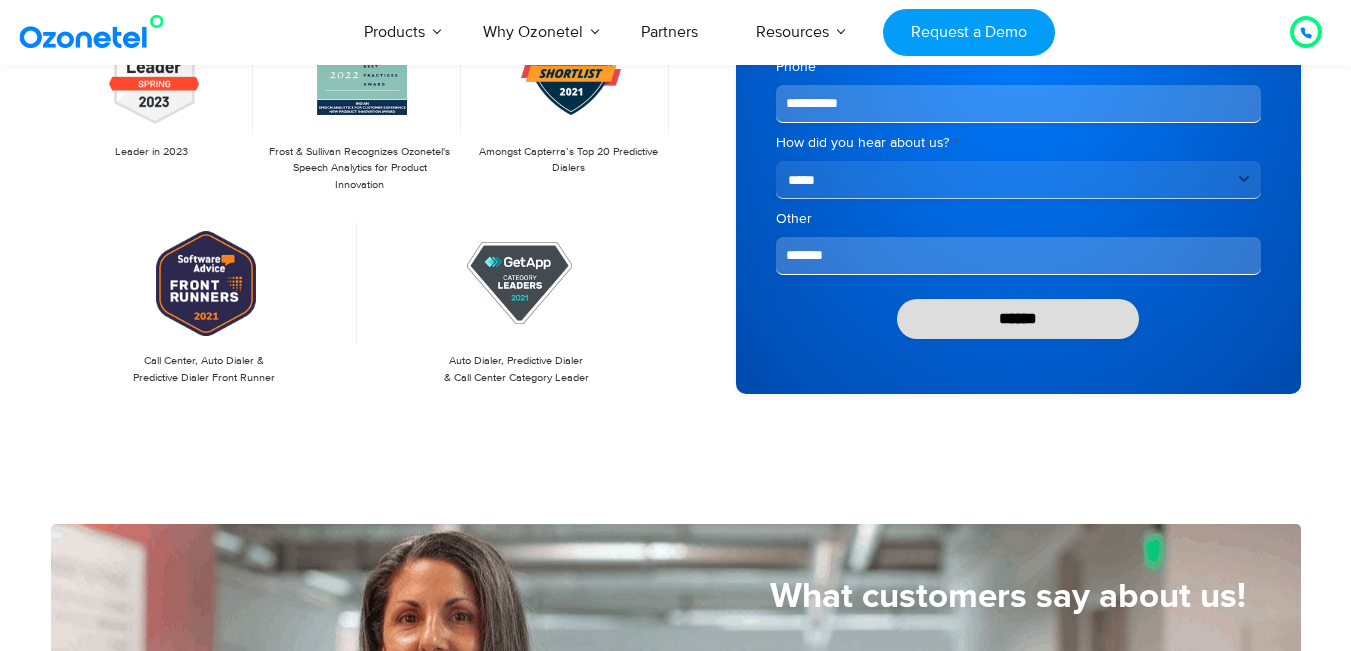 type on "*******" 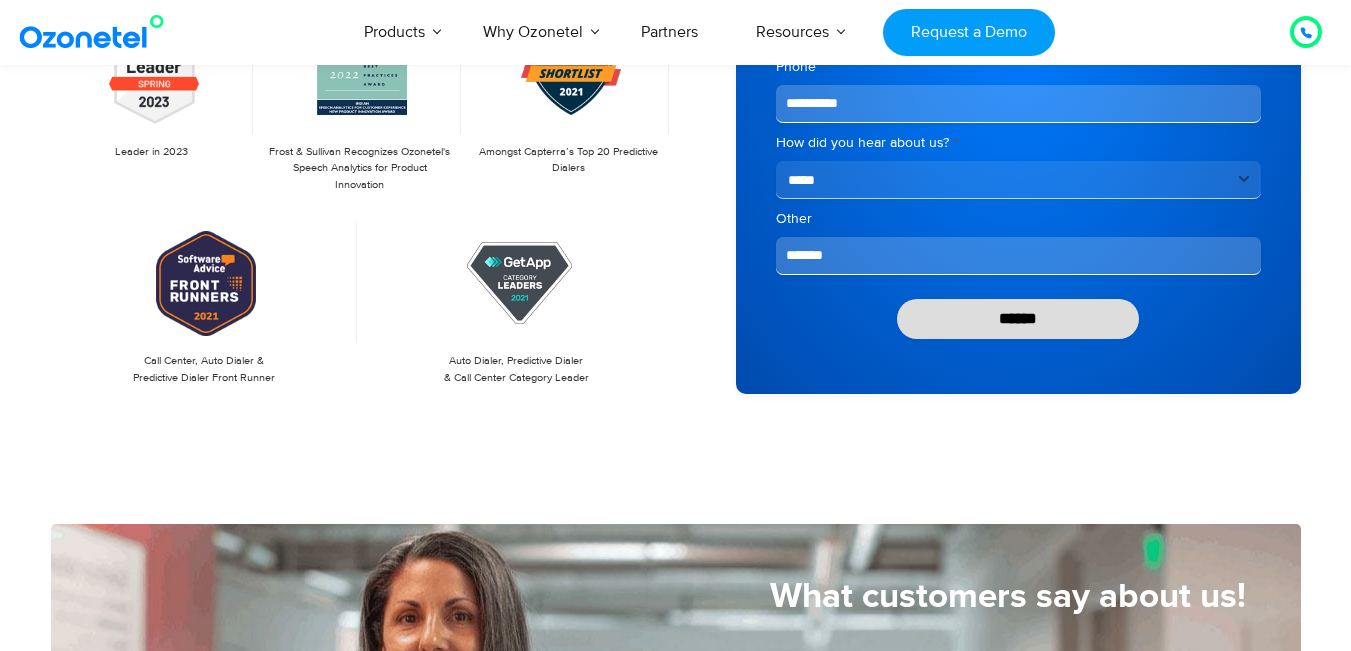 click on "******" at bounding box center (1018, 319) 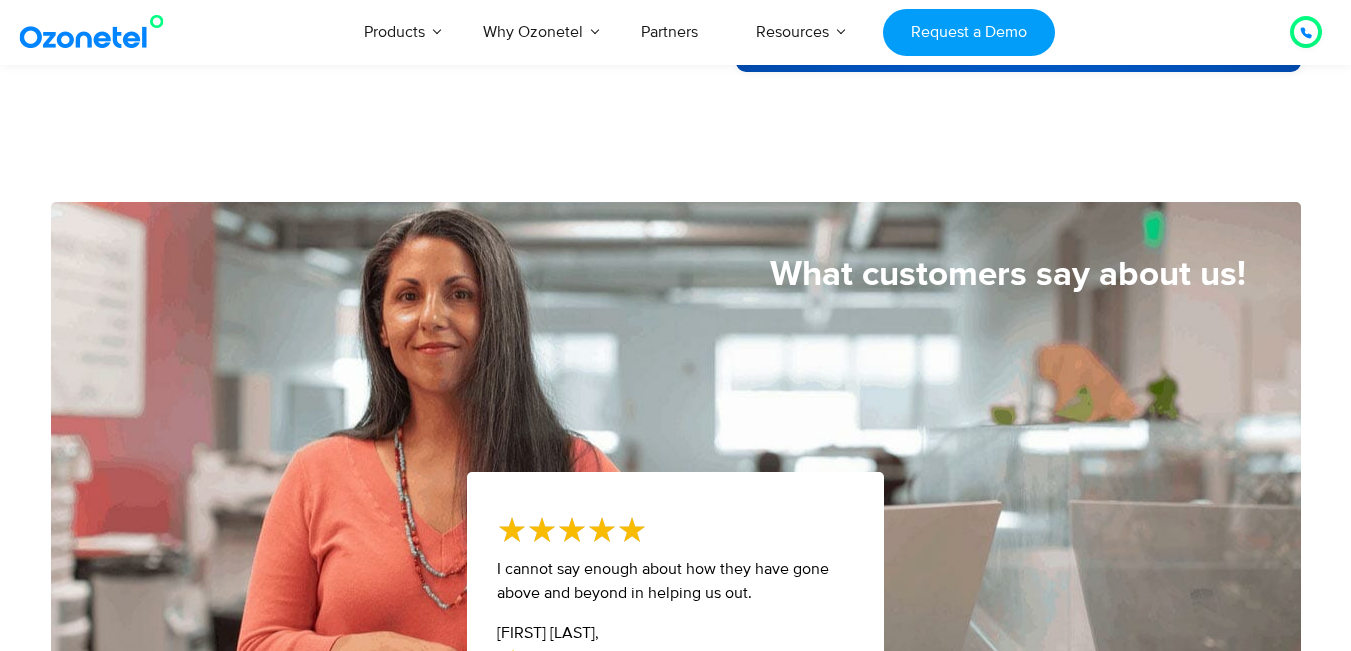 scroll, scrollTop: 928, scrollLeft: 0, axis: vertical 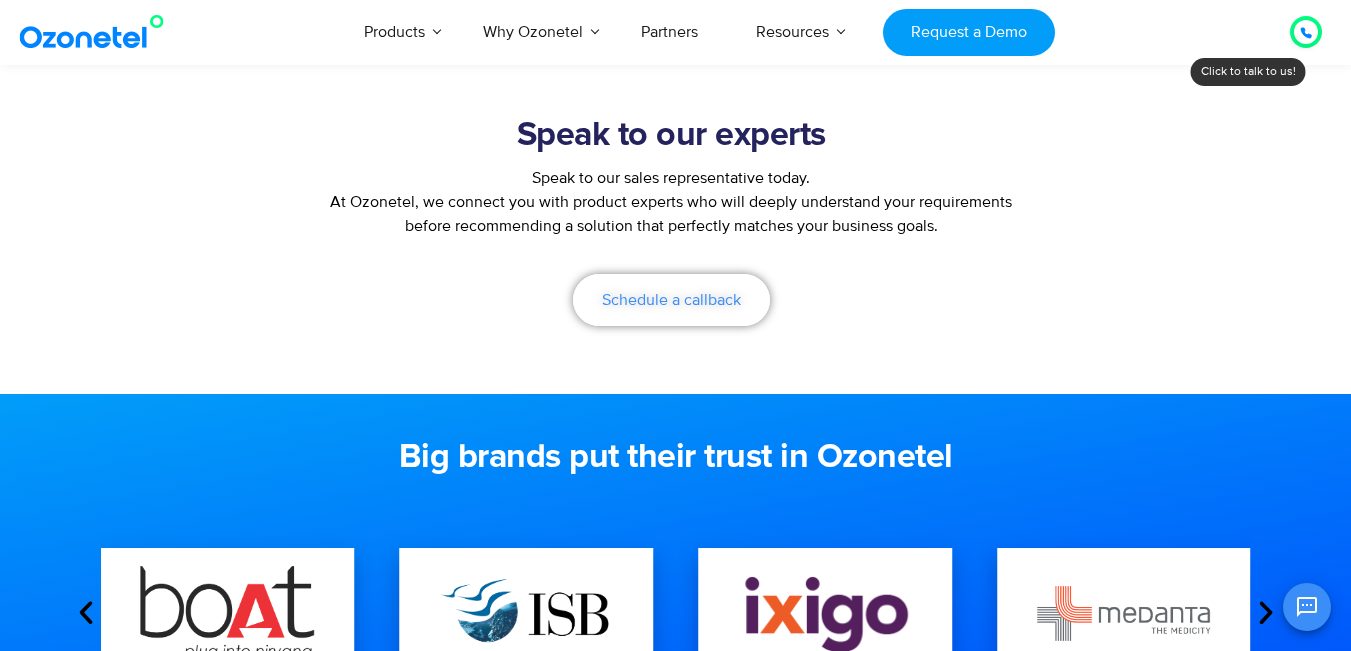 click on "Schedule a callback" at bounding box center (671, 300) 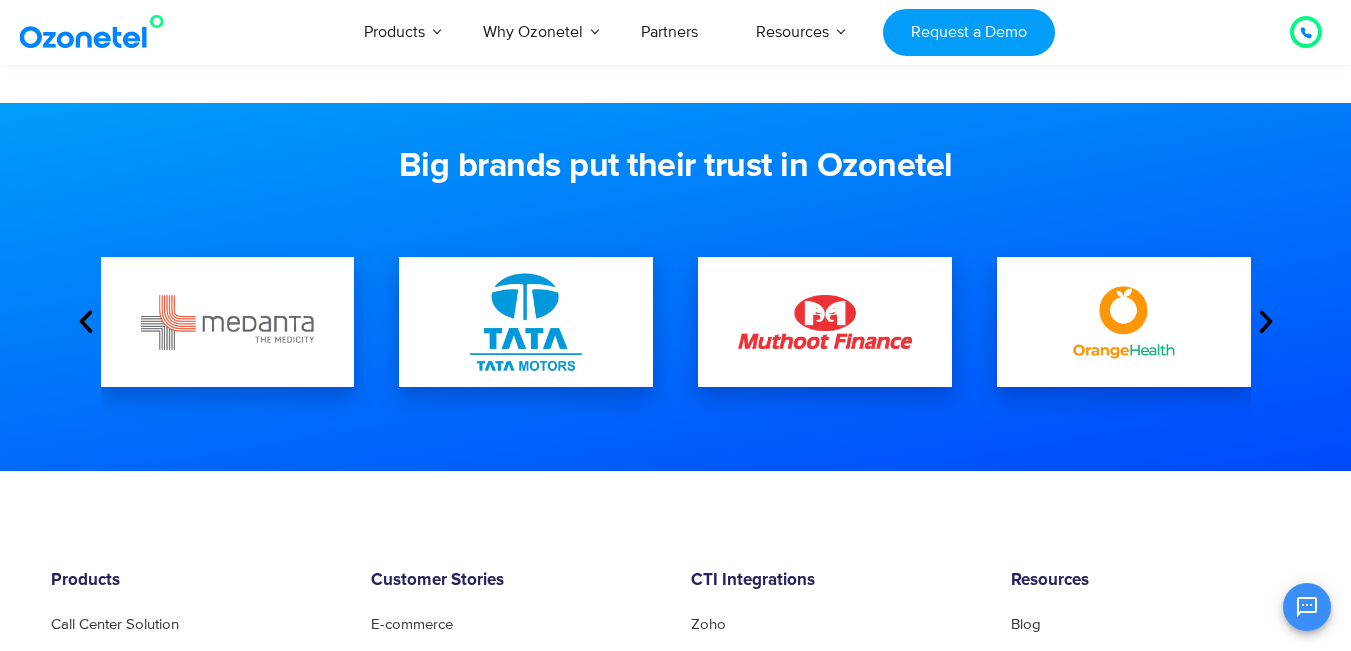 scroll, scrollTop: 600, scrollLeft: 0, axis: vertical 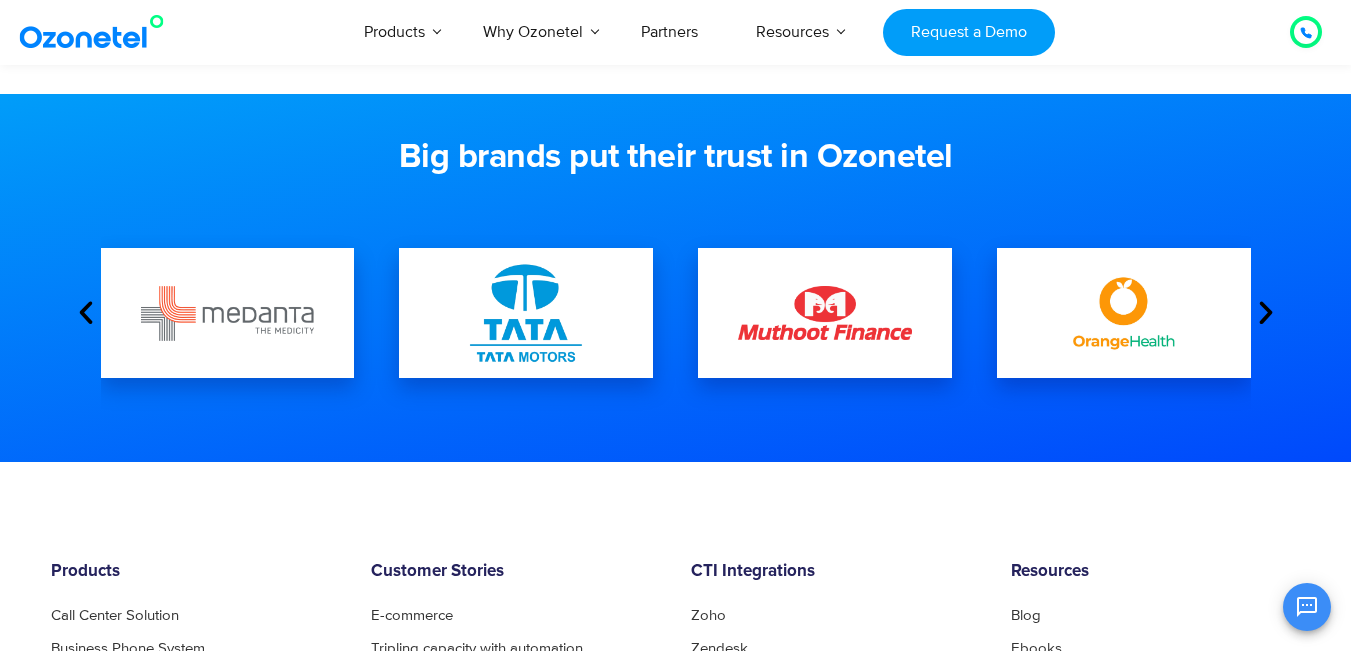 click at bounding box center (825, 313) 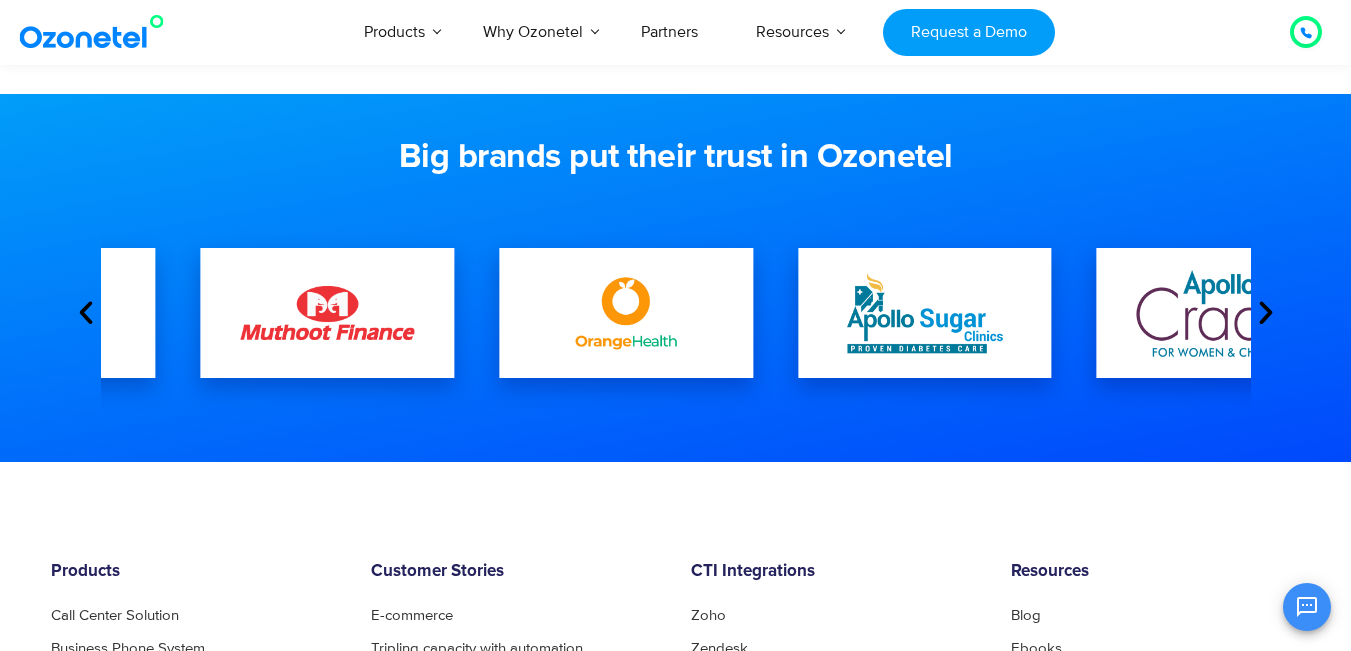 click at bounding box center [626, 313] 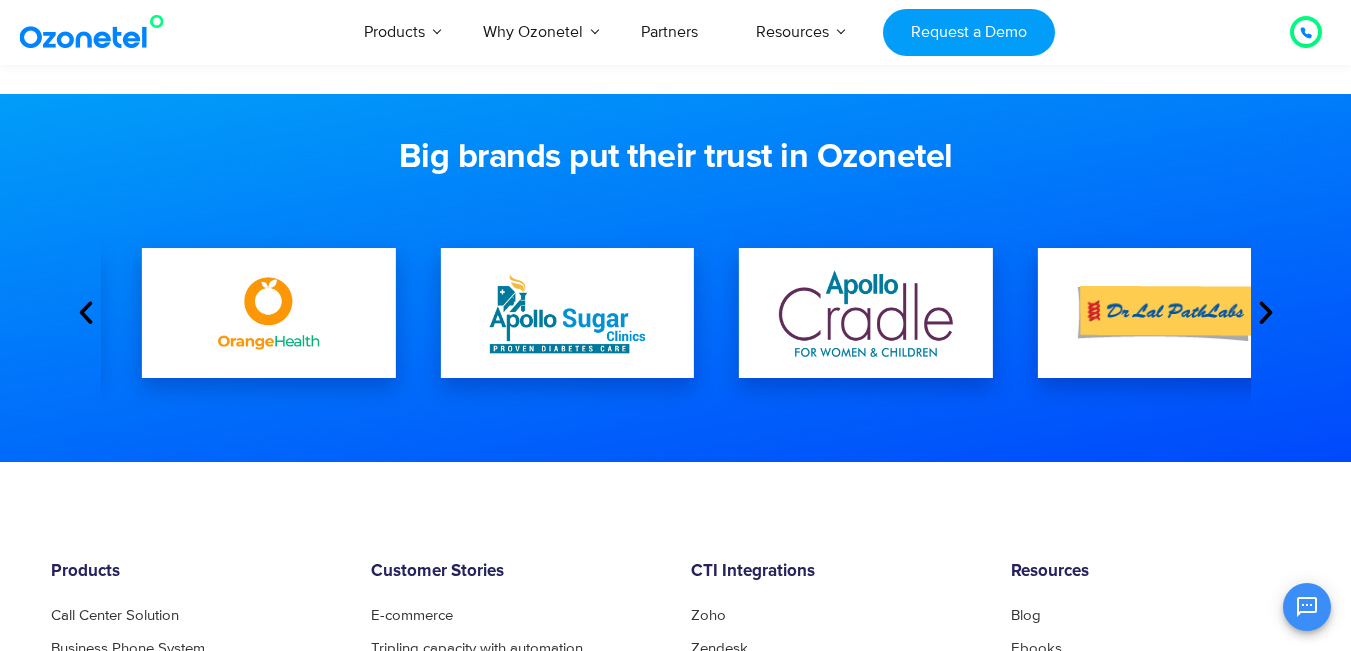 click at bounding box center [567, 313] 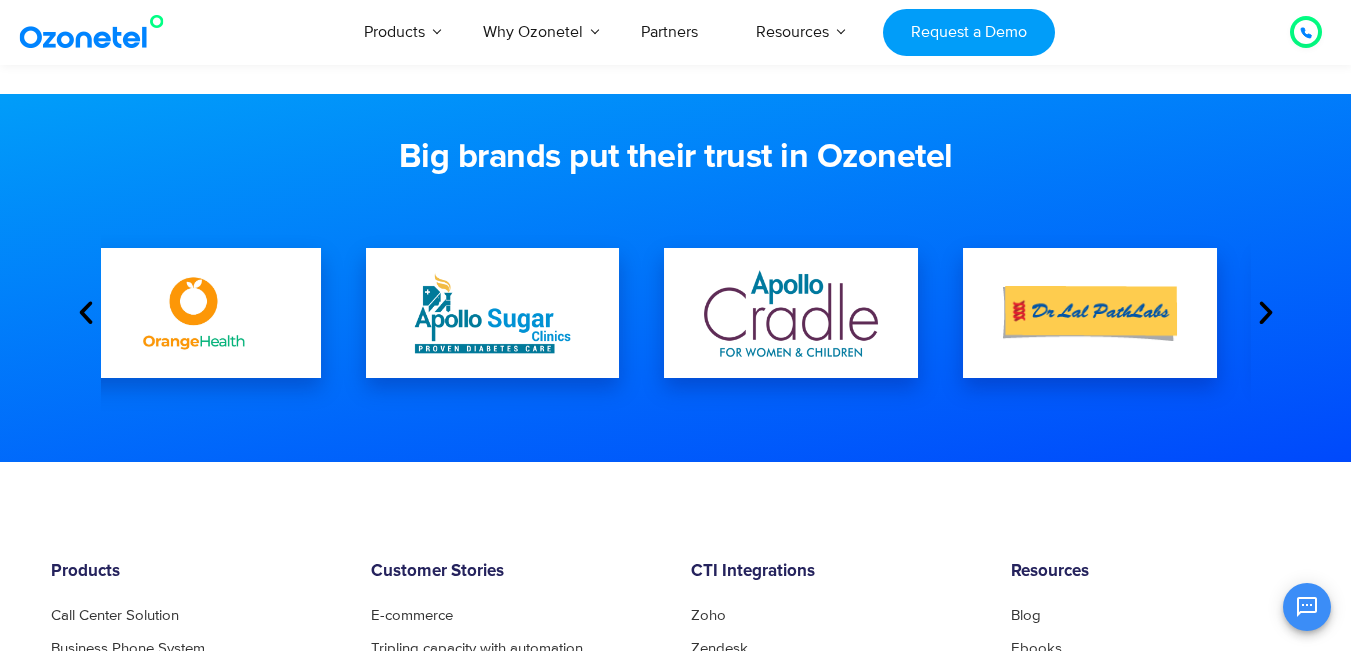 click at bounding box center [791, 313] 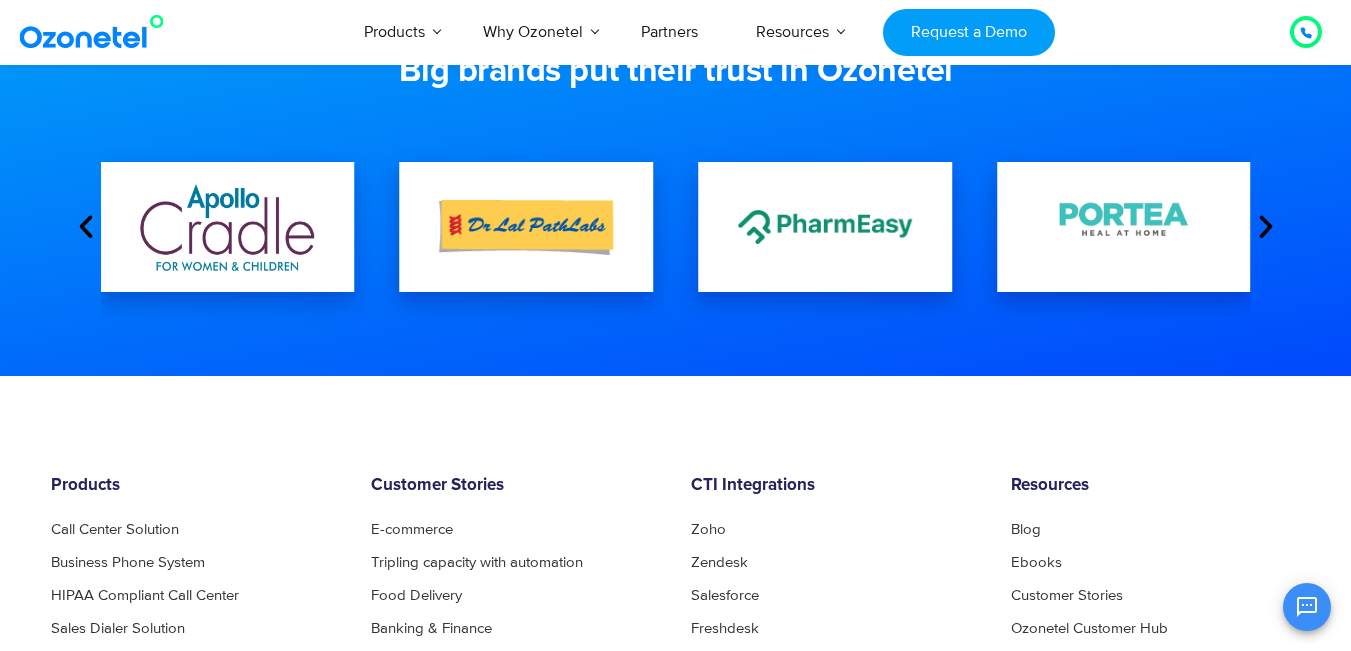 scroll, scrollTop: 600, scrollLeft: 0, axis: vertical 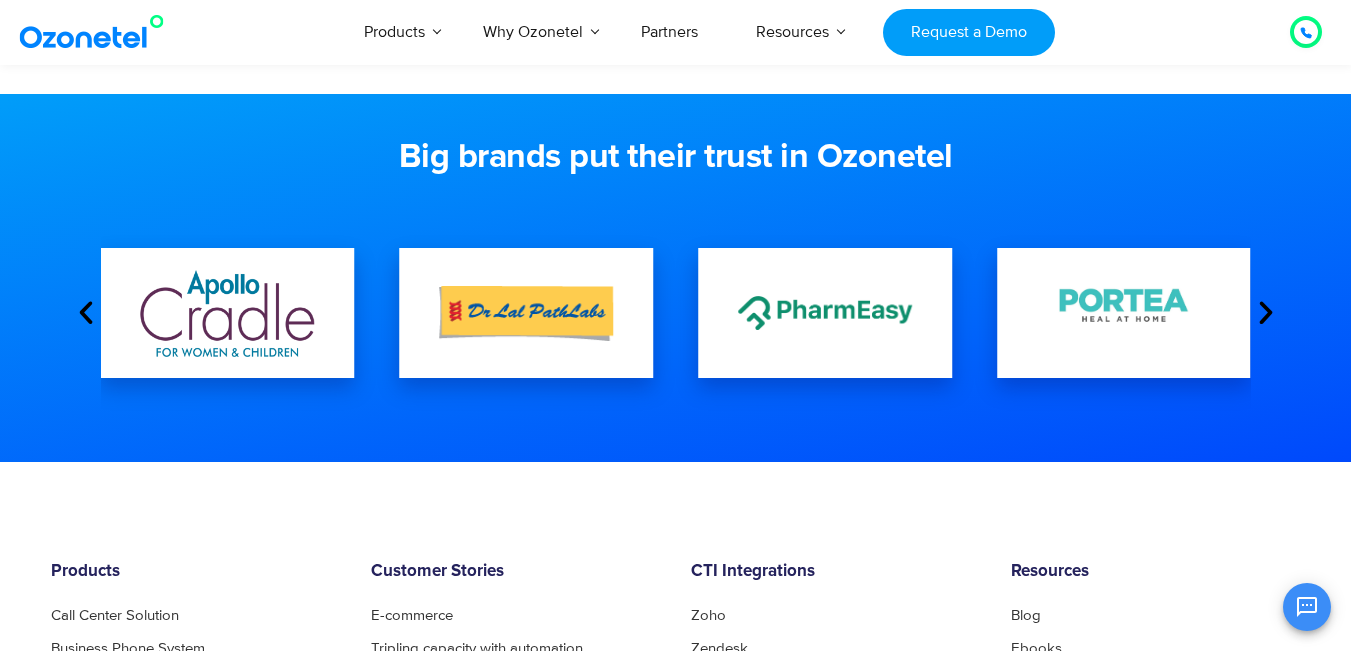click at bounding box center [1266, 313] 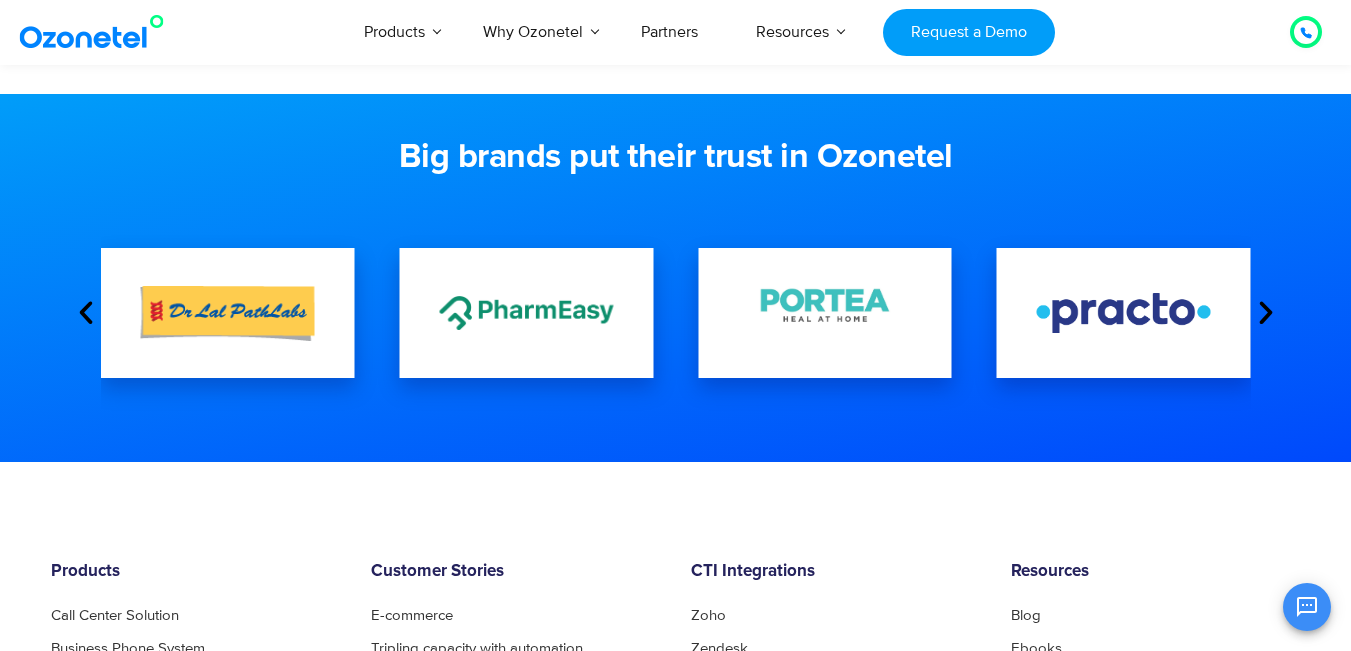 click at bounding box center [1266, 313] 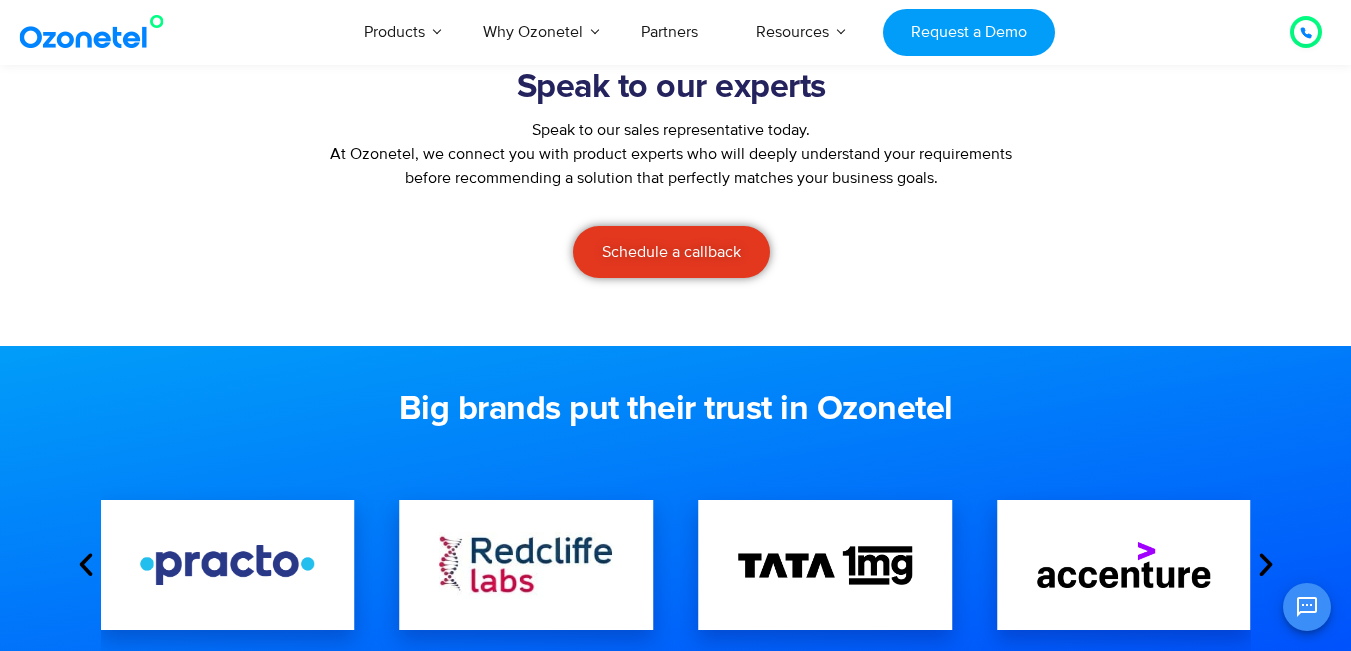 scroll, scrollTop: 235, scrollLeft: 0, axis: vertical 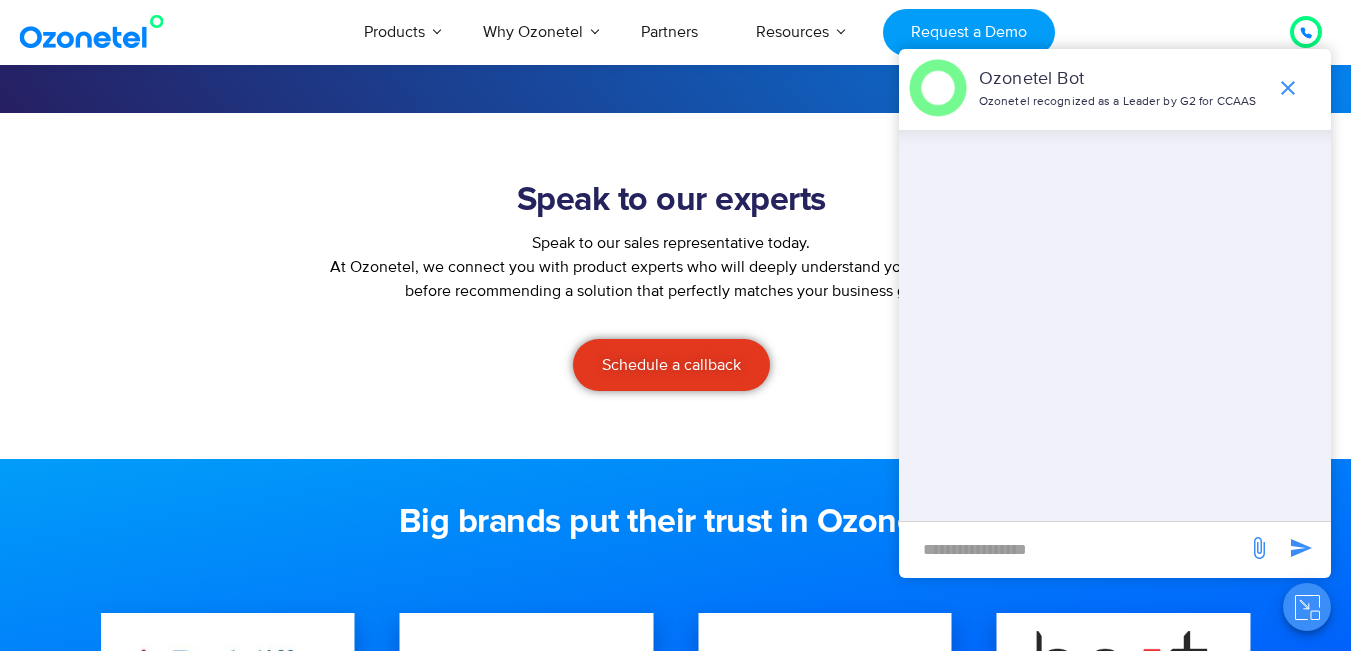 click at bounding box center [1073, 549] 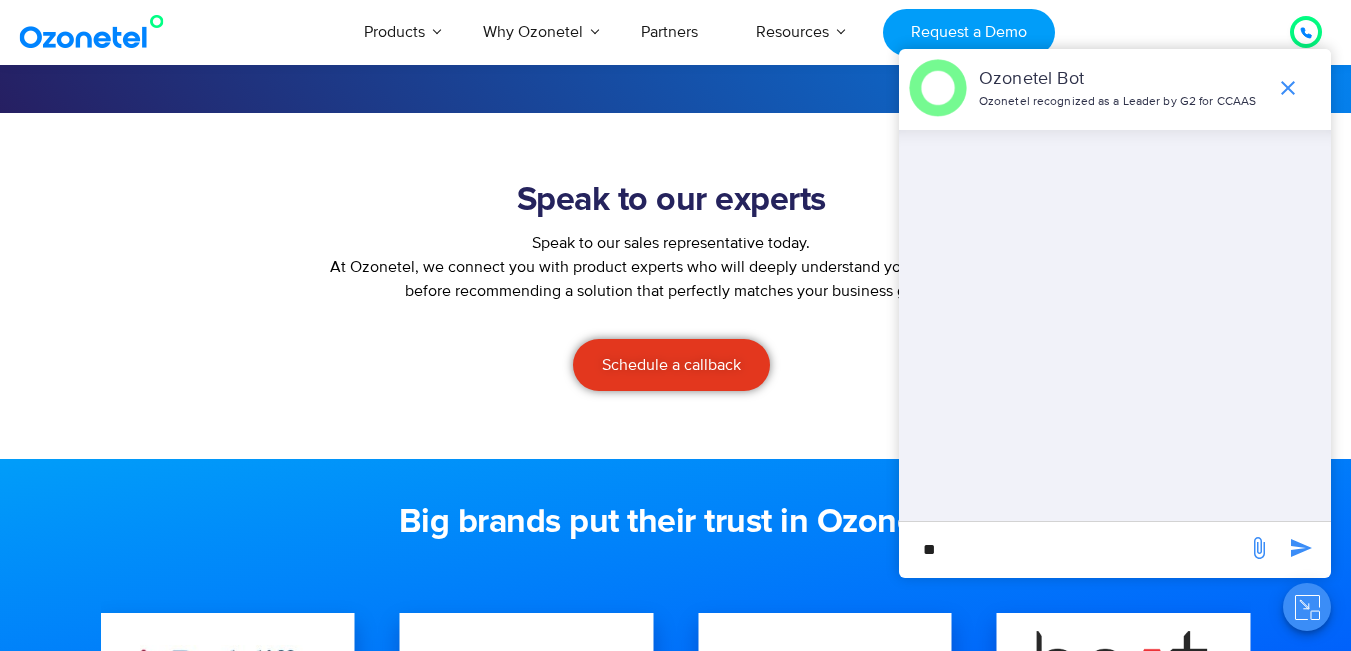 type on "**" 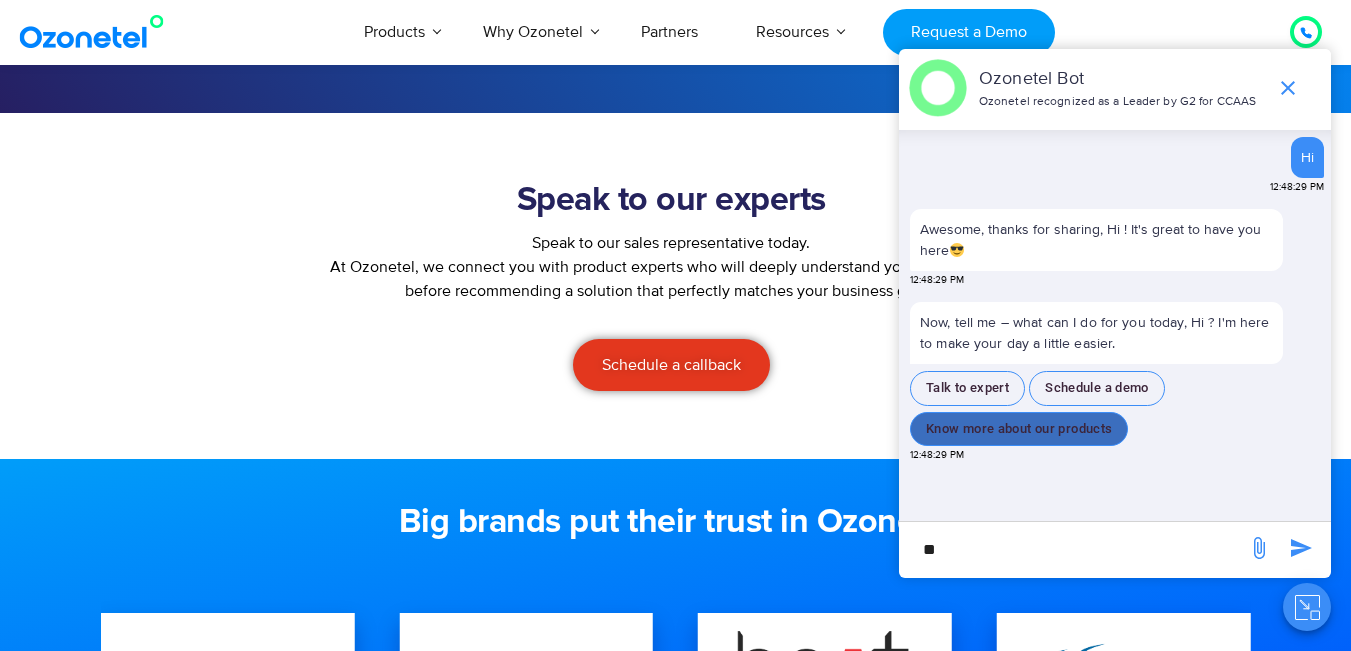 click on "Know more about our products" at bounding box center [1019, 429] 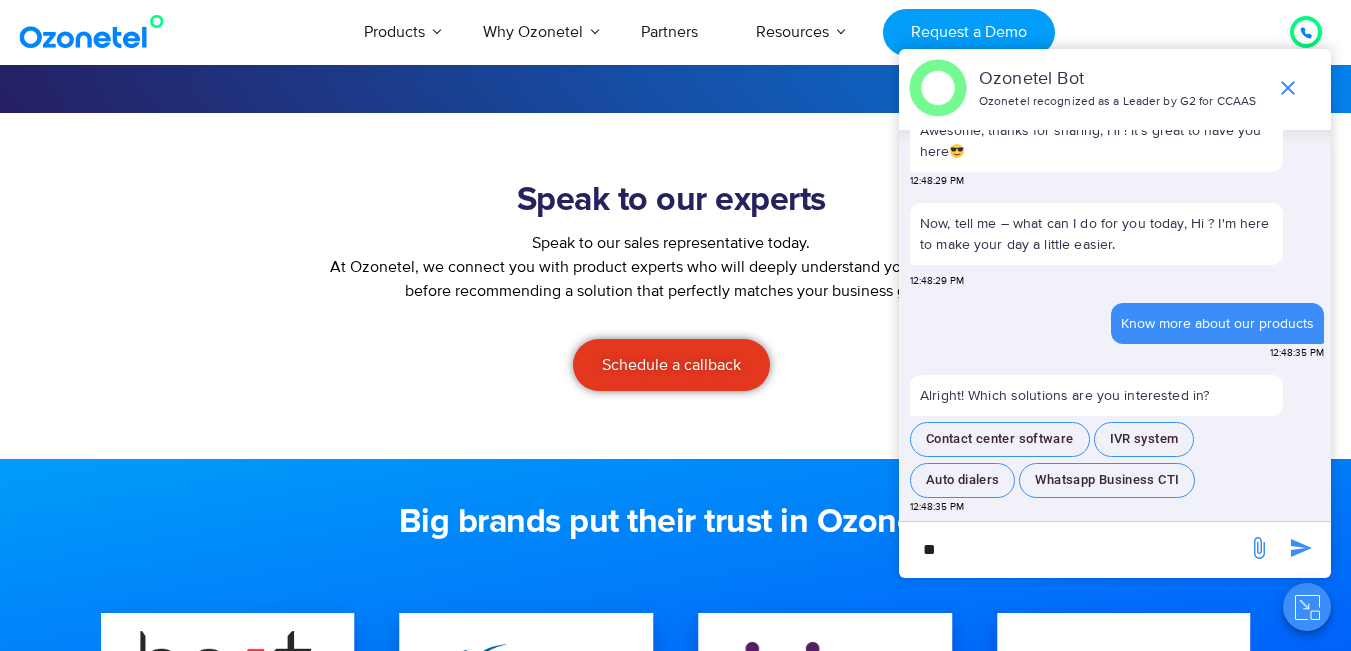 scroll, scrollTop: 0, scrollLeft: 0, axis: both 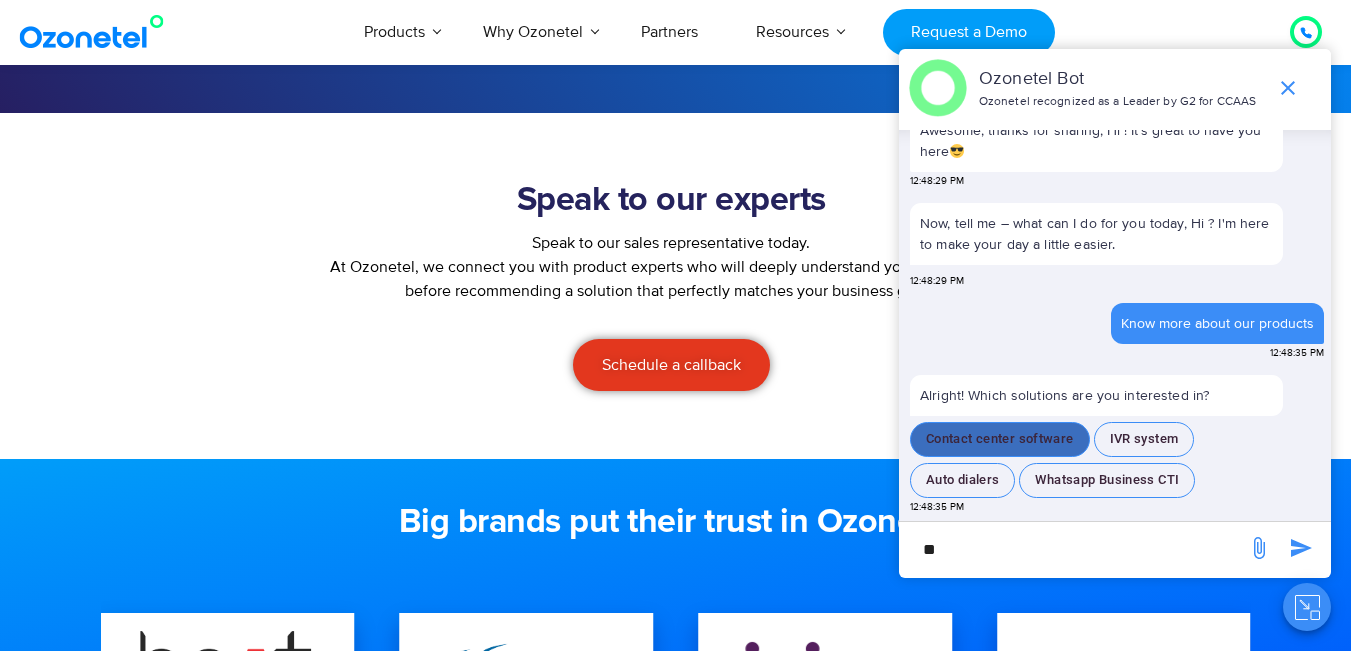 click on "Contact center software" at bounding box center [1000, 439] 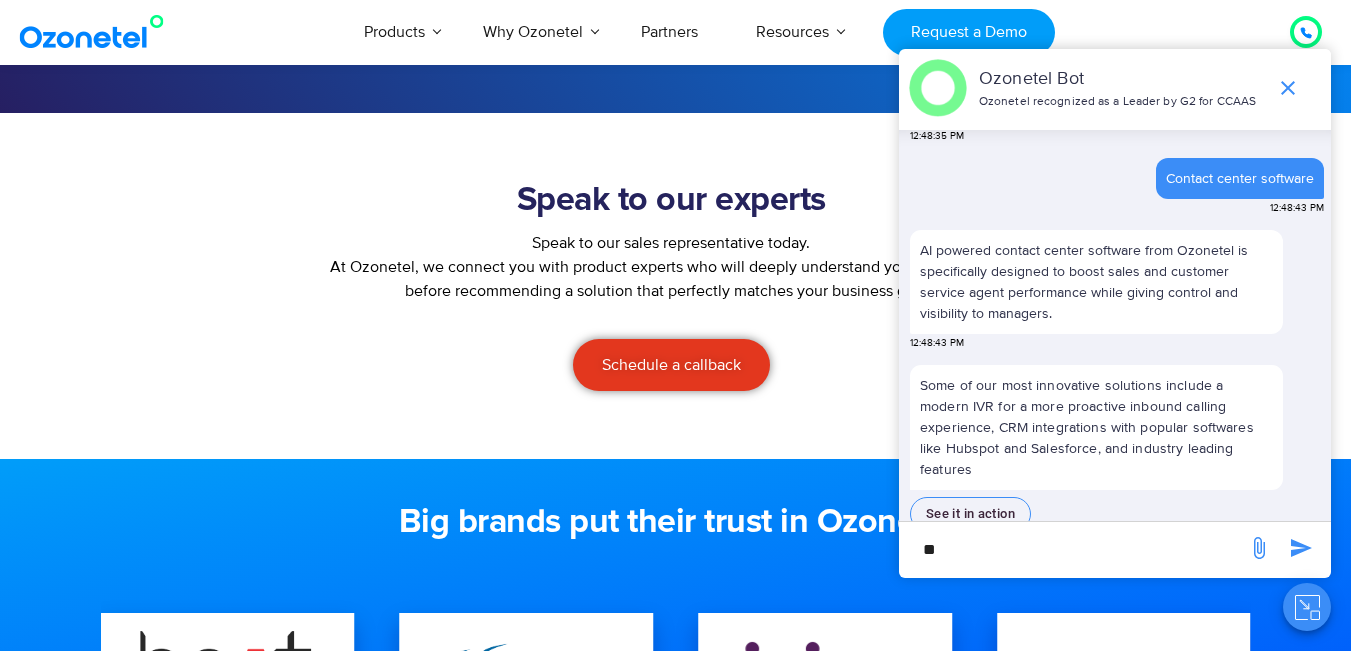 scroll, scrollTop: 392, scrollLeft: 0, axis: vertical 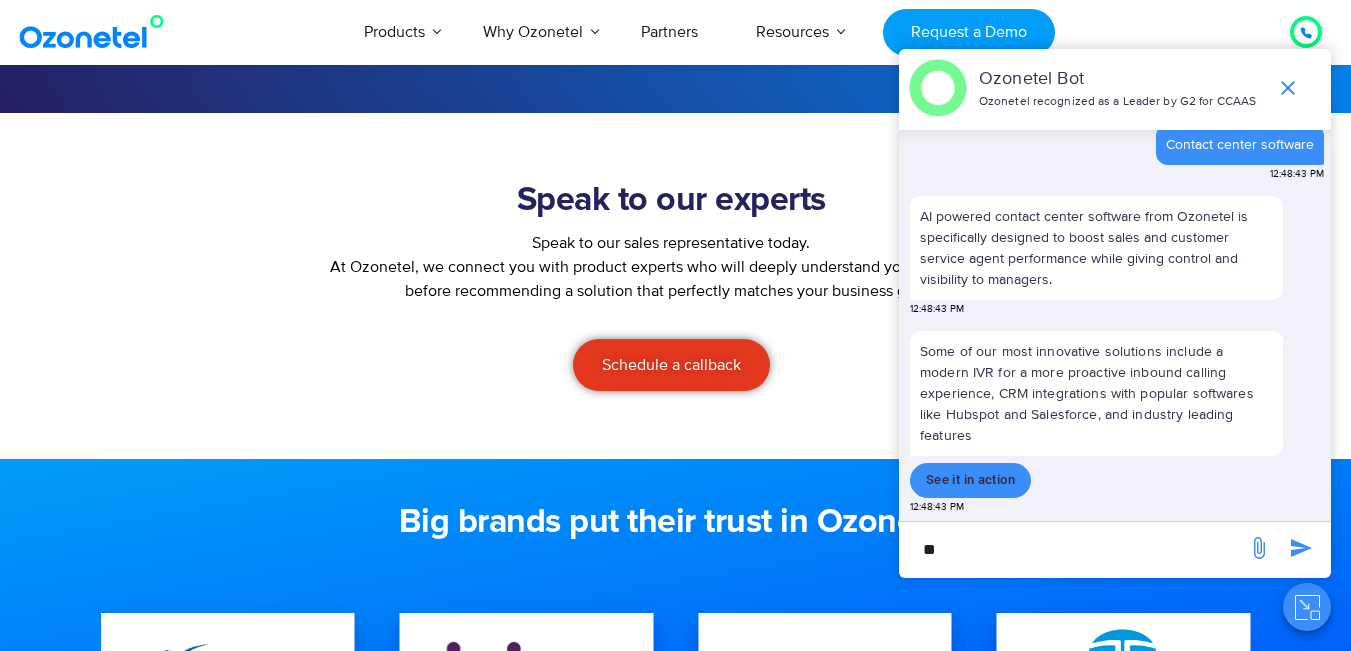 click on "See it in action" at bounding box center [970, 480] 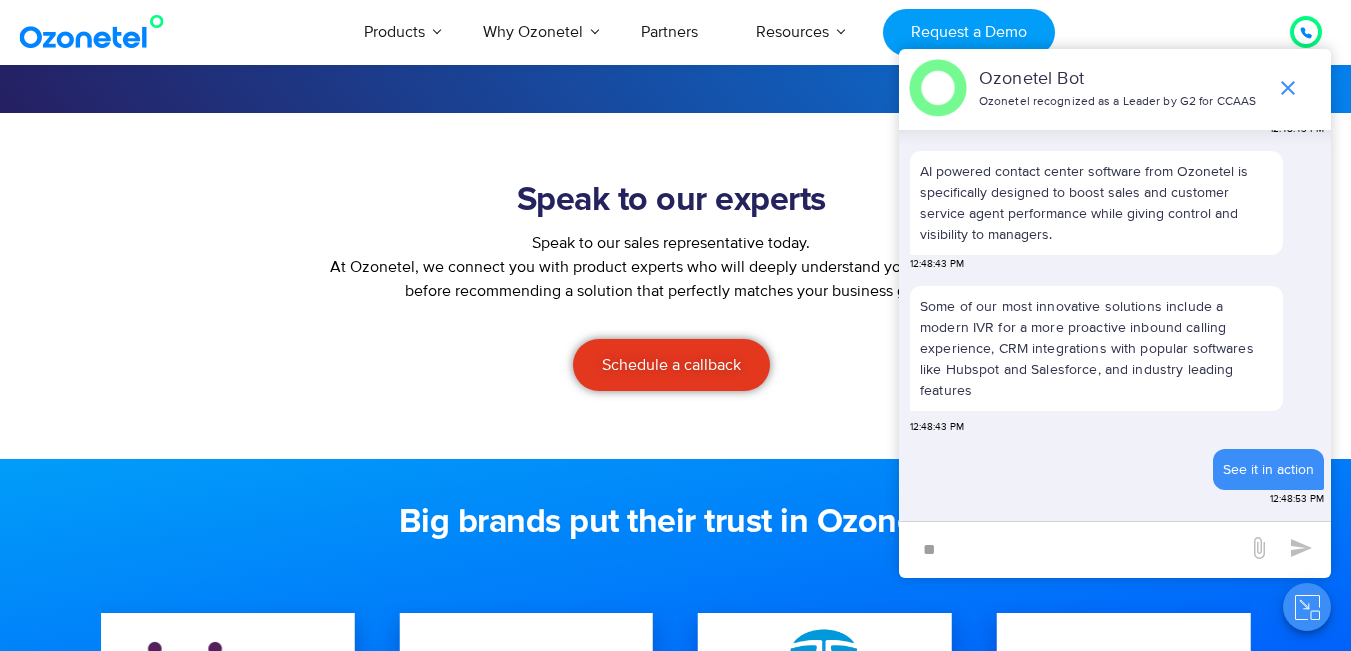 scroll, scrollTop: 429, scrollLeft: 0, axis: vertical 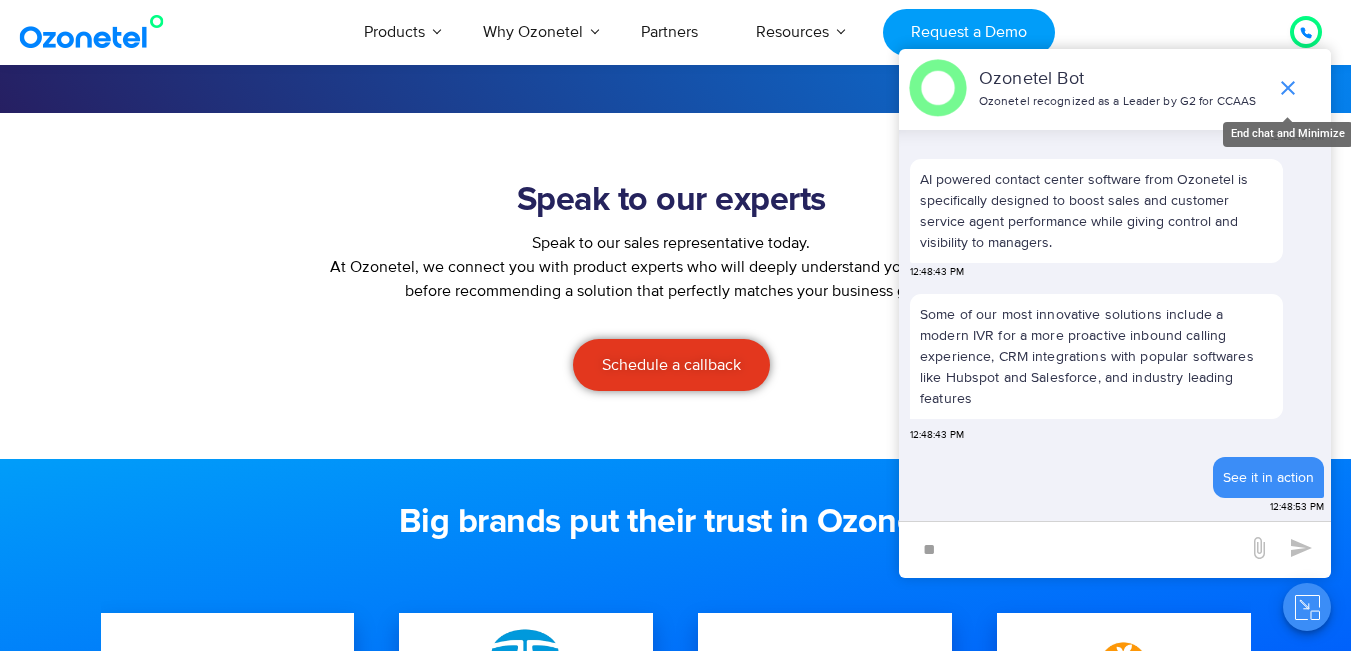 click 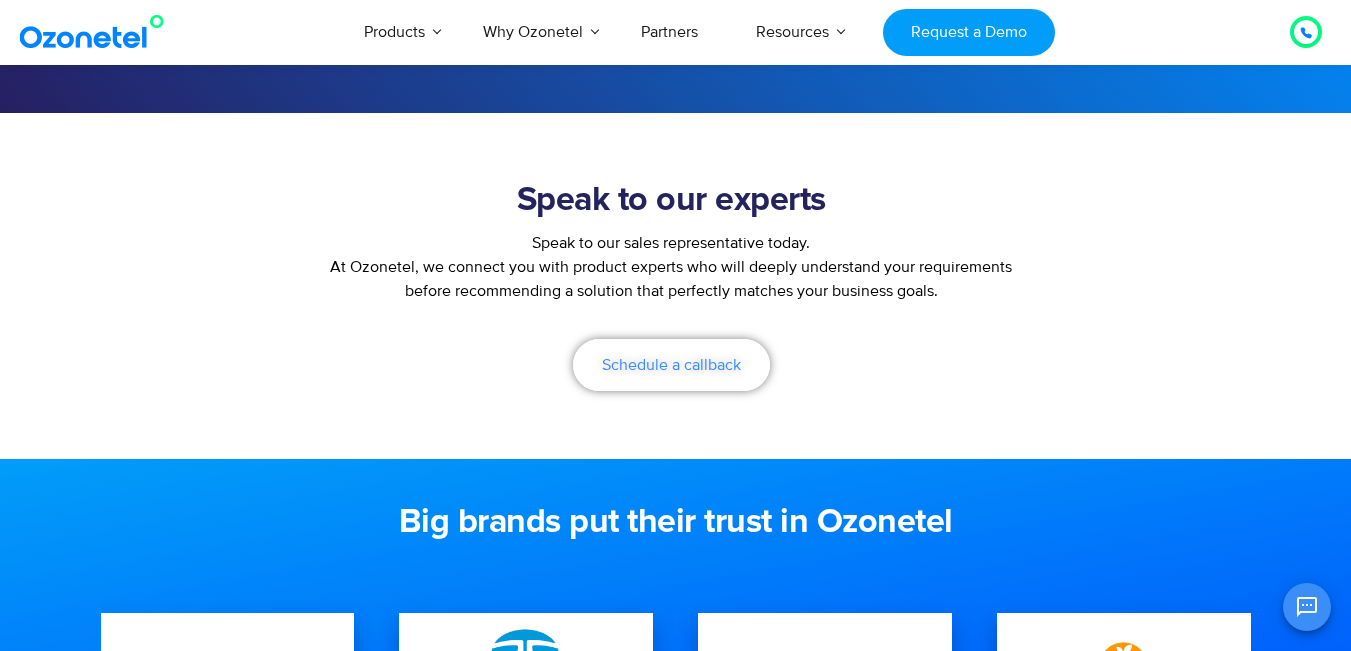 scroll, scrollTop: 867, scrollLeft: 0, axis: vertical 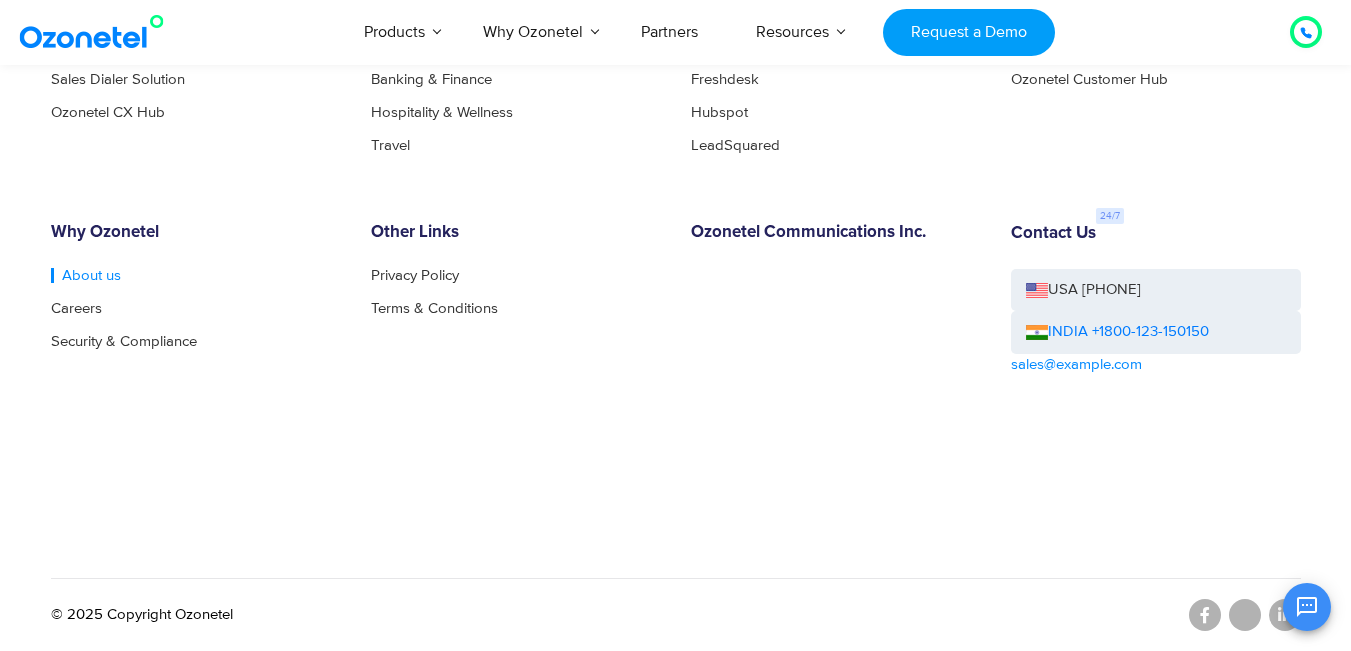click on "About us" at bounding box center (86, 275) 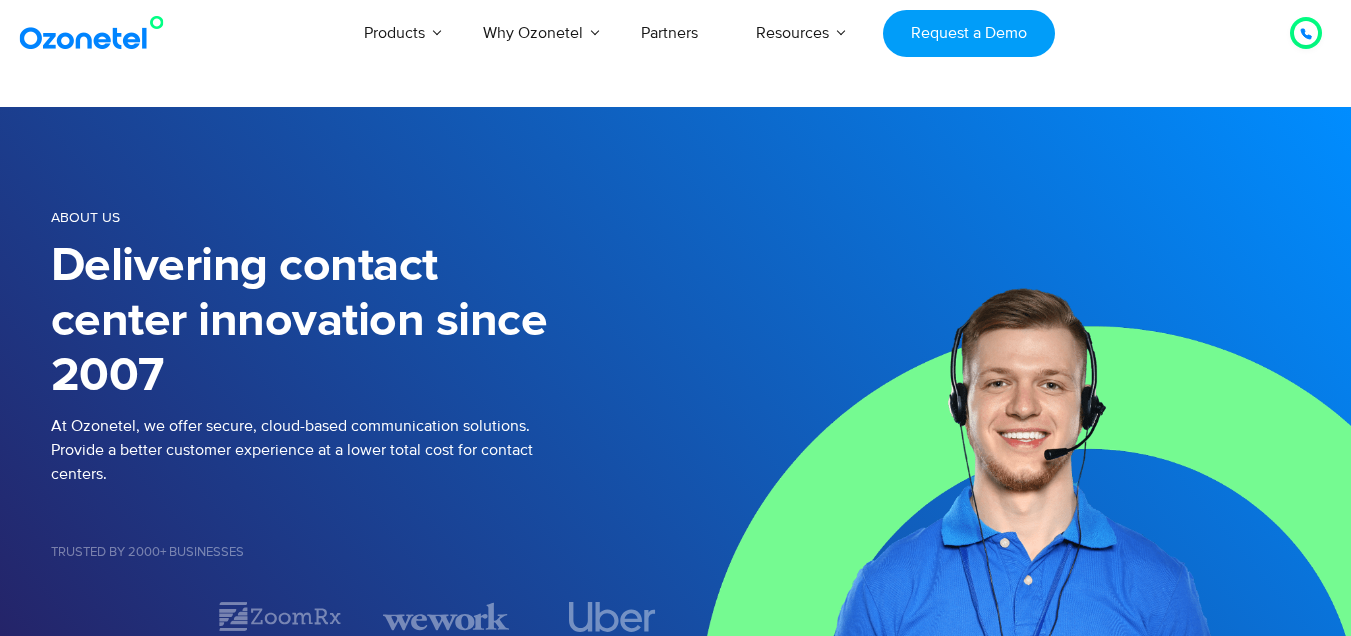 scroll, scrollTop: 0, scrollLeft: 0, axis: both 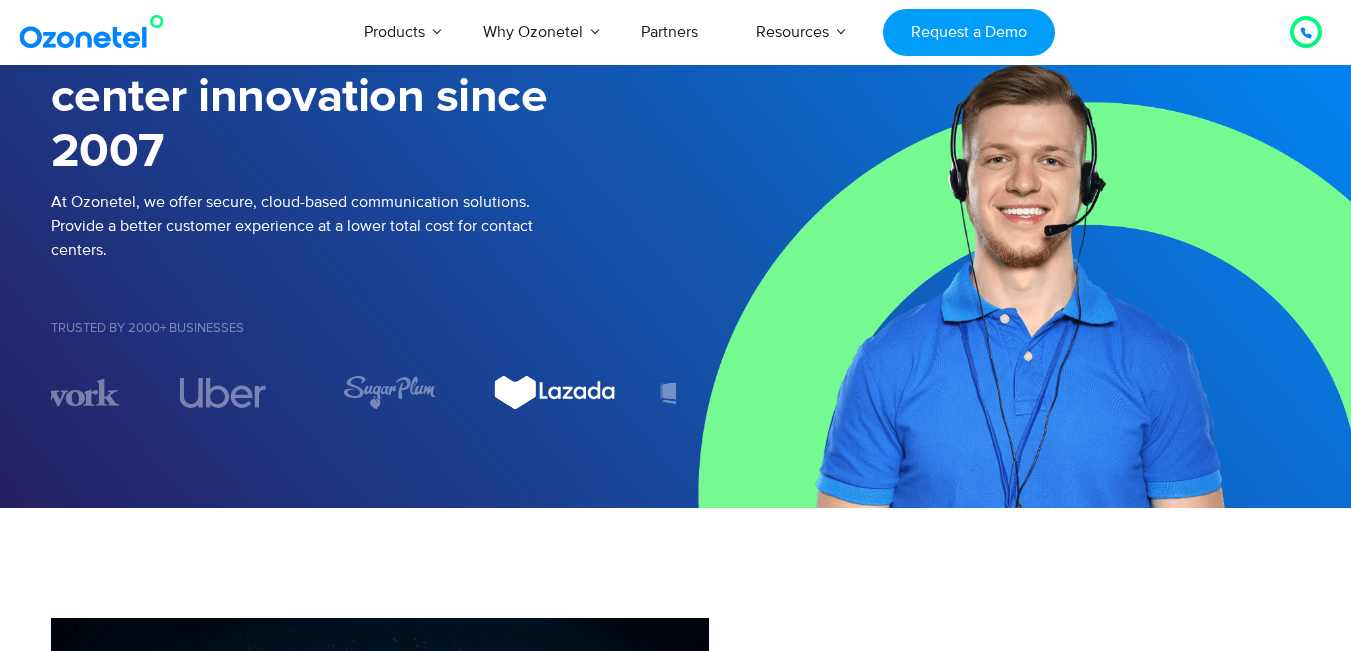 click on "About us
Delivering contact center innovation since 2007
At Ozonetel, we offer secure, cloud-based communication solutions. Provide a better customer experience at a lower total cost for contact centers.
Trusted by 2000+ Businesses" at bounding box center (676, 195) 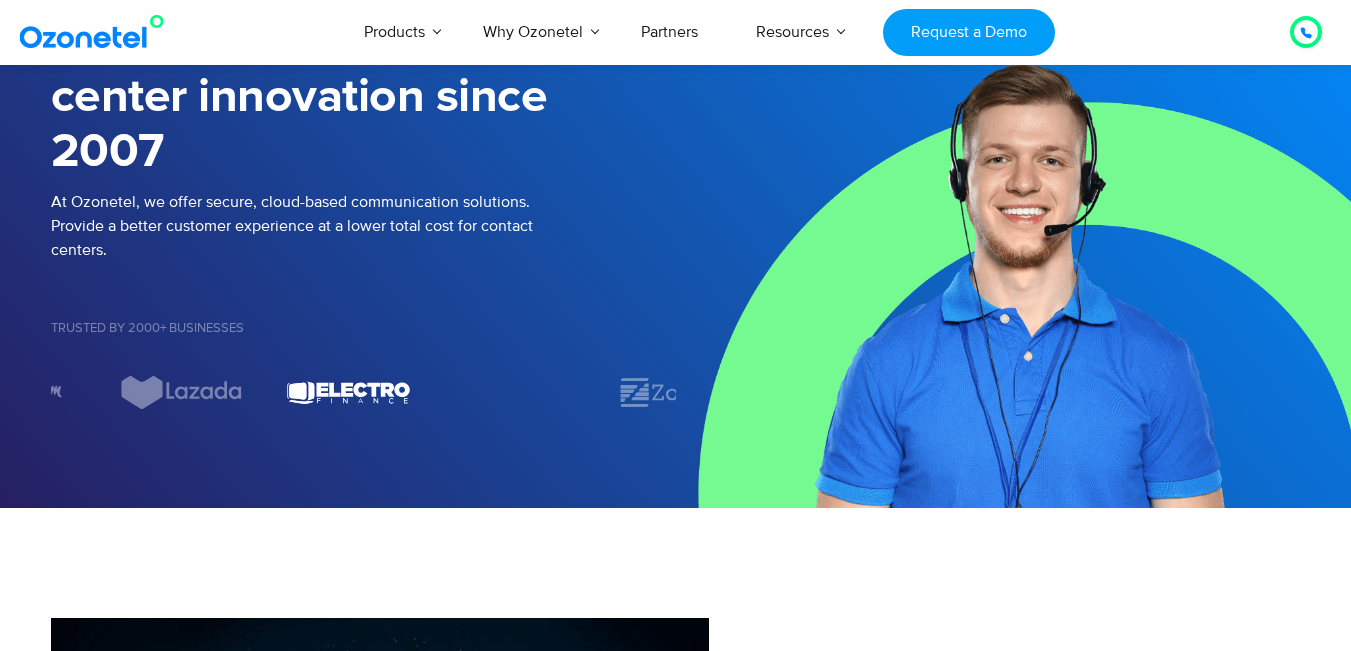 click at bounding box center [349, 392] 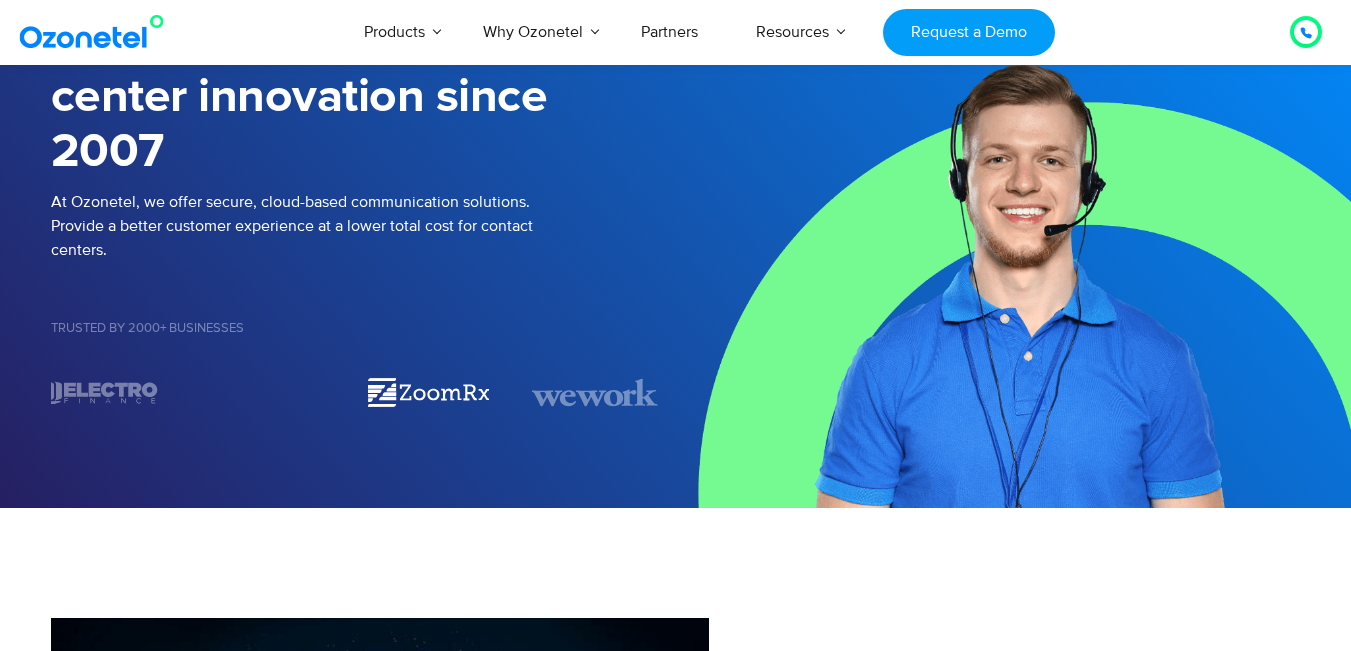 click at bounding box center [428, 392] 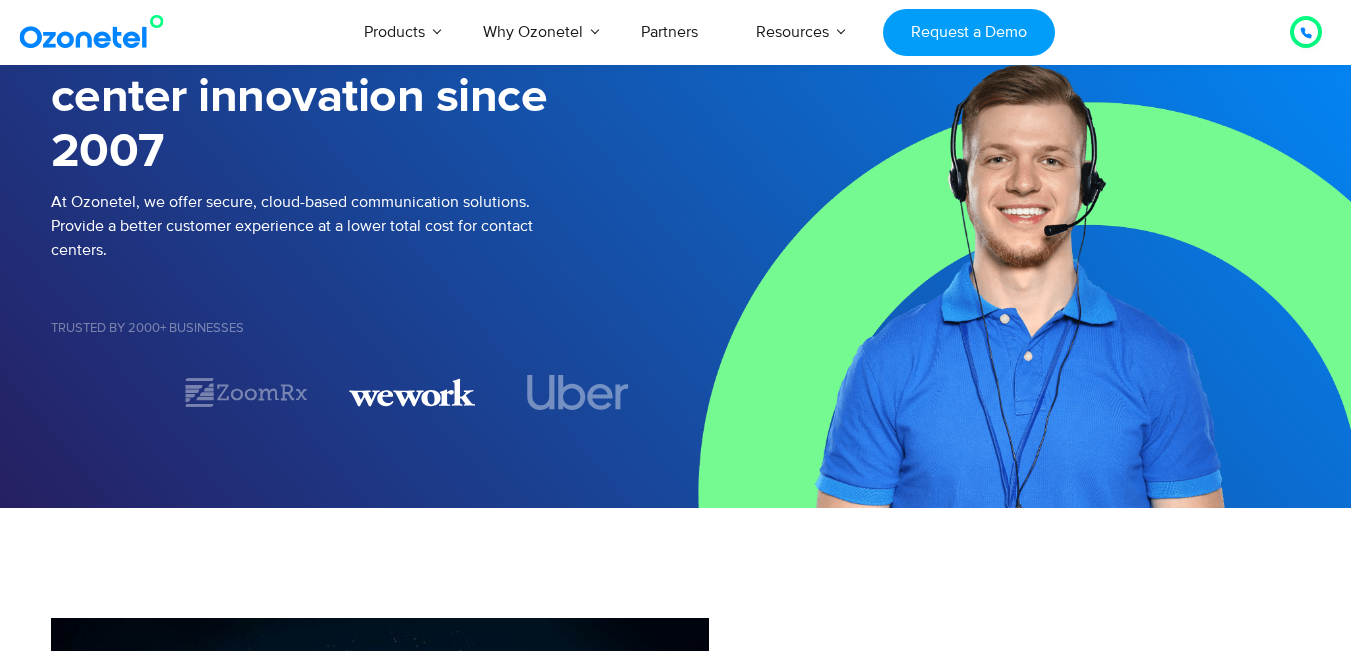click on "About us
Delivering contact center innovation since 2007
At Ozonetel, we offer secure, cloud-based communication solutions. Provide a better customer experience at a lower total cost for contact centers.
Trusted by 2000+ Businesses" at bounding box center [676, 195] 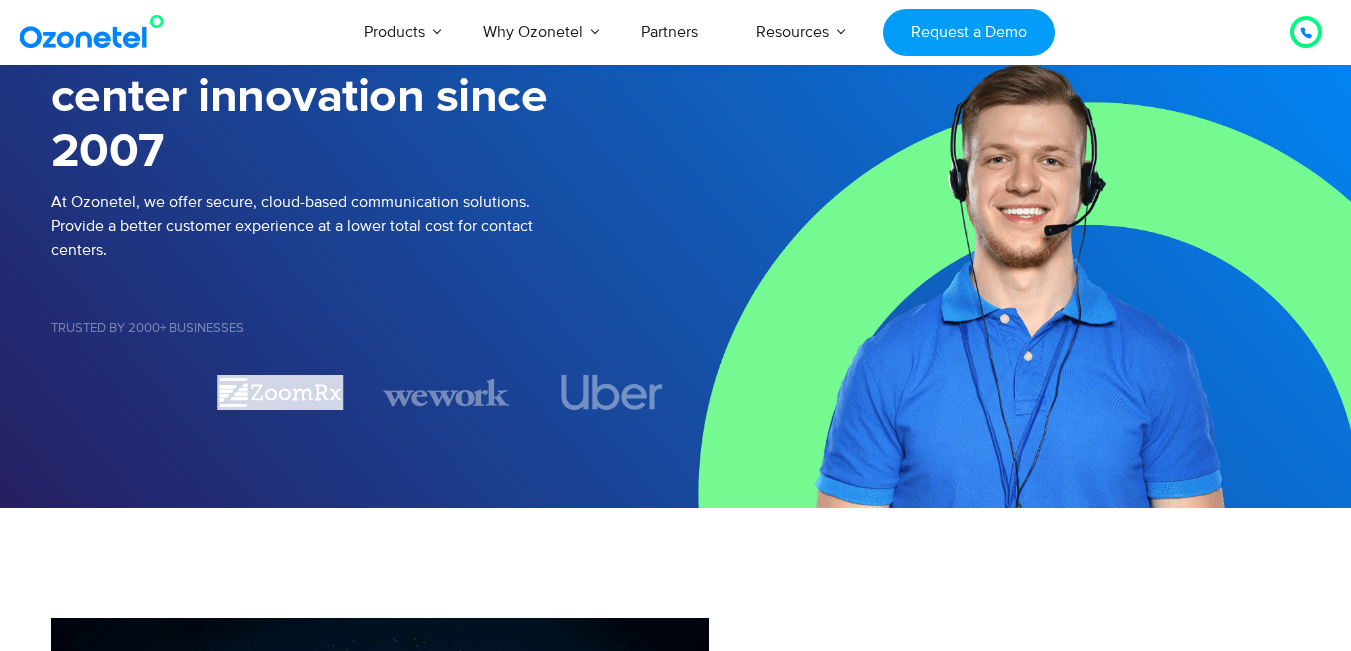 drag, startPoint x: 327, startPoint y: 399, endPoint x: 276, endPoint y: 399, distance: 51 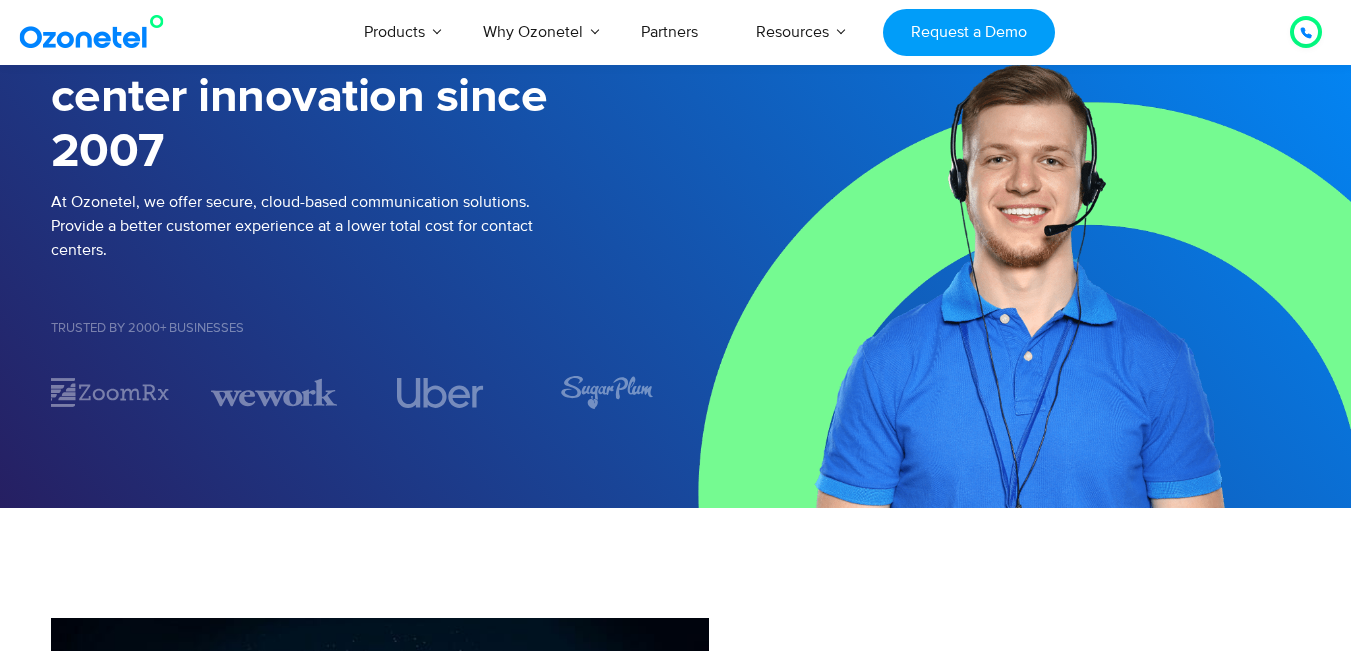 click at bounding box center [-474, 392] 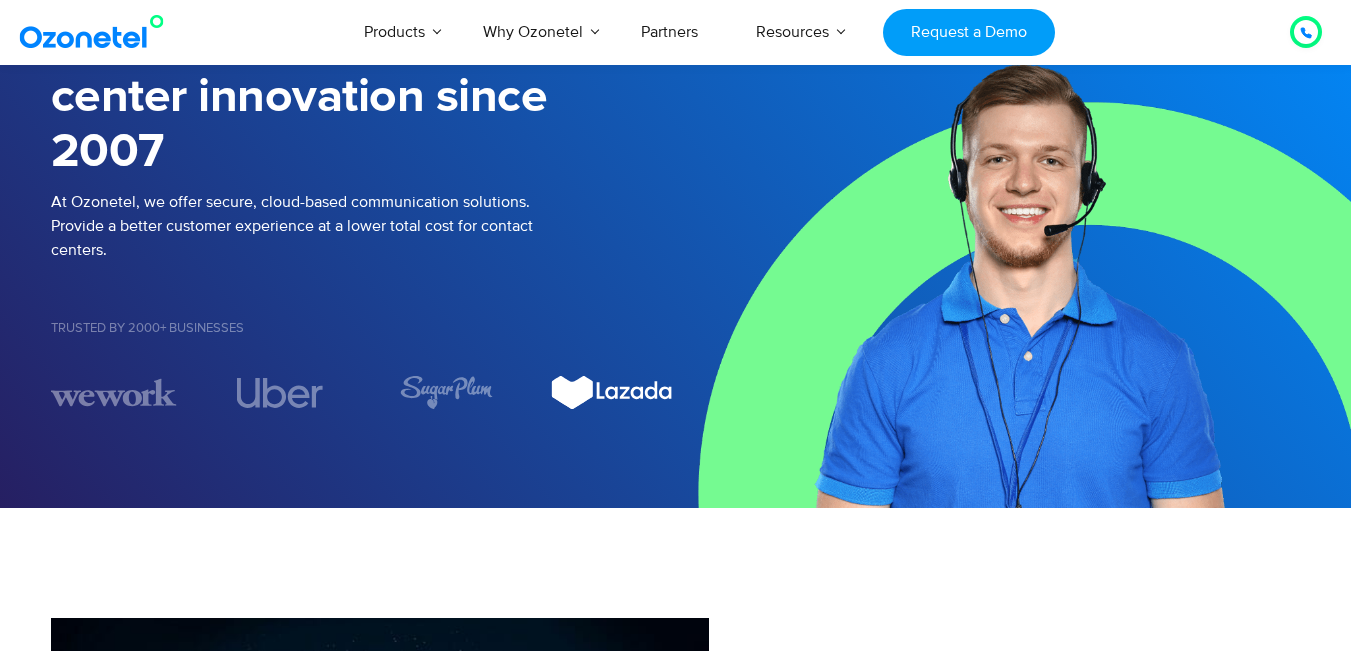 click at bounding box center [612, 392] 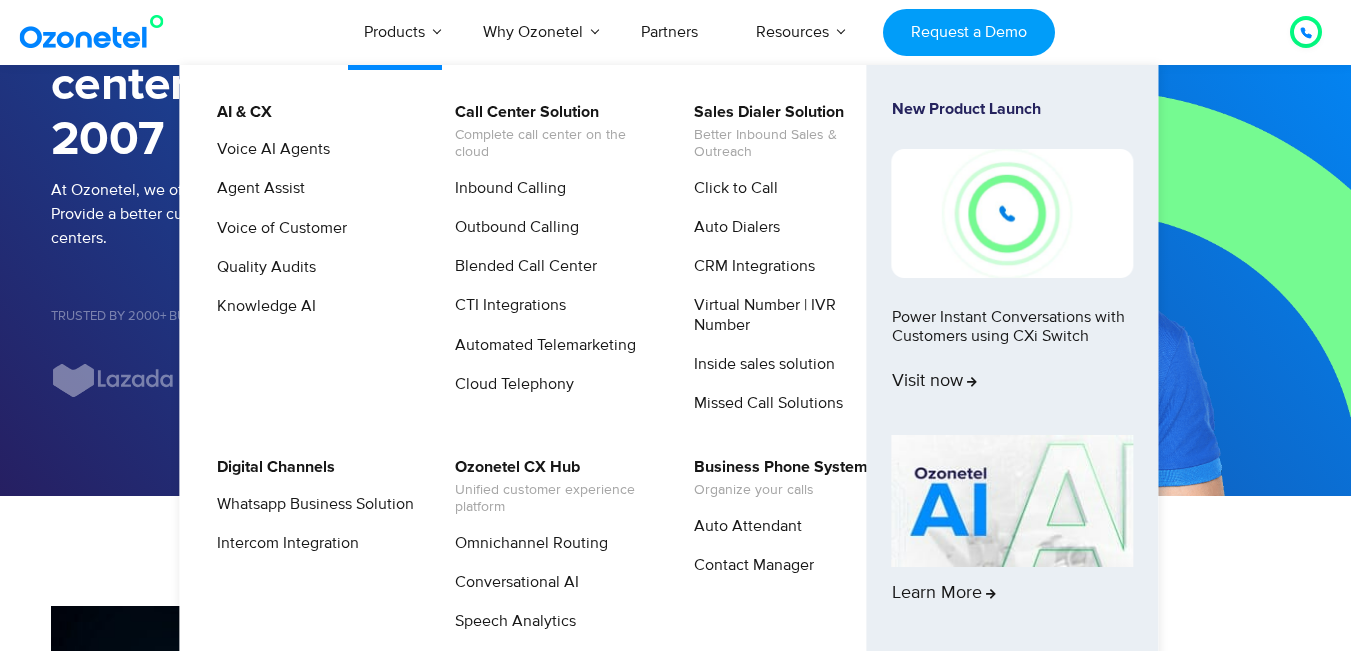 scroll, scrollTop: 200, scrollLeft: 0, axis: vertical 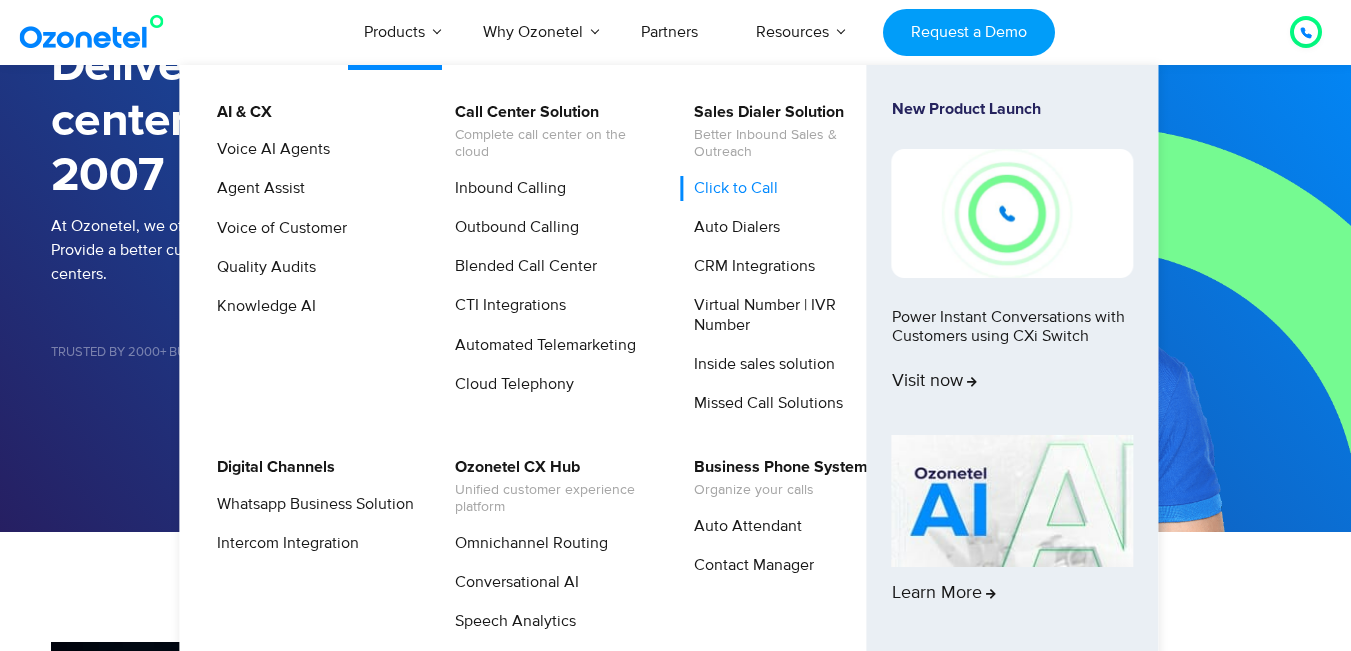 click on "Click to Call" at bounding box center (731, 188) 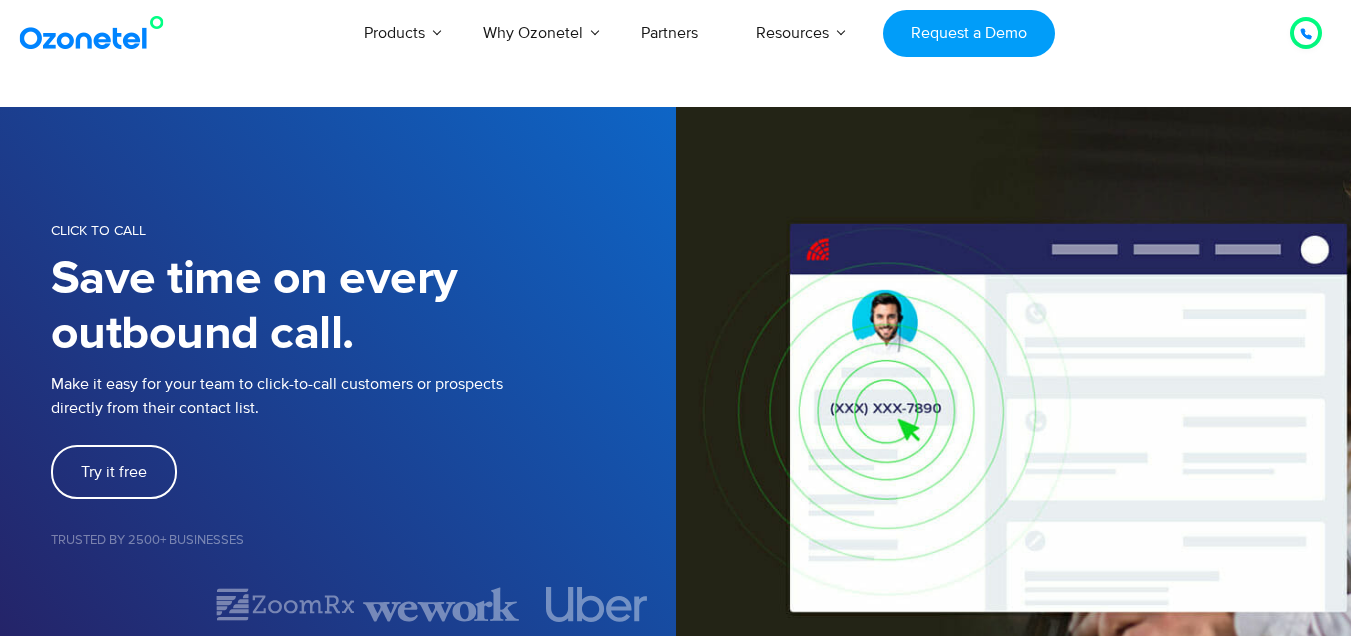 scroll, scrollTop: 0, scrollLeft: 0, axis: both 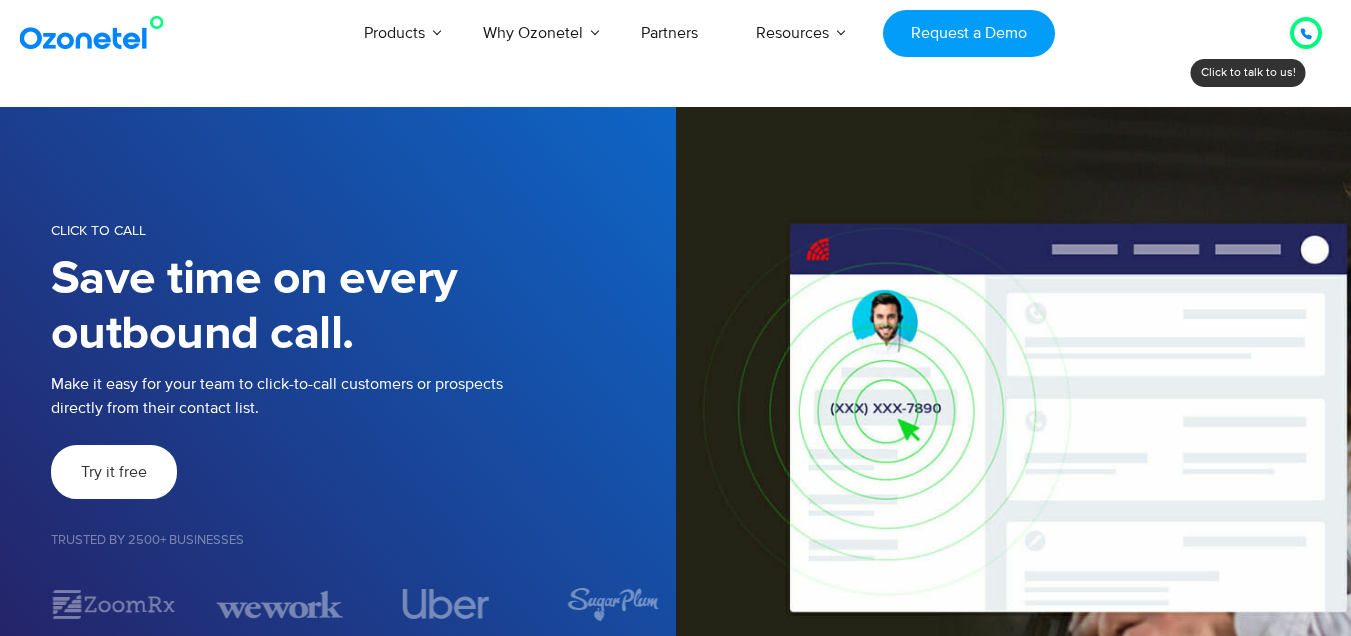 click on "Try it free" at bounding box center [114, 472] 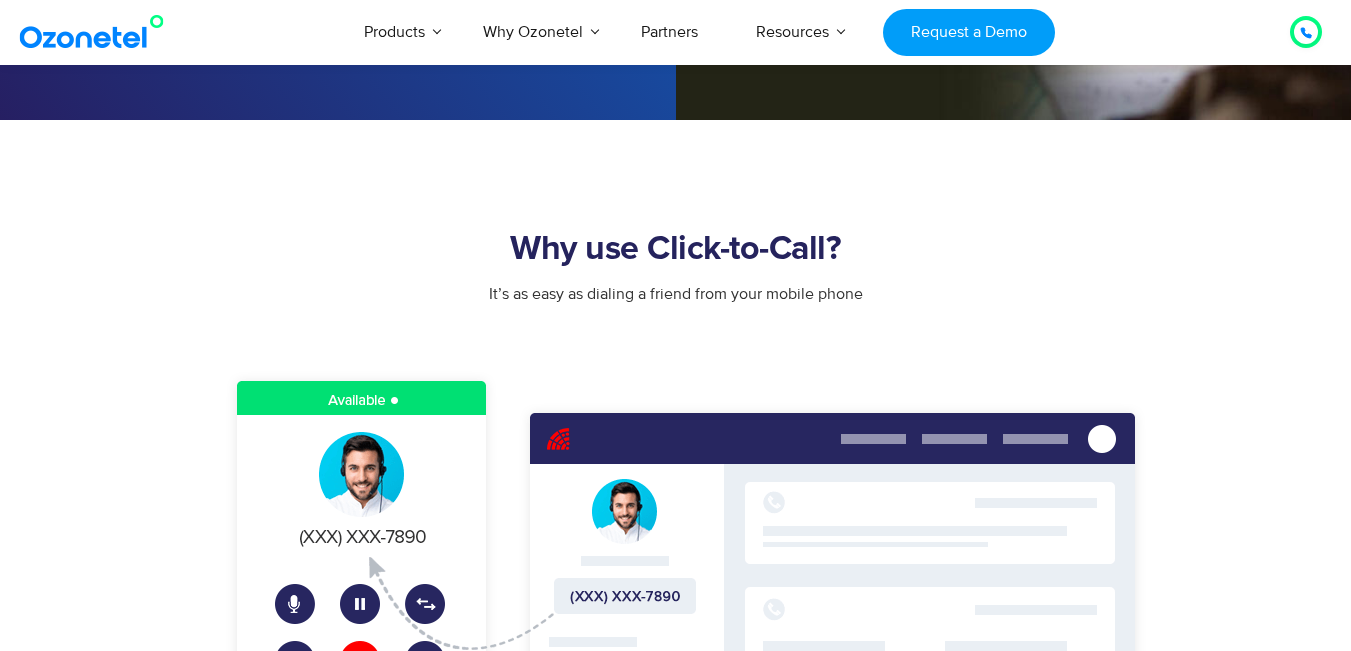 scroll, scrollTop: 600, scrollLeft: 0, axis: vertical 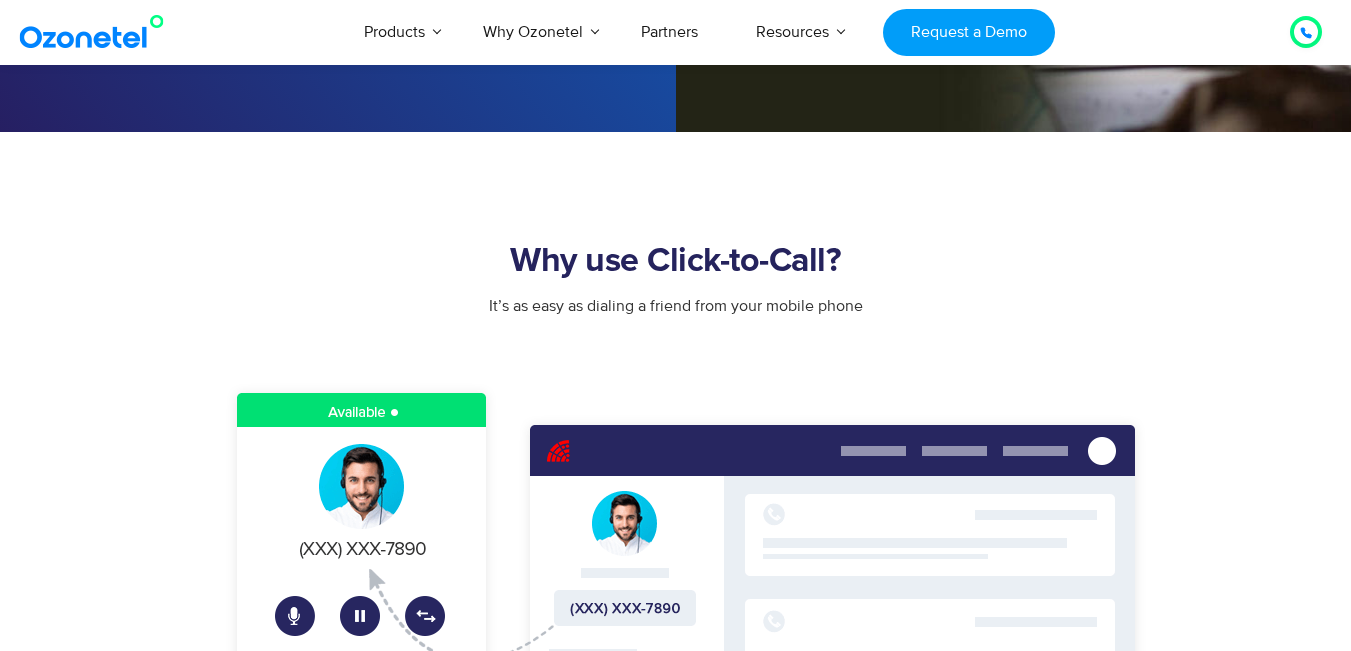 click on "Why use Click-to-Call?" at bounding box center [676, 262] 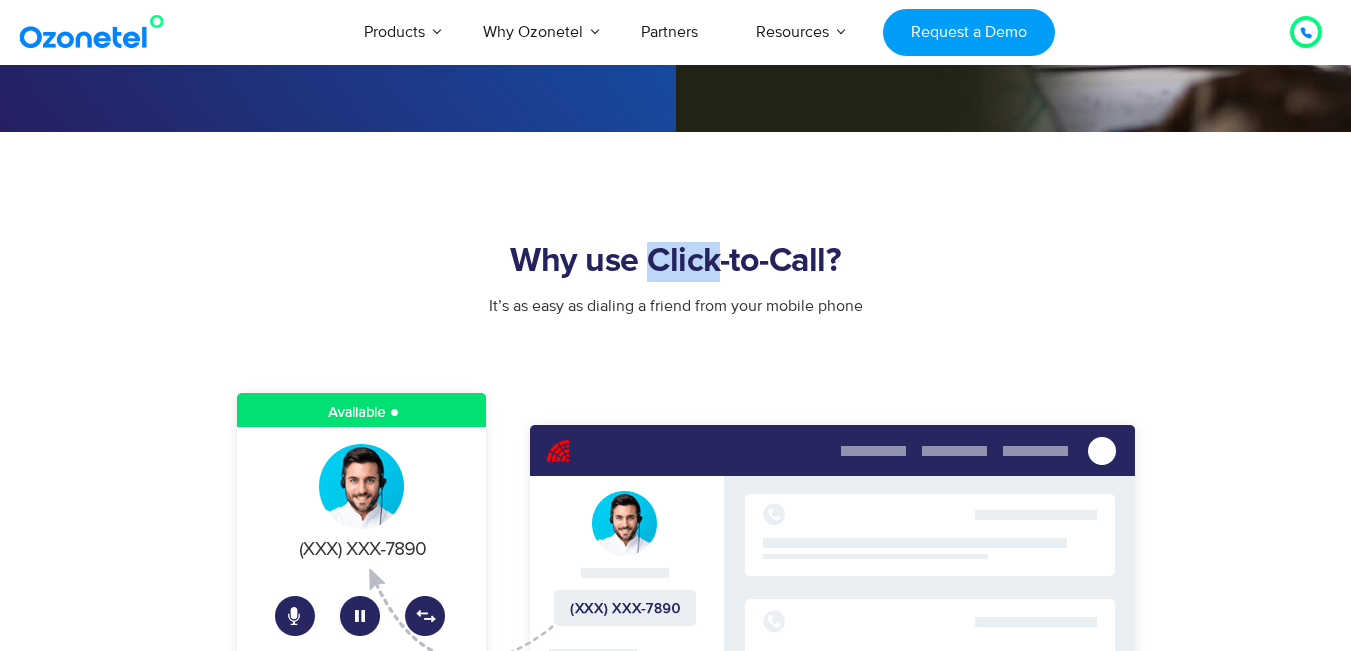 click on "Why use Click-to-Call?" at bounding box center (676, 262) 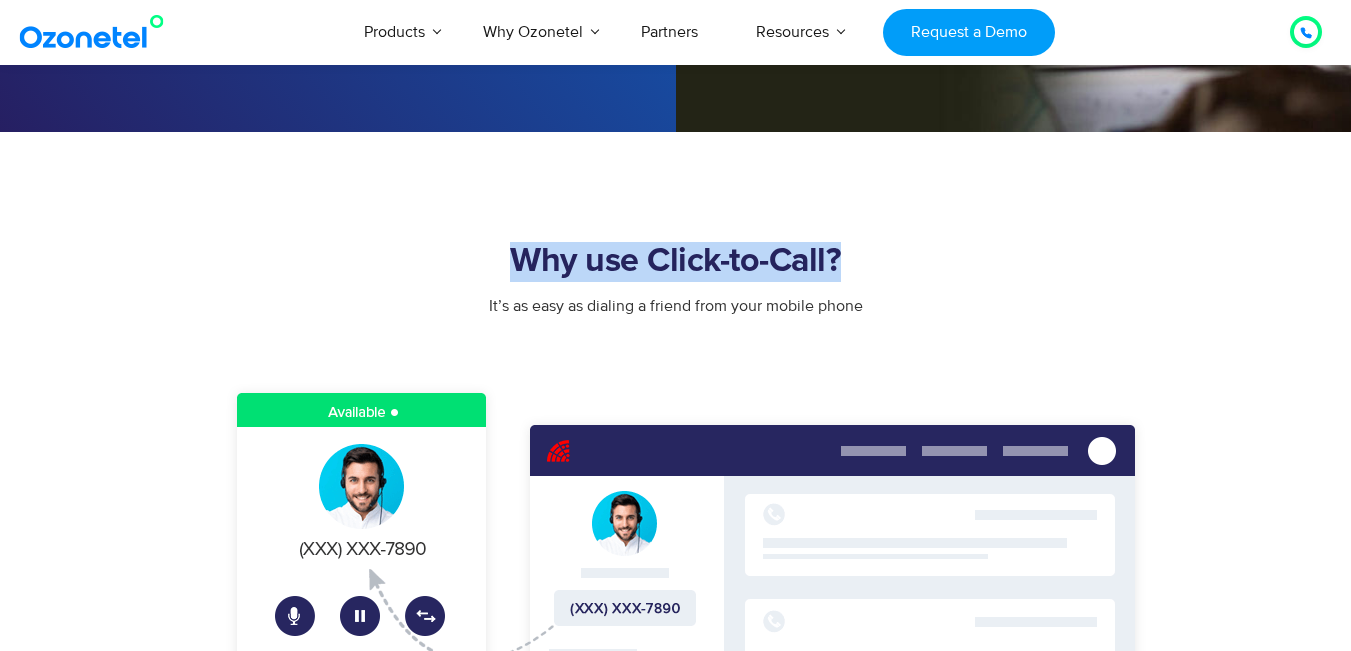 click on "Why use Click-to-Call?" at bounding box center (676, 262) 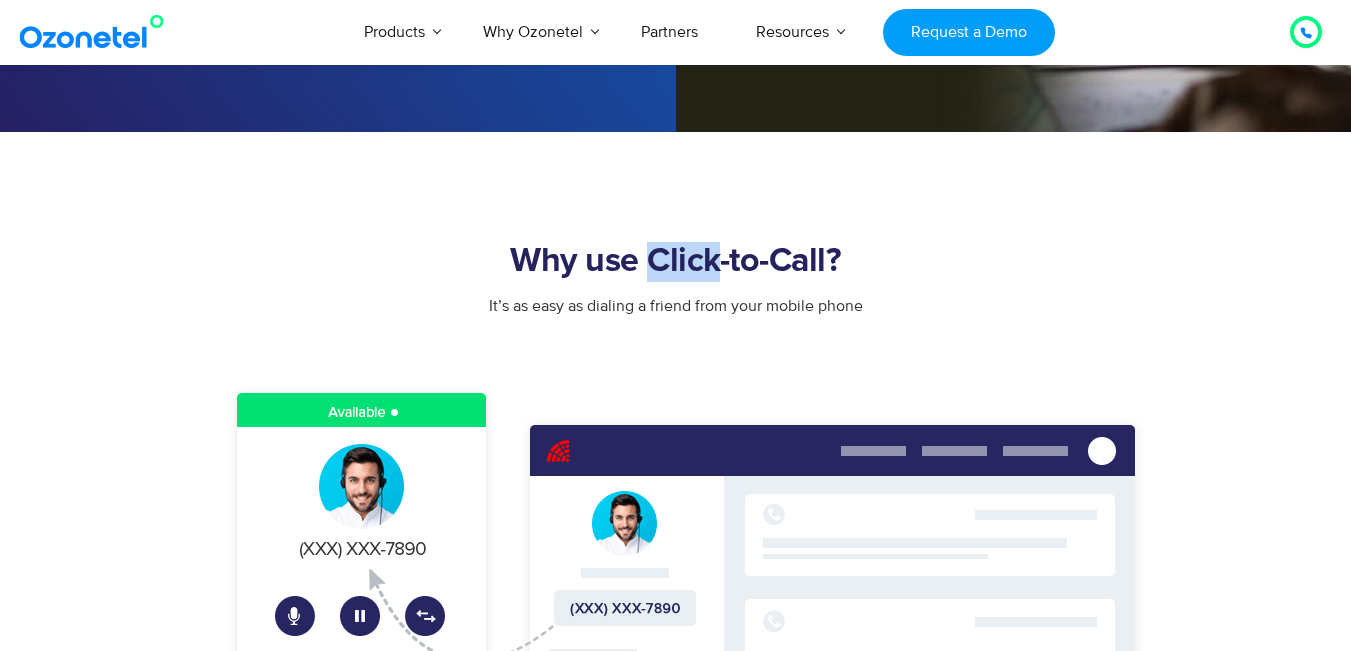 click on "Why use Click-to-Call?" at bounding box center [676, 262] 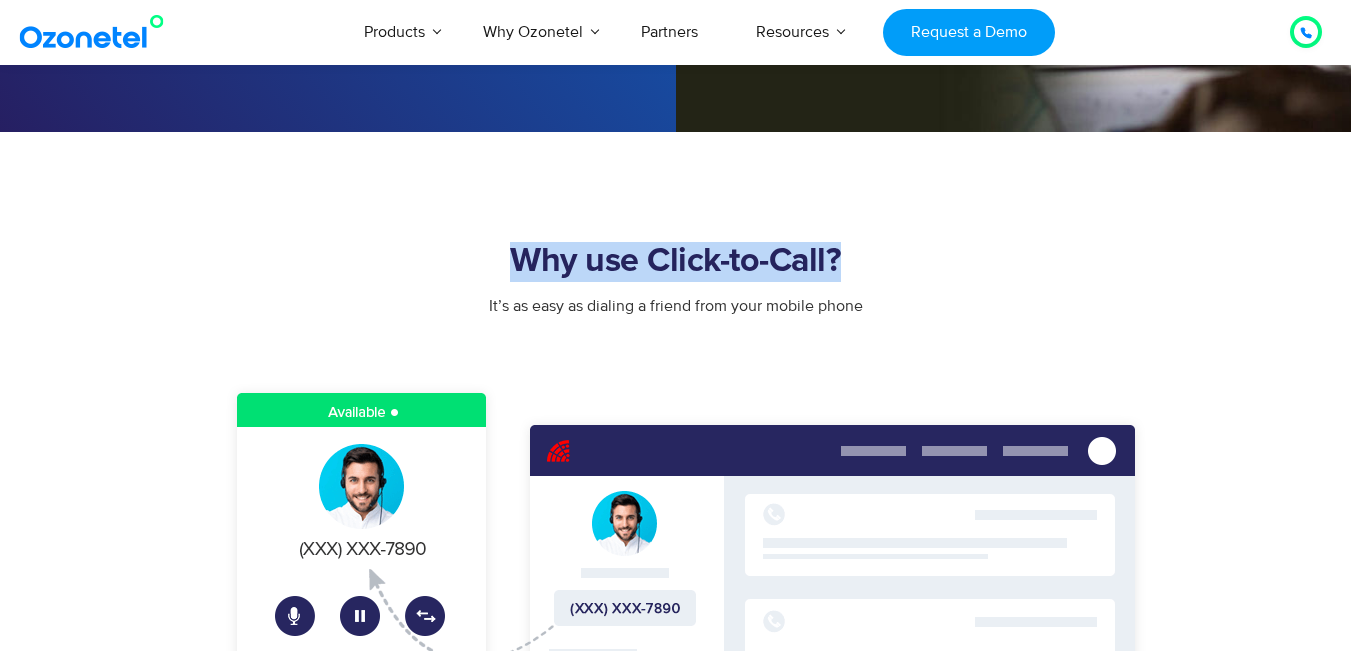 click on "Why use Click-to-Call?" at bounding box center [676, 262] 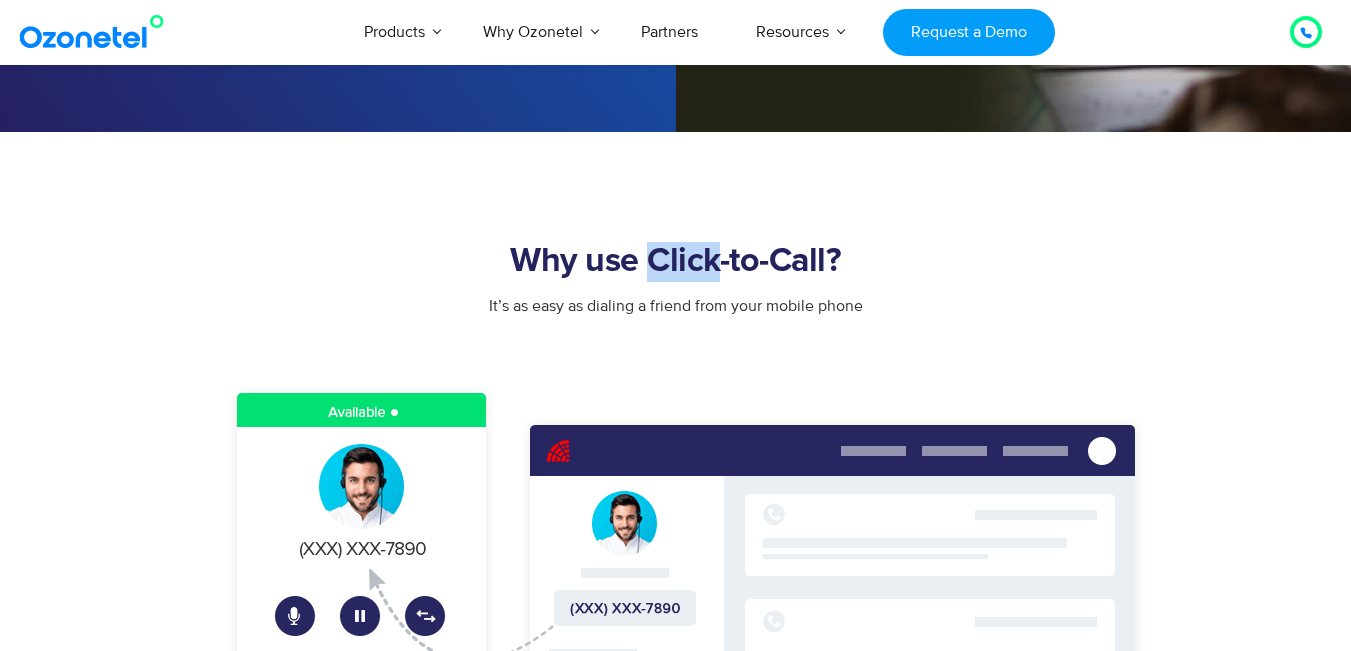click on "Why use Click-to-Call?" at bounding box center (676, 262) 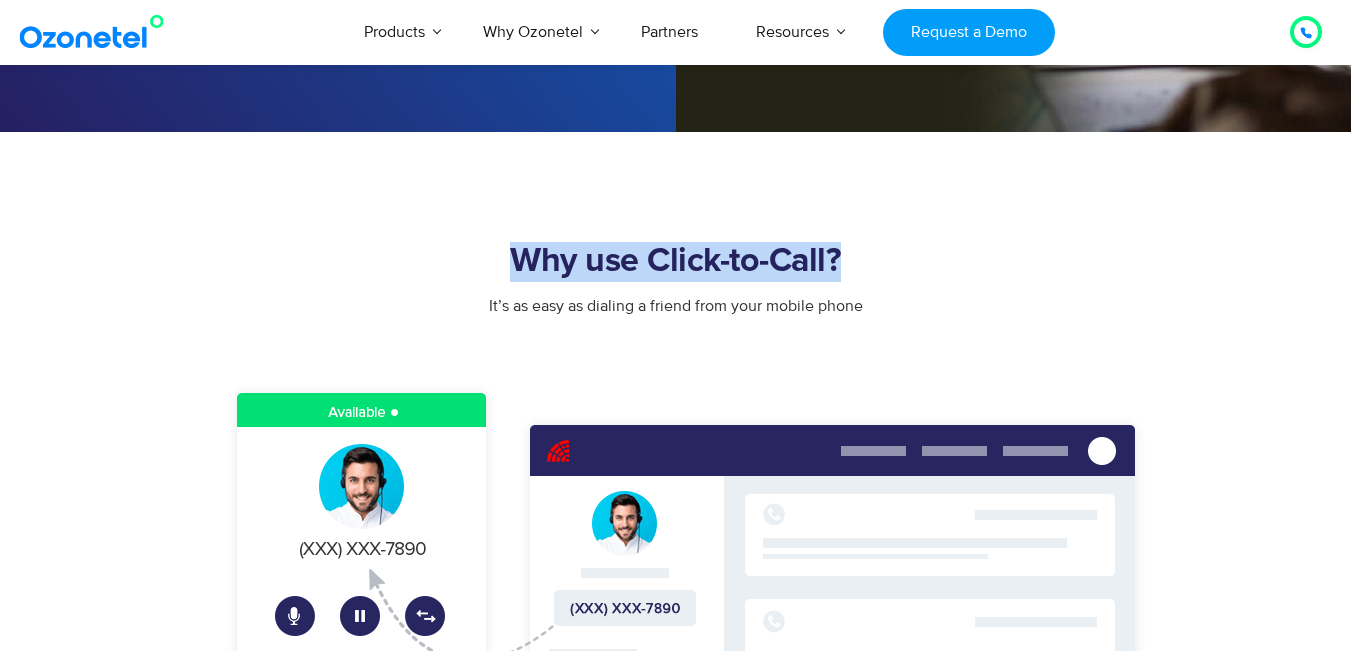 click on "Why use Click-to-Call?" at bounding box center [676, 262] 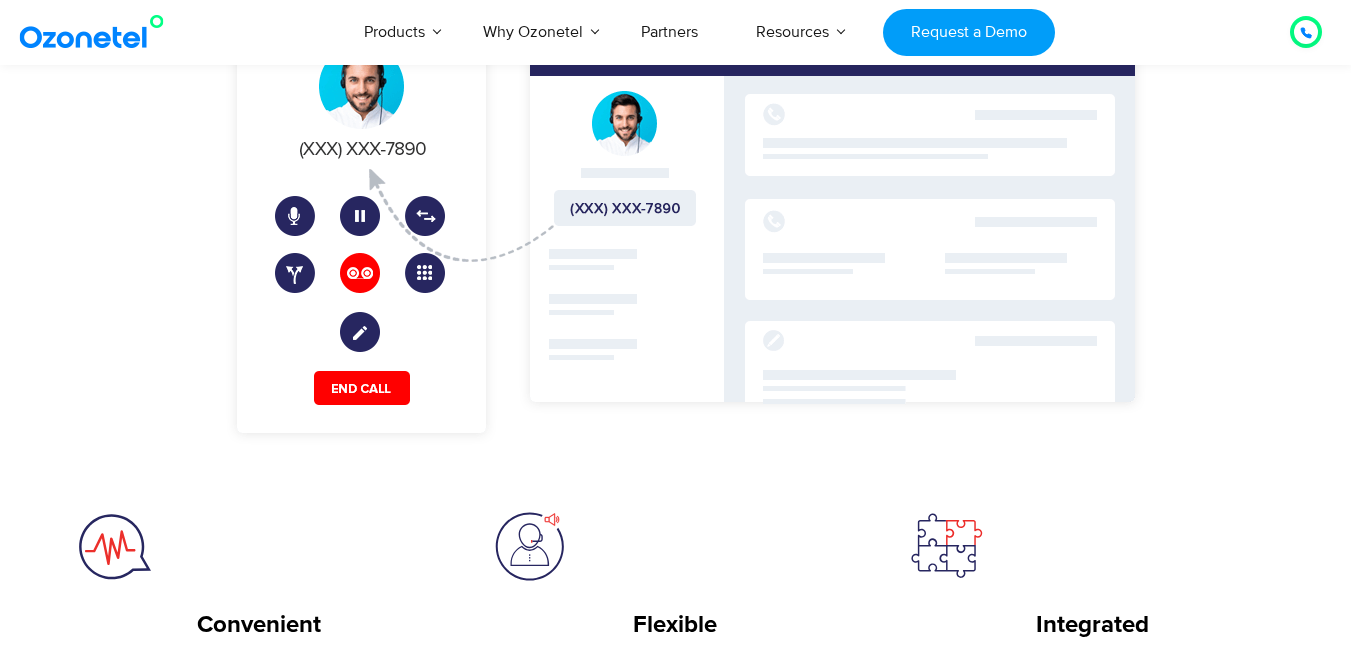 scroll, scrollTop: 1200, scrollLeft: 0, axis: vertical 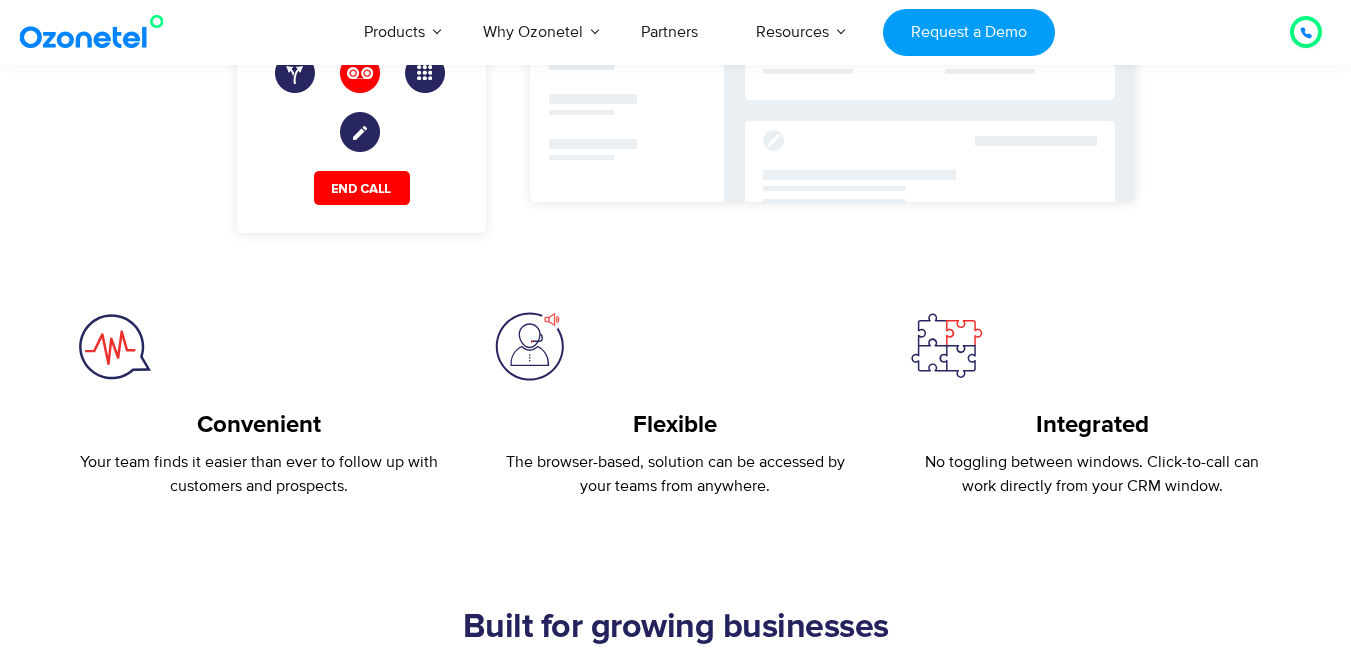 click on "Convenient" at bounding box center (259, 425) 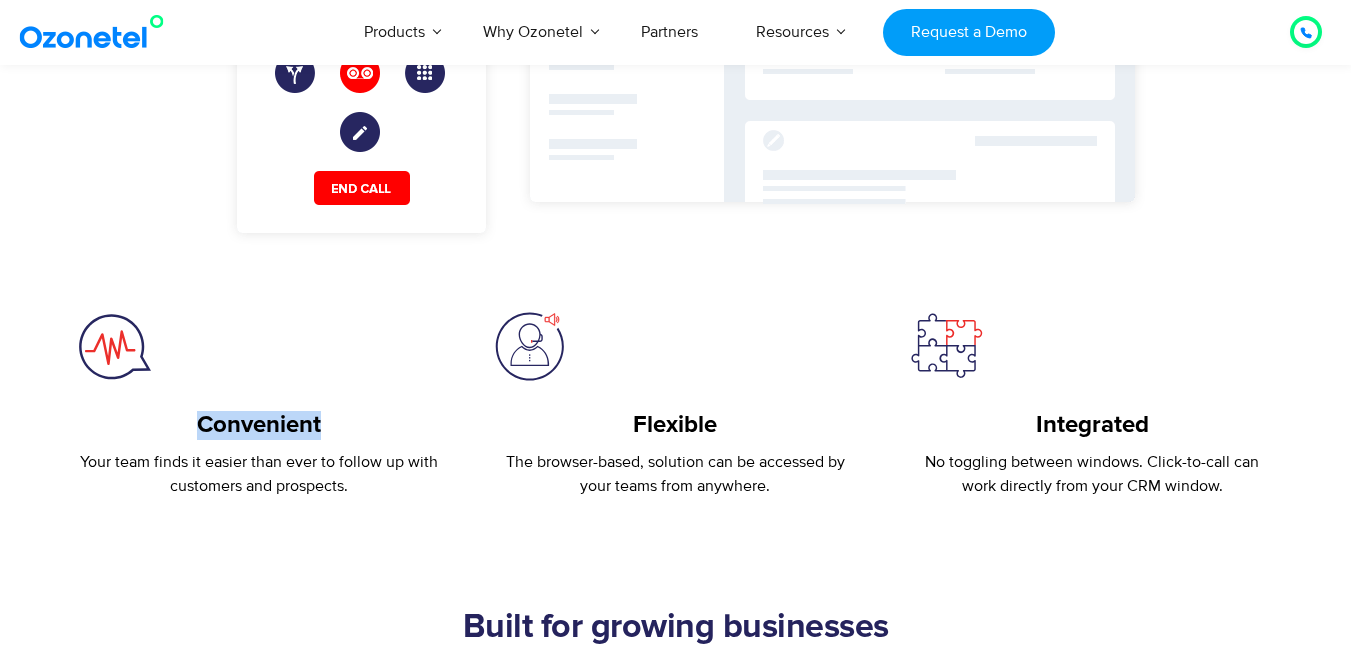 click on "Convenient" at bounding box center [259, 425] 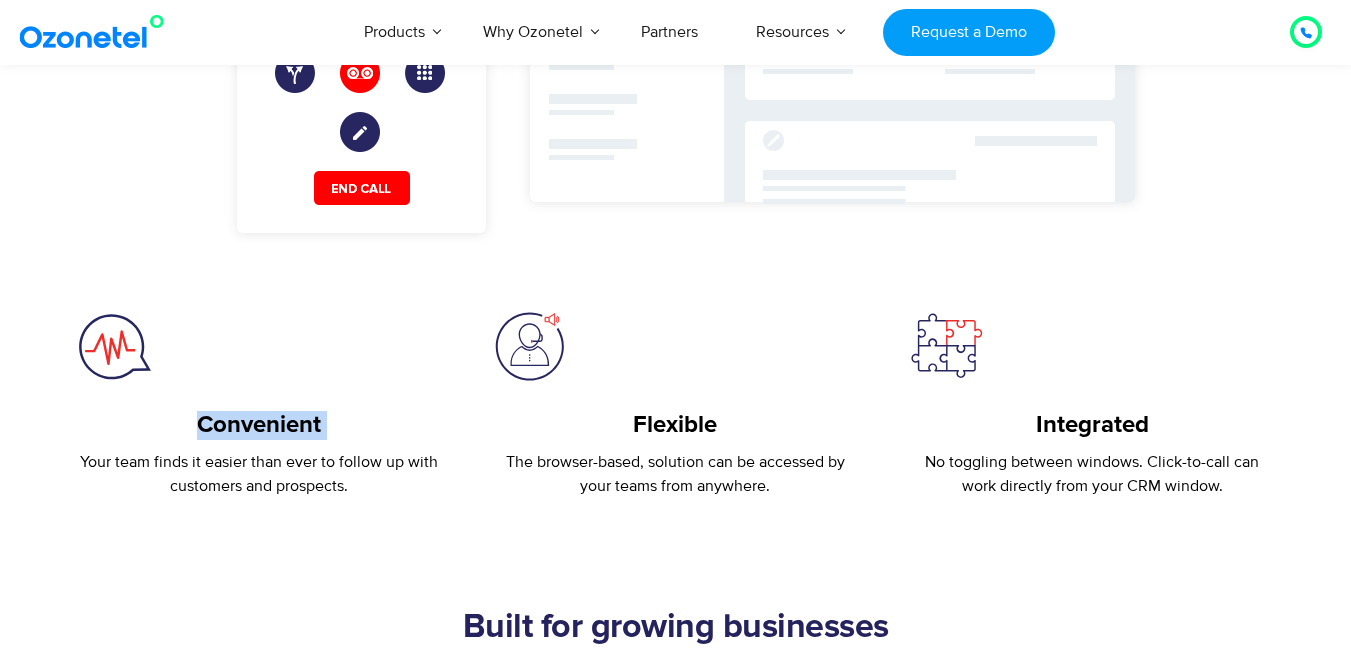 click on "Convenient" at bounding box center [259, 425] 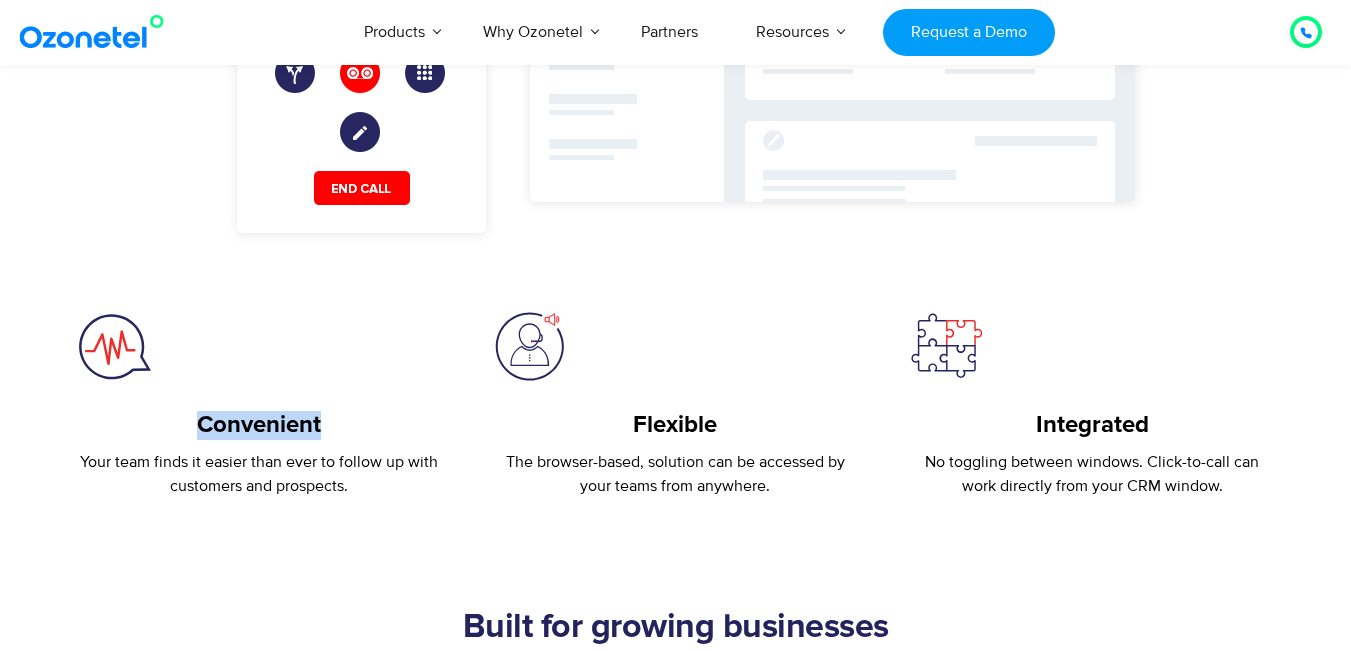 click on "Convenient" at bounding box center [259, 425] 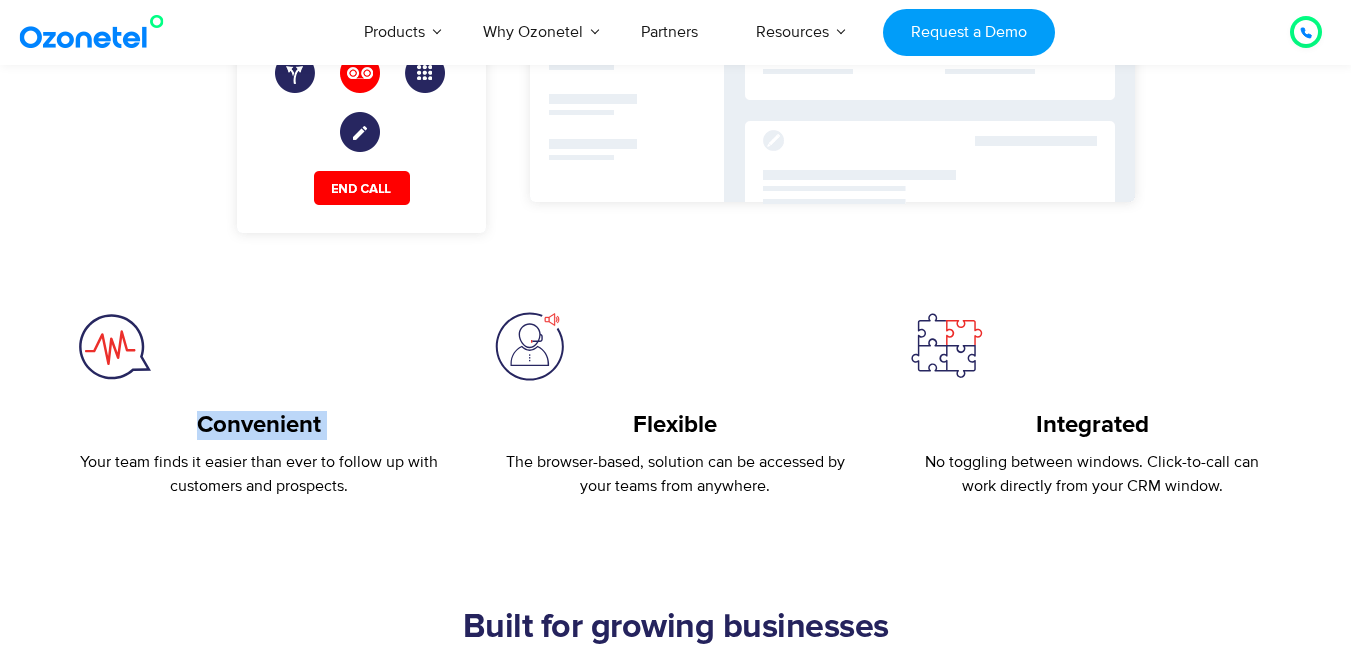 click on "Convenient" at bounding box center (259, 425) 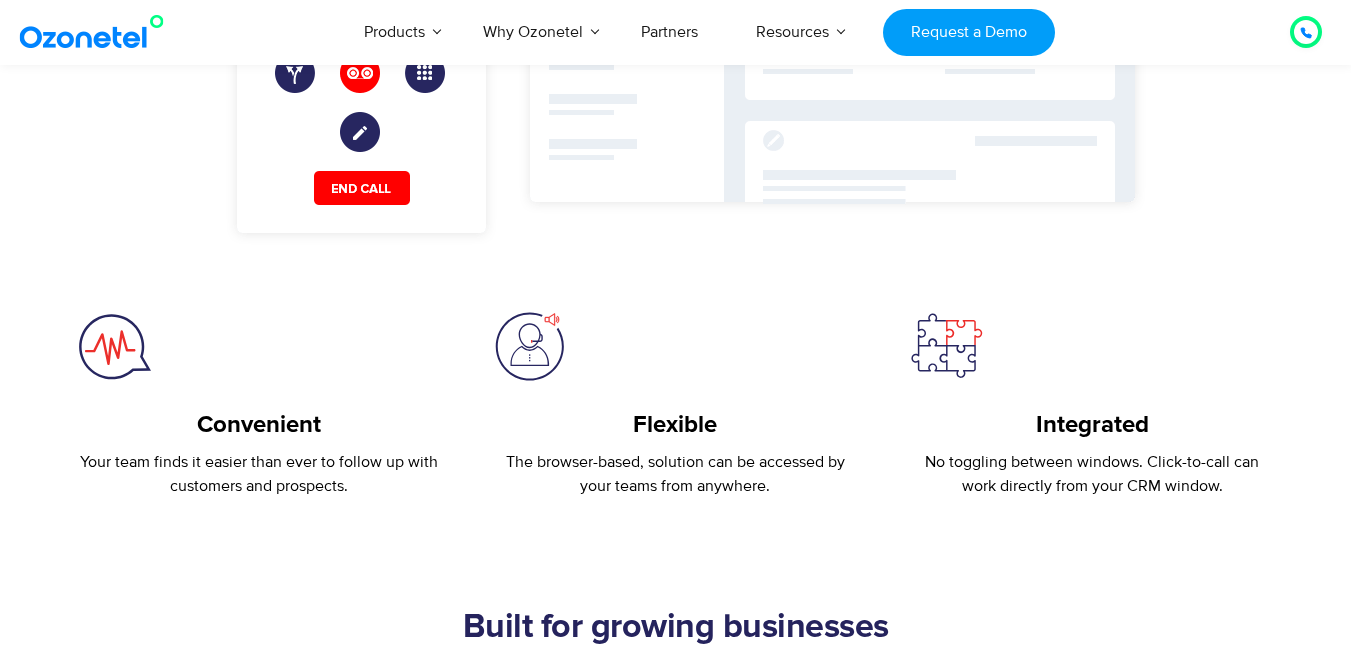 click on "Flexible" at bounding box center [675, 425] 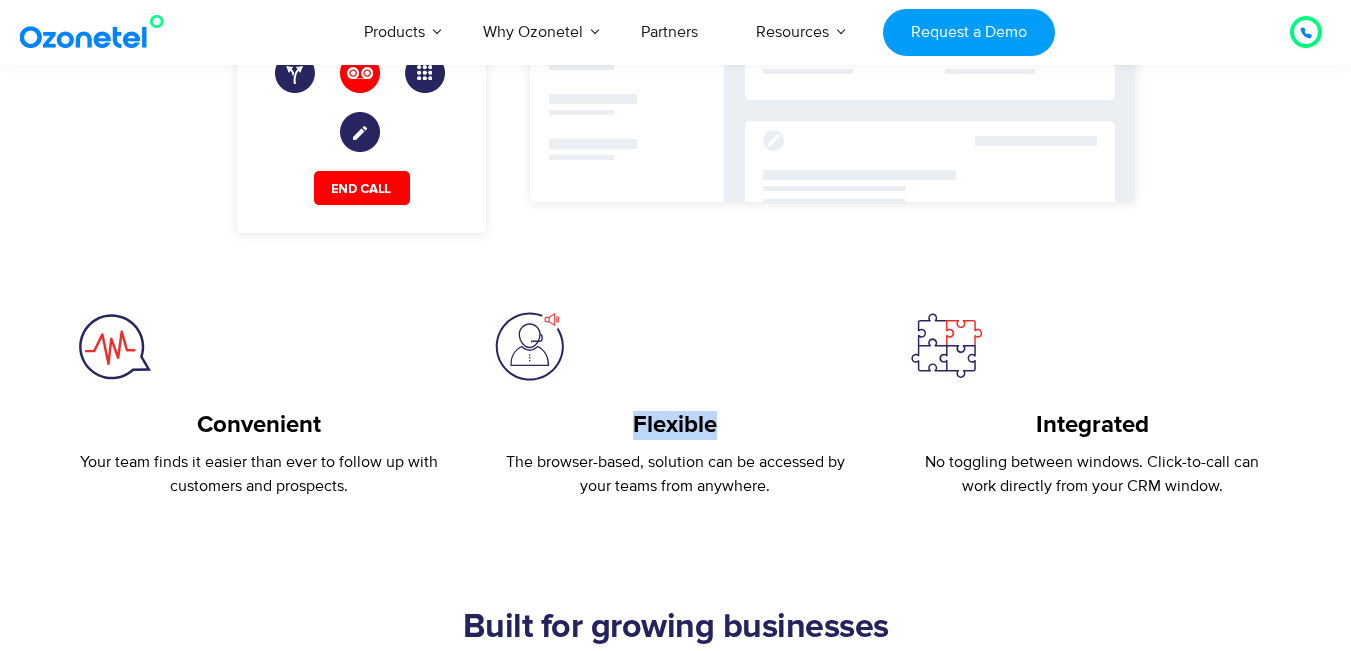 click on "Flexible" at bounding box center (675, 425) 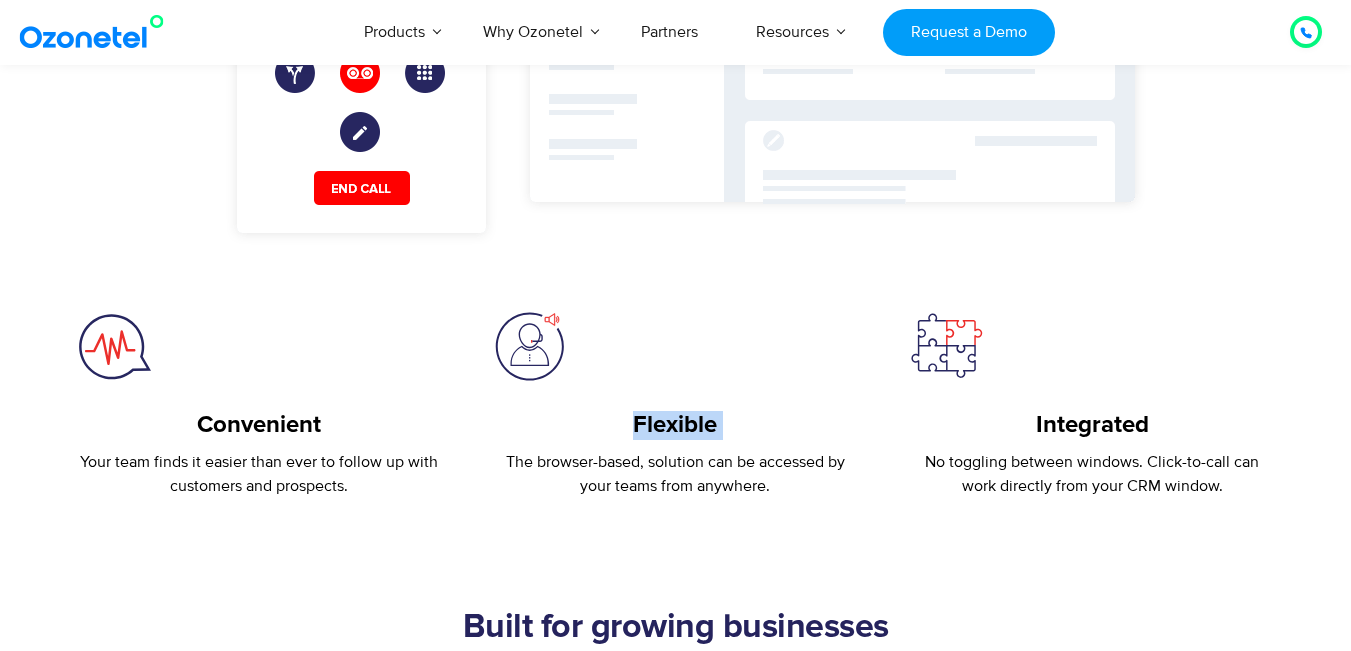 click on "Flexible" at bounding box center (675, 425) 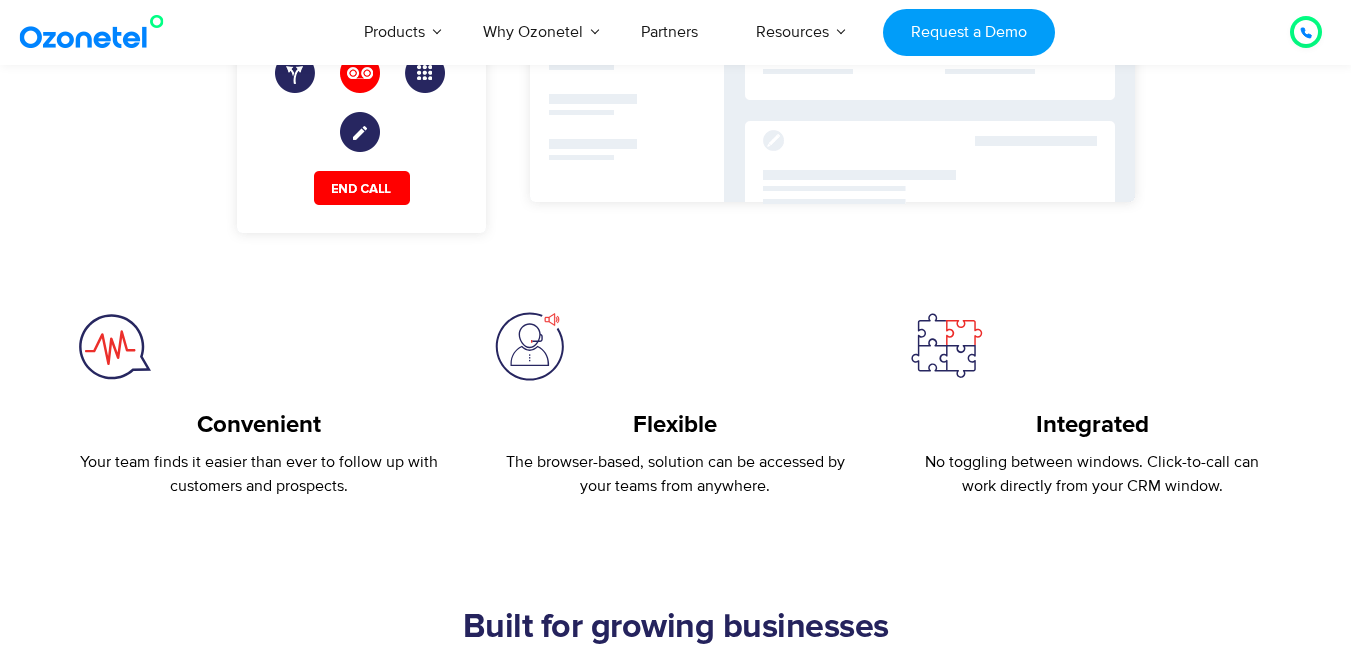 click on "Integrated" at bounding box center (1092, 425) 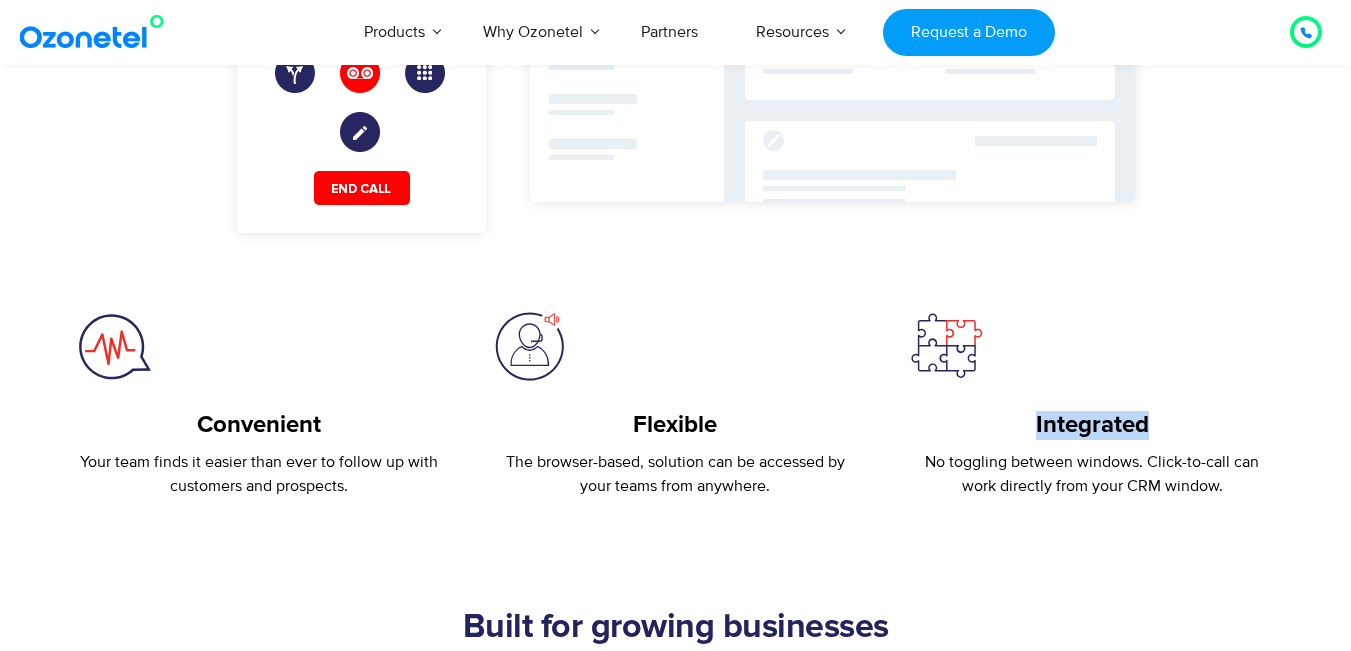 click on "Integrated" at bounding box center [1092, 425] 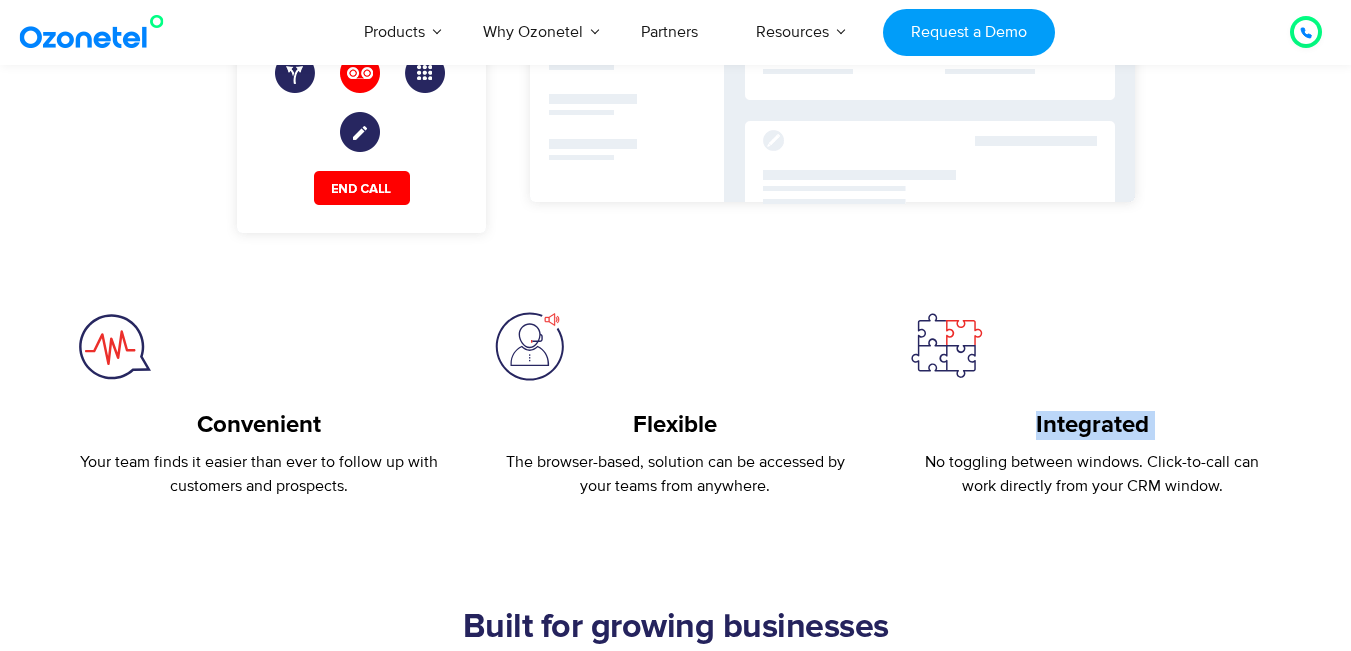 click on "Integrated" at bounding box center [1092, 425] 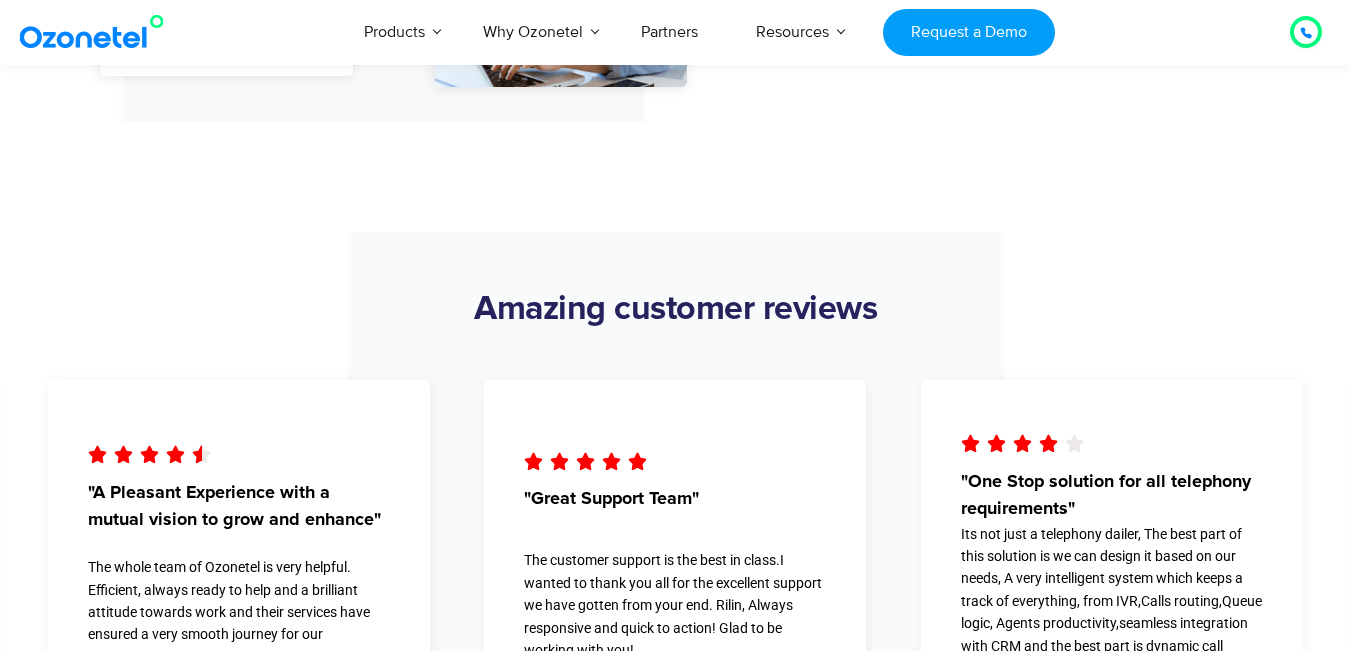 scroll, scrollTop: 3300, scrollLeft: 0, axis: vertical 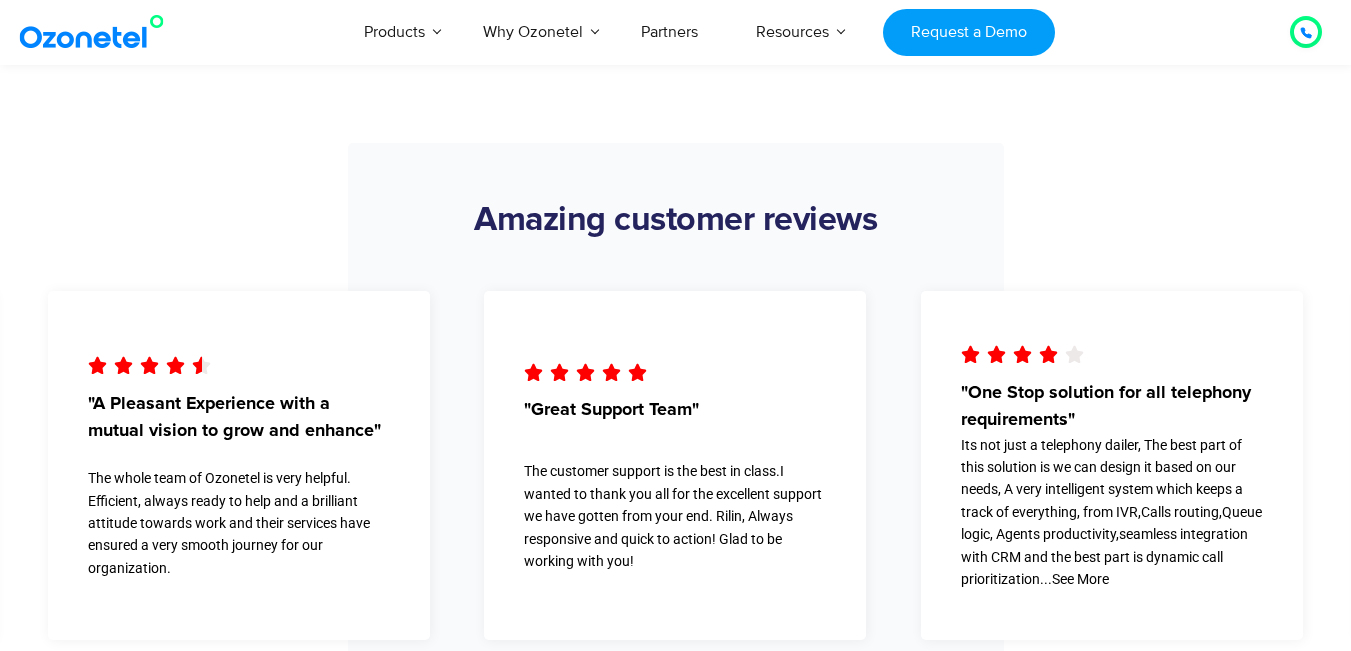 click on "     "Great Support Team"
The customer support is the best in class.I wanted to thank
you all for the excellent support we have gotten from your end.
Rilin, Always responsive and quick to action! Glad to be
working with you!" at bounding box center (675, 465) 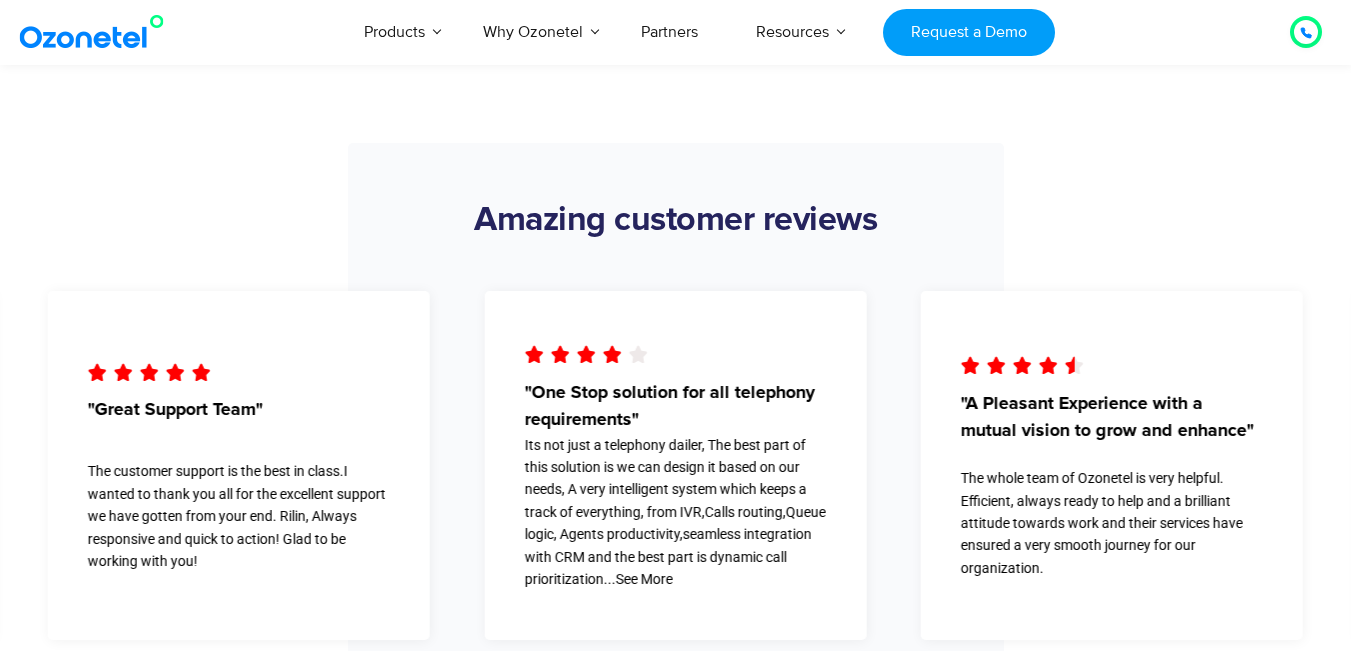 click on ""One Stop solution for all telephony requirements"" at bounding box center (675, 406) 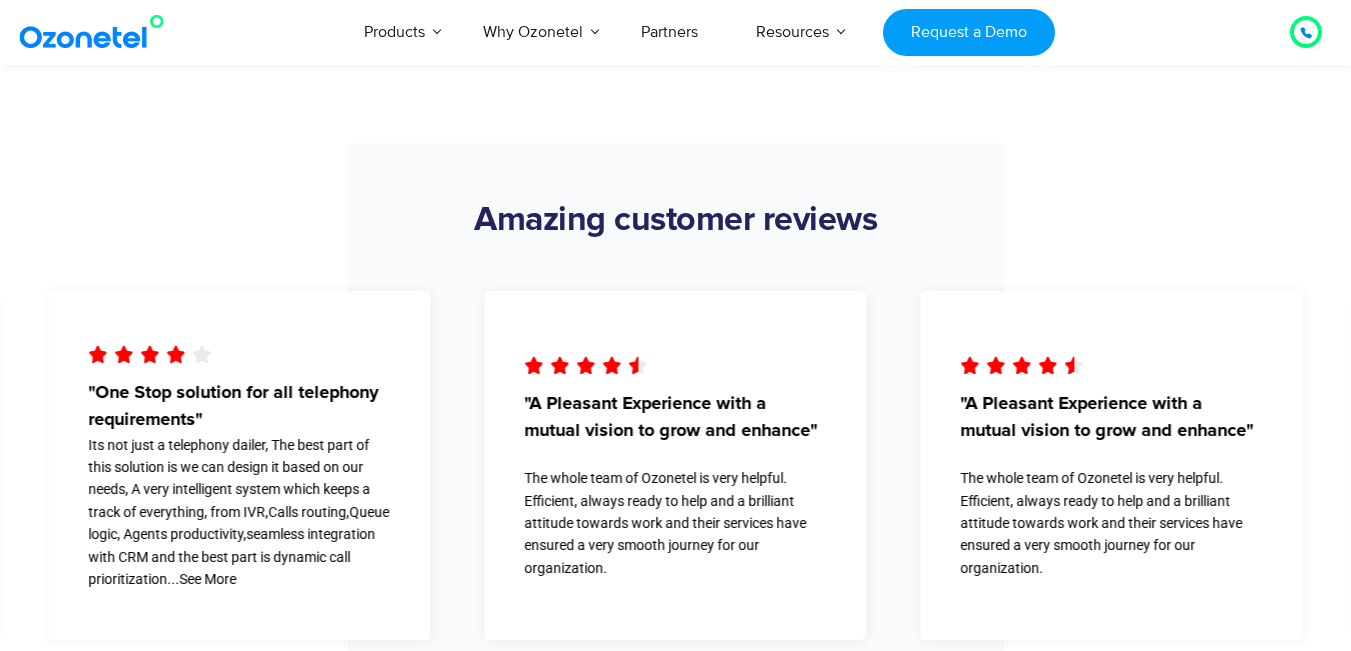 click on ""A Pleasant Experience with a mutual vision to grow and enhance"" at bounding box center (675, 417) 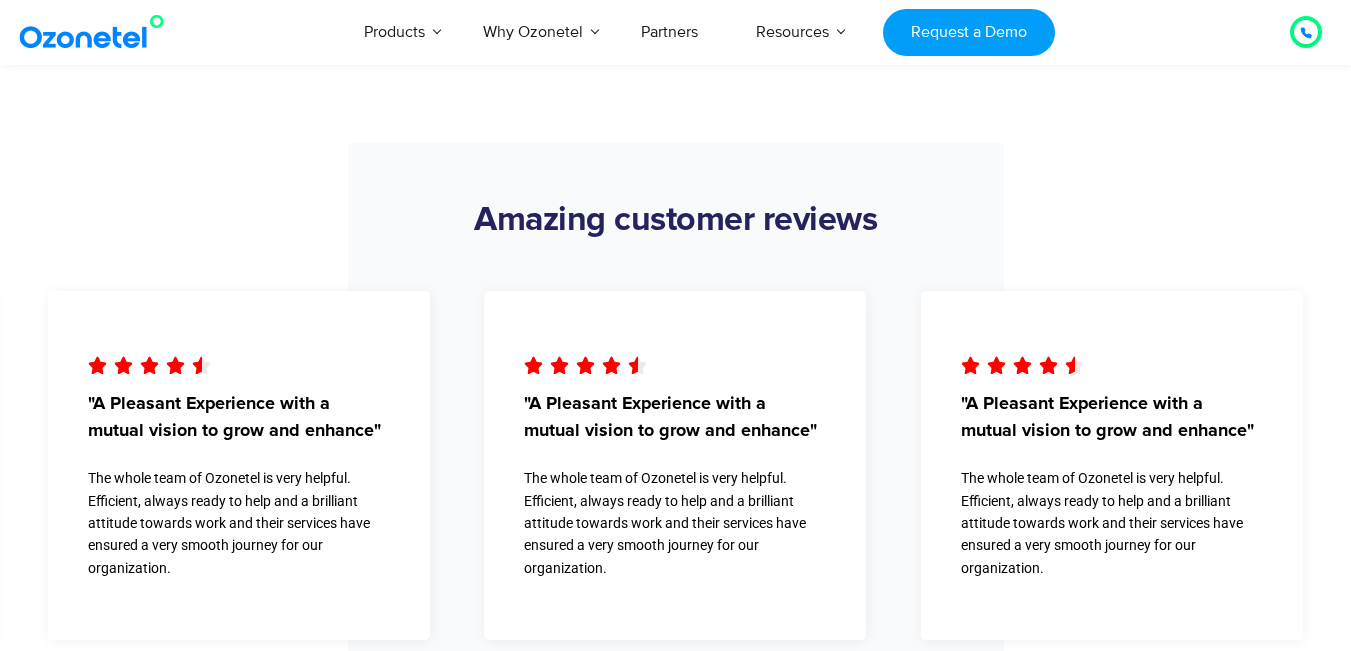 click on "     "A Pleasant Experience with a mutual vision to grow and enhance"" at bounding box center (675, 398) 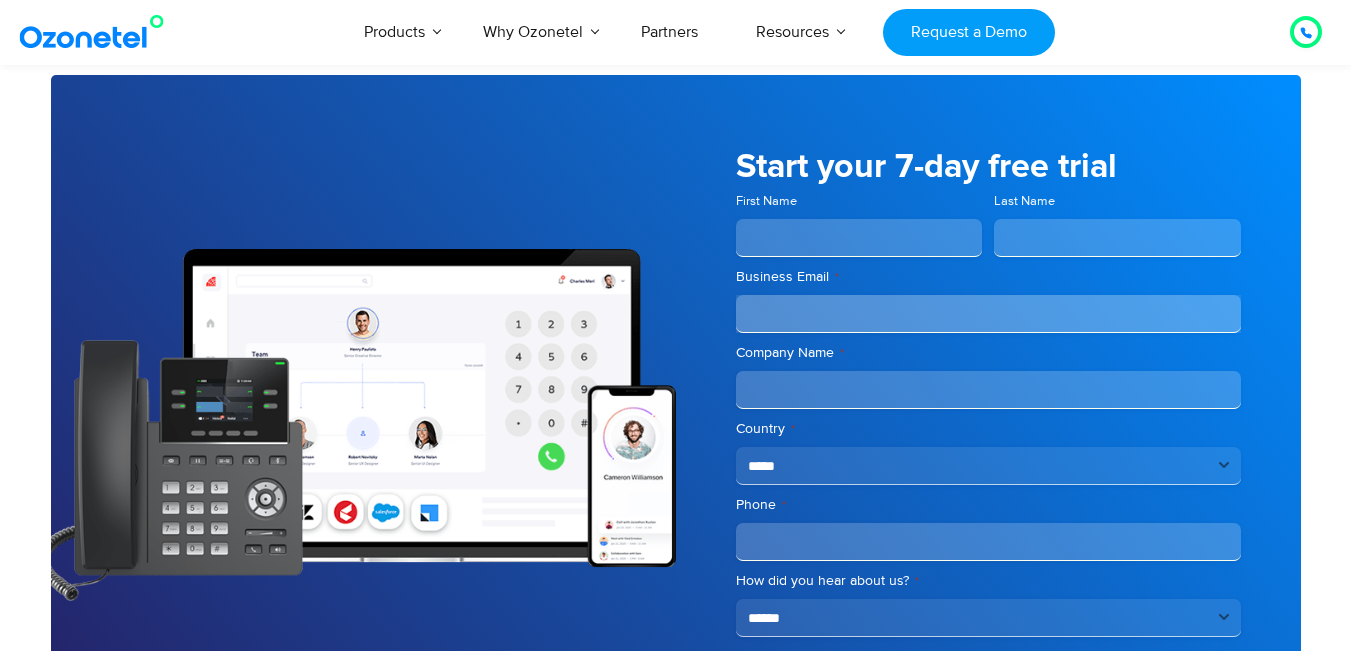 scroll, scrollTop: 4100, scrollLeft: 0, axis: vertical 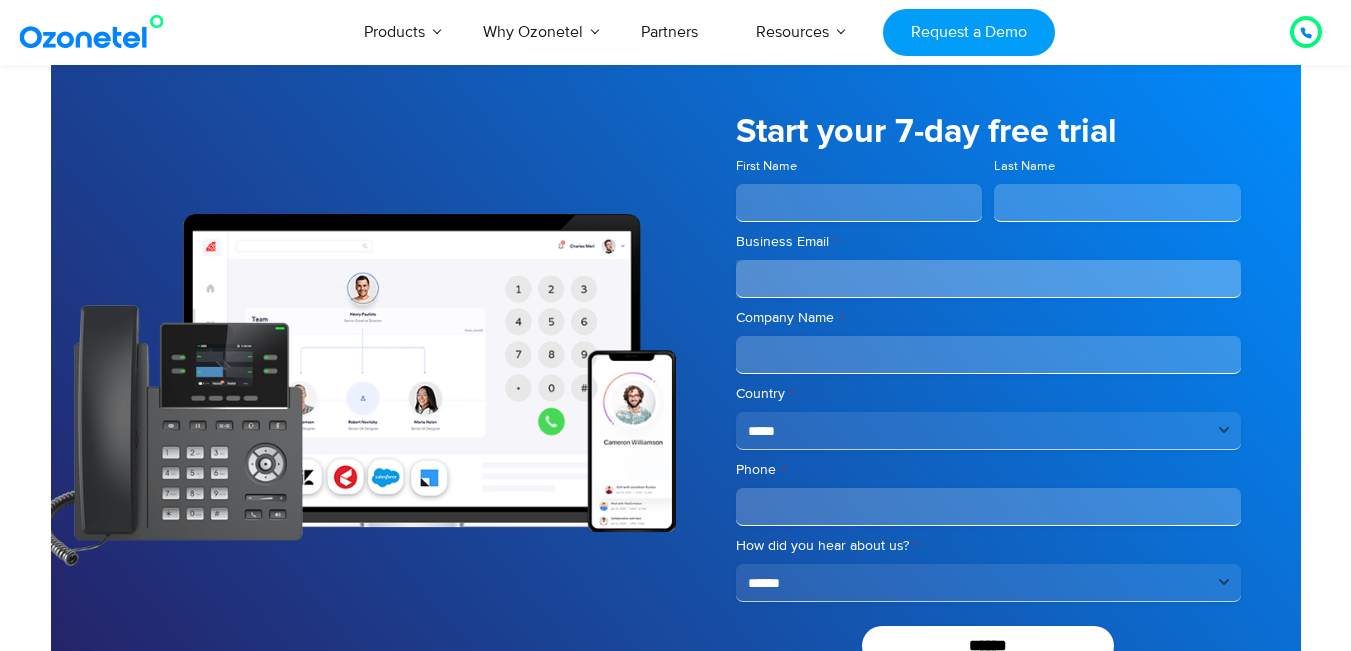 click at bounding box center (363, 390) 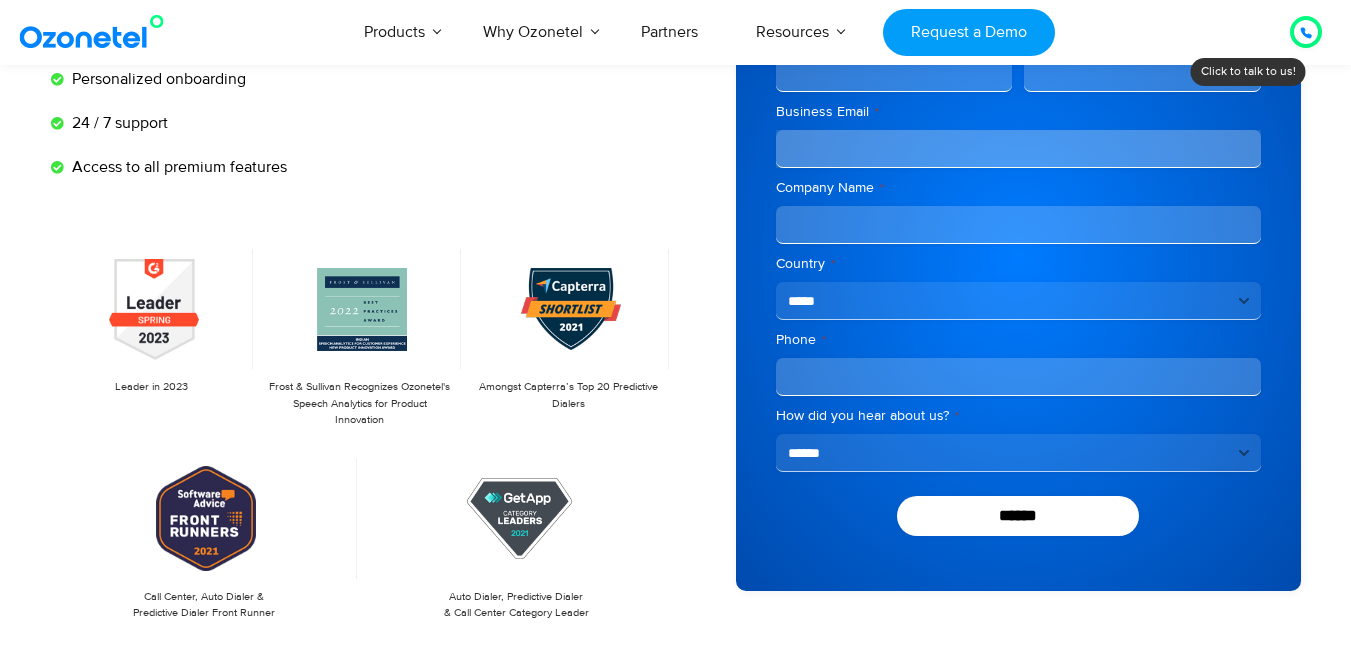 scroll, scrollTop: 700, scrollLeft: 0, axis: vertical 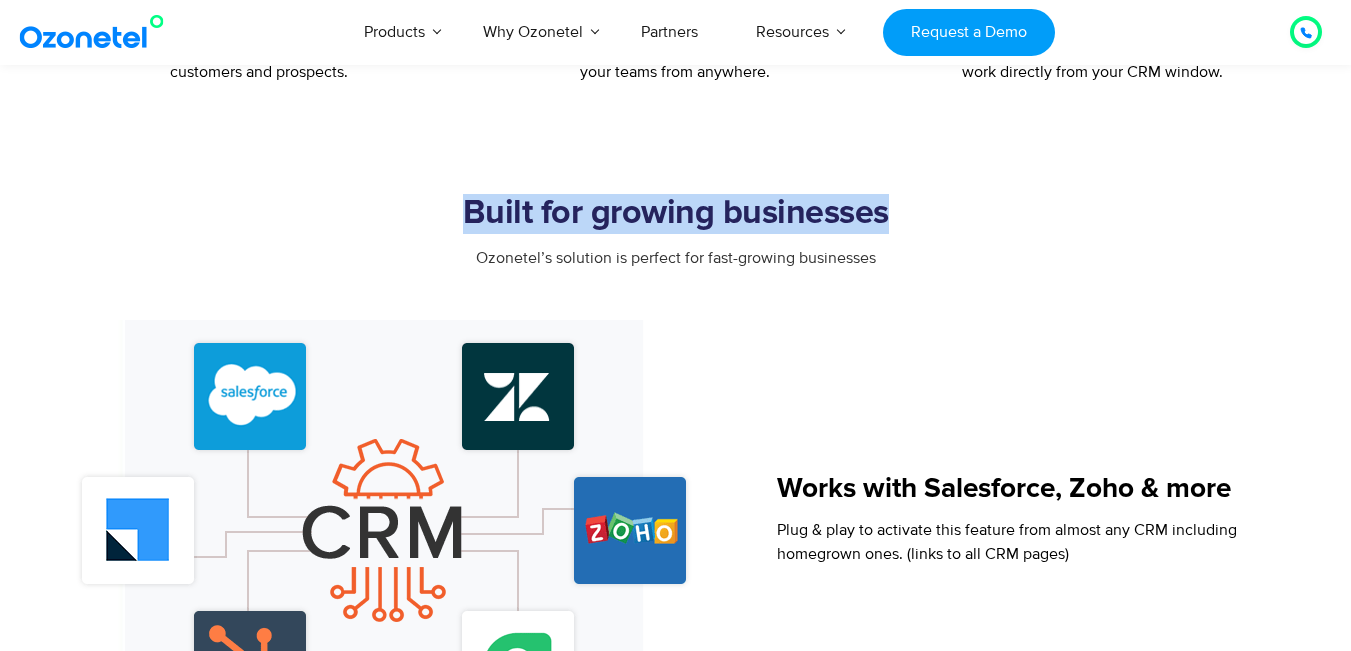 drag, startPoint x: 469, startPoint y: 207, endPoint x: 886, endPoint y: 206, distance: 417.0012 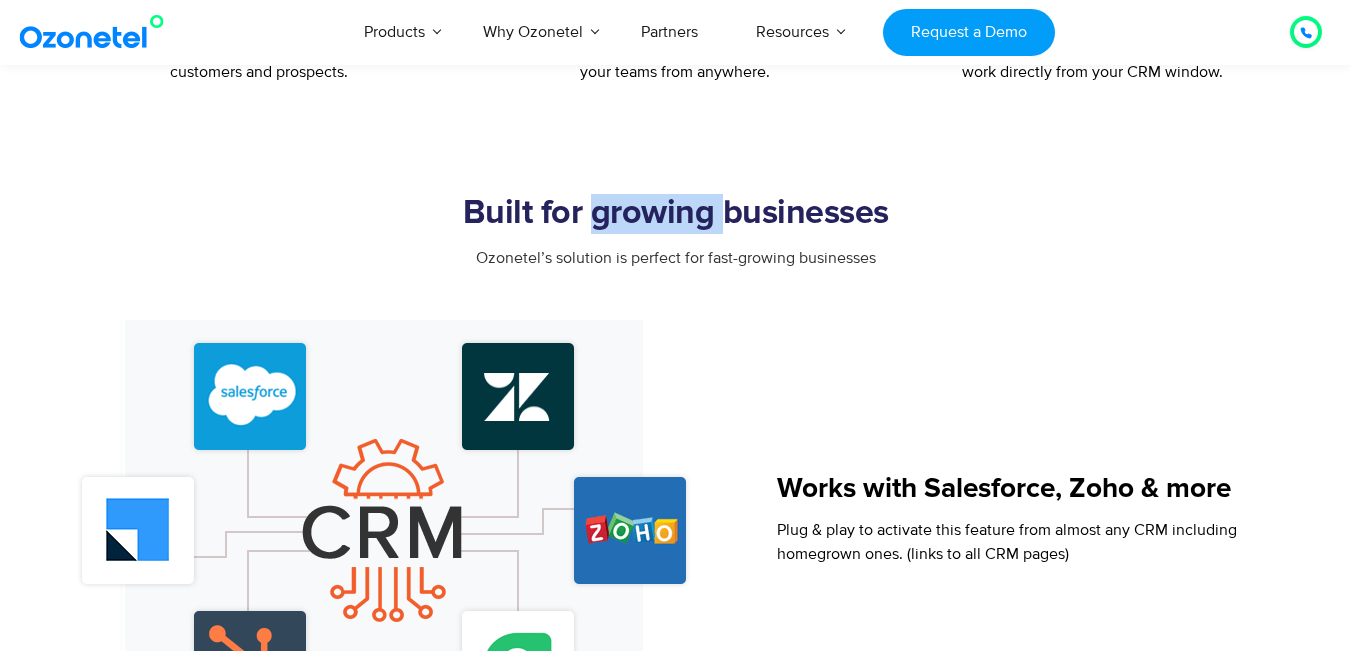 click on "Built for growing businesses" at bounding box center (676, 214) 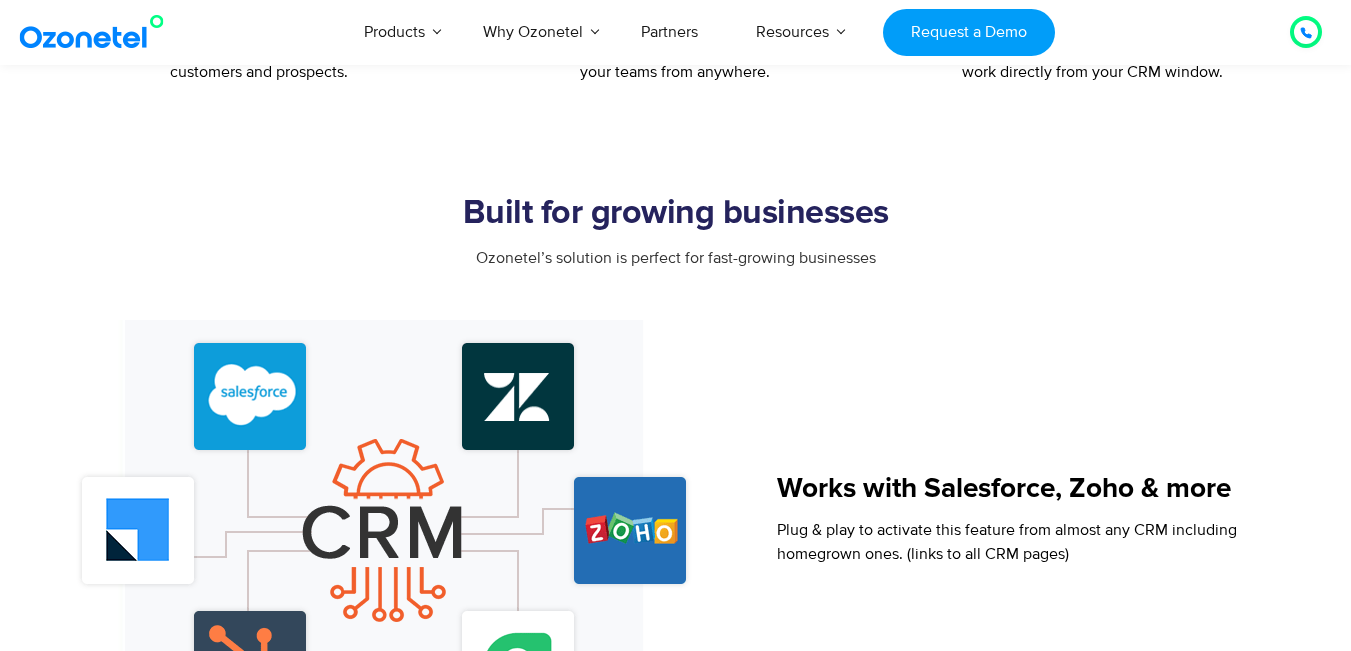 click on "Built for growing businesses" at bounding box center (676, 214) 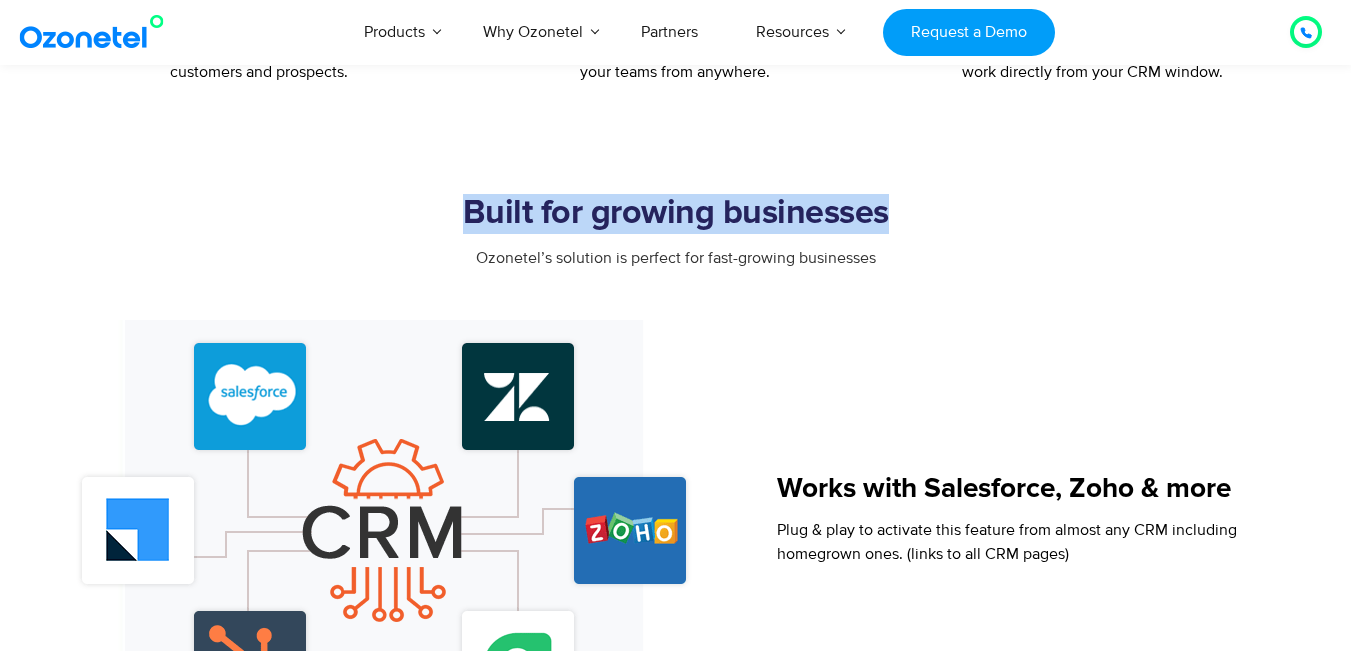 drag, startPoint x: 469, startPoint y: 212, endPoint x: 877, endPoint y: 212, distance: 408 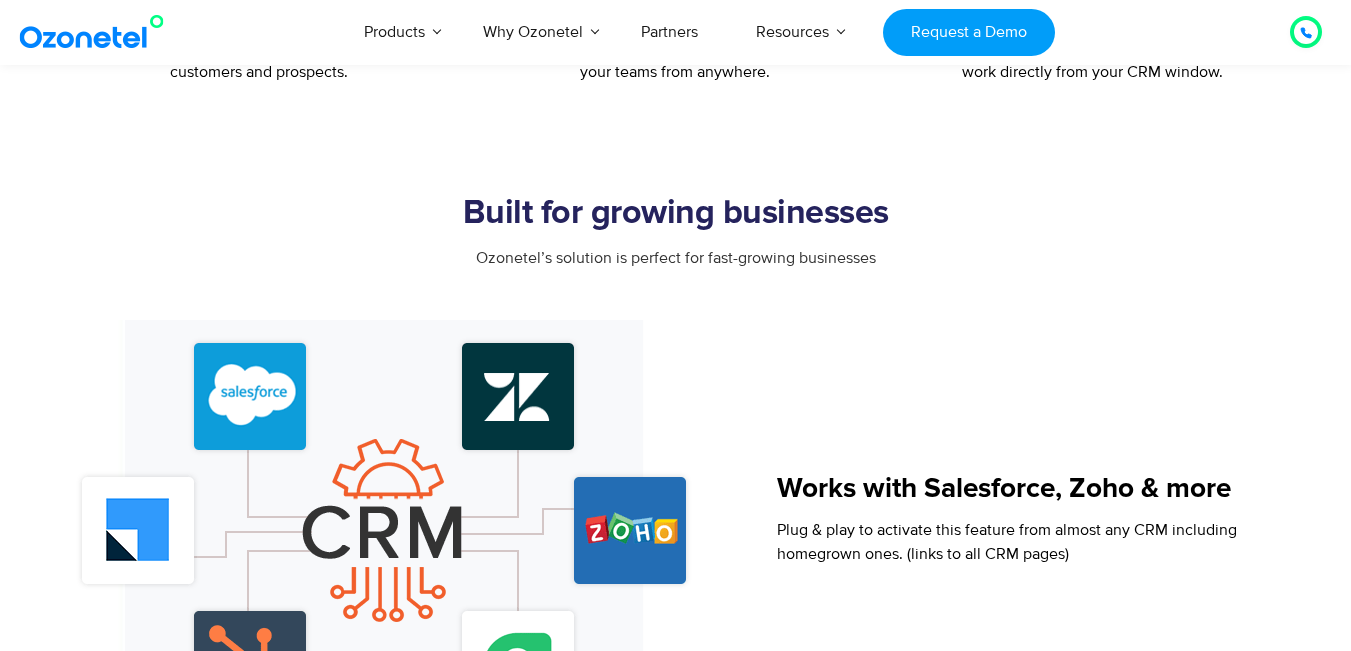 click on "Ozonetel’s solution is perfect for fast-growing businesses" at bounding box center [676, 258] 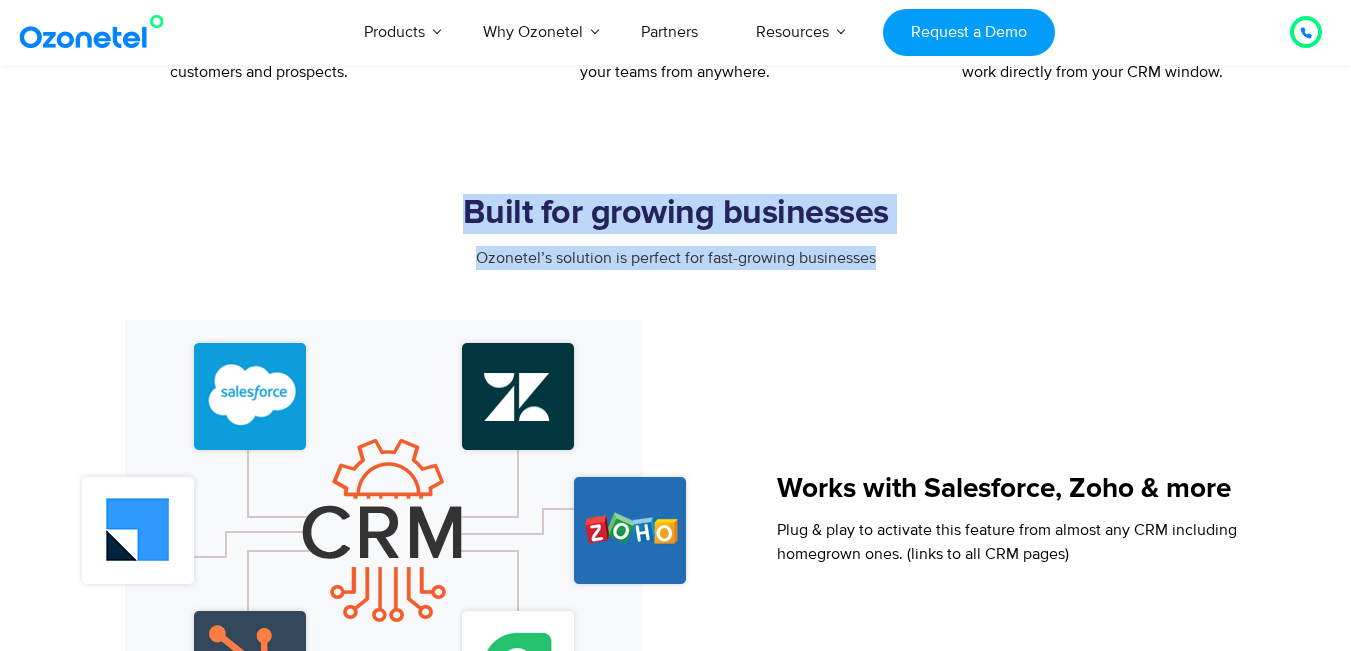drag, startPoint x: 896, startPoint y: 261, endPoint x: 426, endPoint y: 187, distance: 475.78986 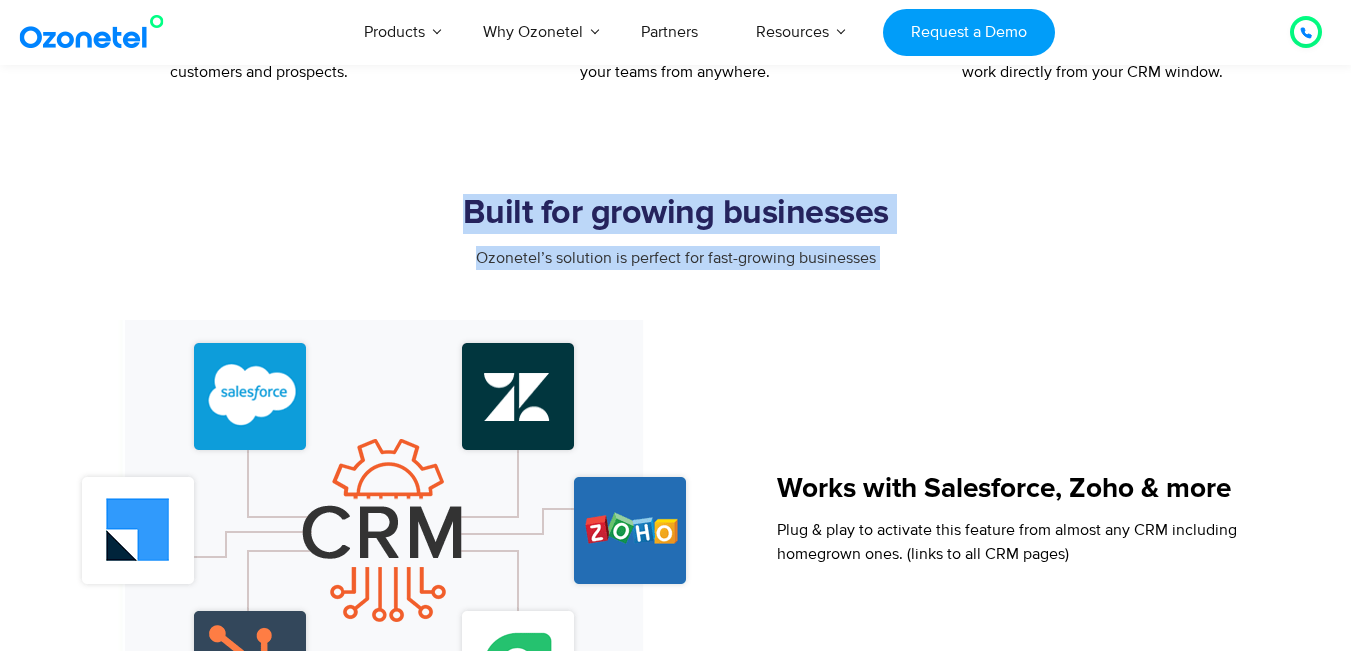 drag, startPoint x: 428, startPoint y: 192, endPoint x: 896, endPoint y: 269, distance: 474.2921 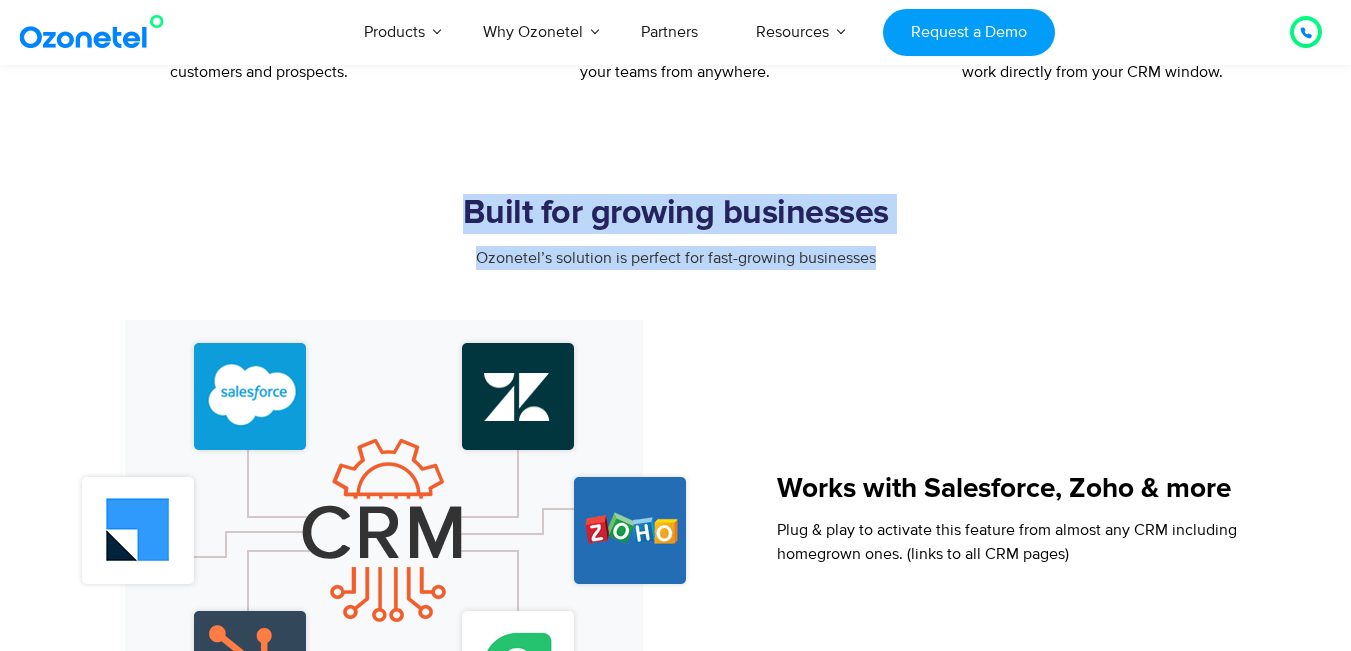 drag, startPoint x: 895, startPoint y: 260, endPoint x: 362, endPoint y: 172, distance: 540.2157 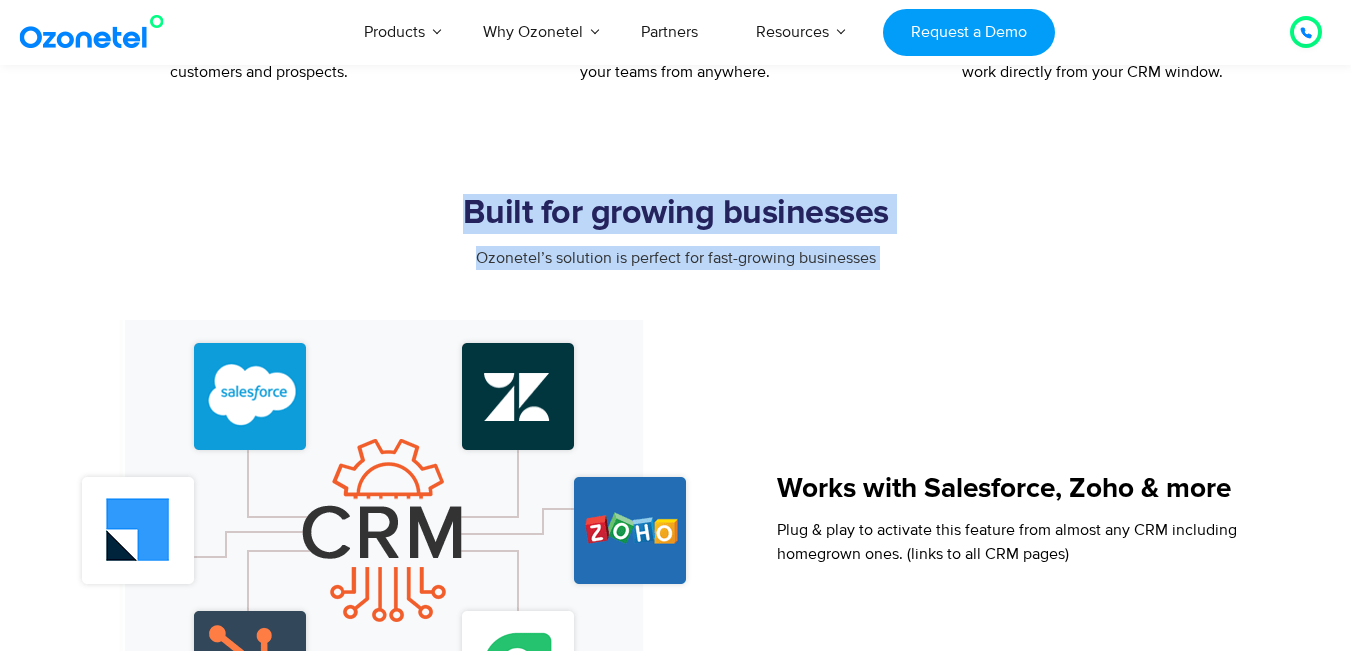 drag, startPoint x: 514, startPoint y: 214, endPoint x: 884, endPoint y: 277, distance: 375.3252 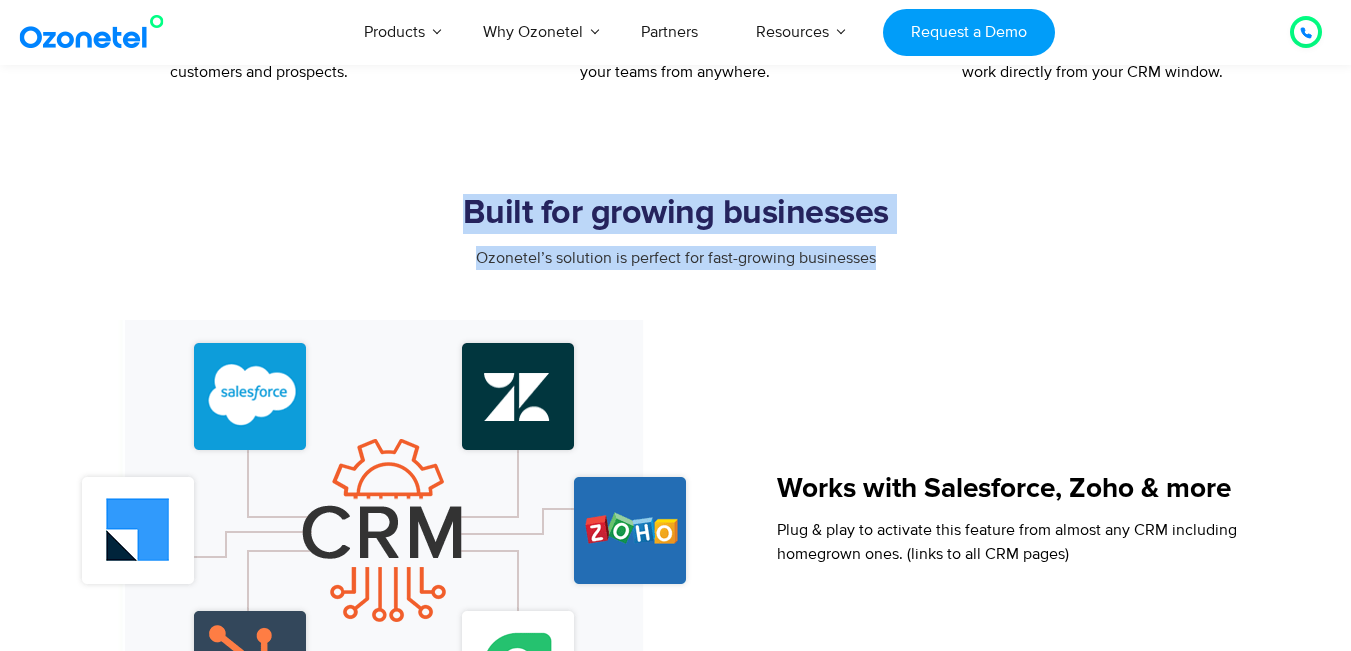 drag, startPoint x: 889, startPoint y: 261, endPoint x: 413, endPoint y: 204, distance: 479.40067 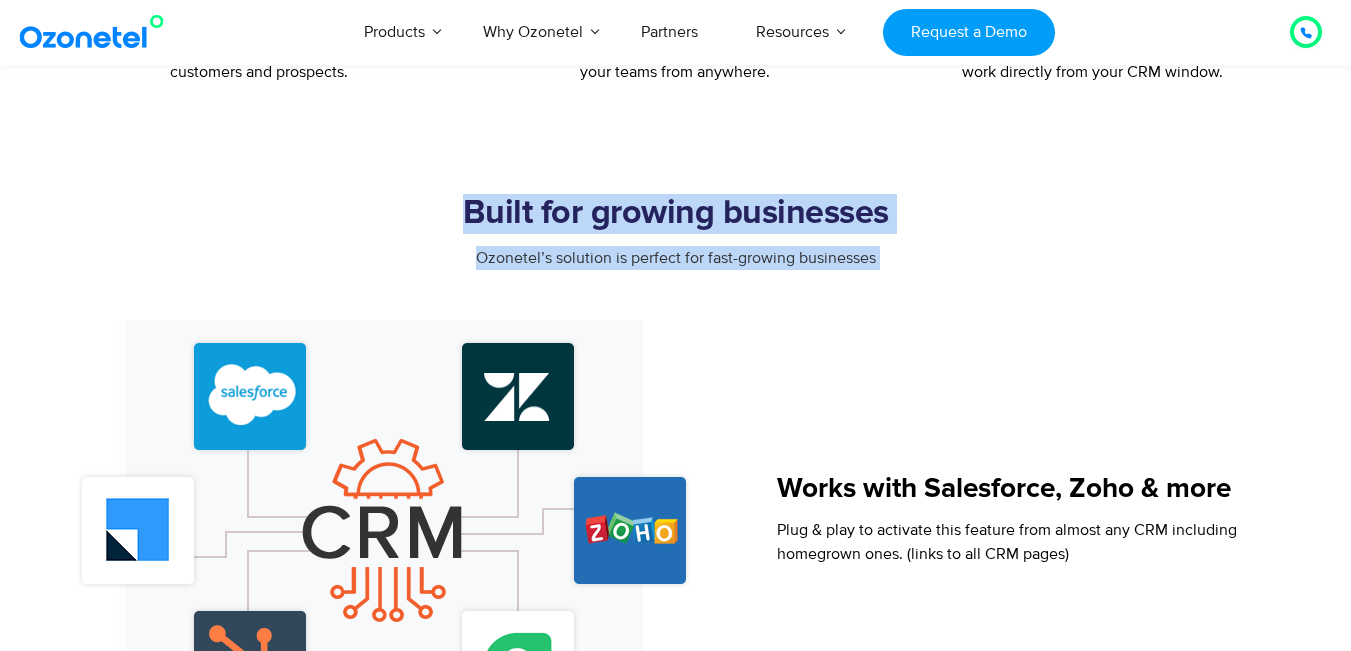 drag, startPoint x: 413, startPoint y: 204, endPoint x: 879, endPoint y: 268, distance: 470.37433 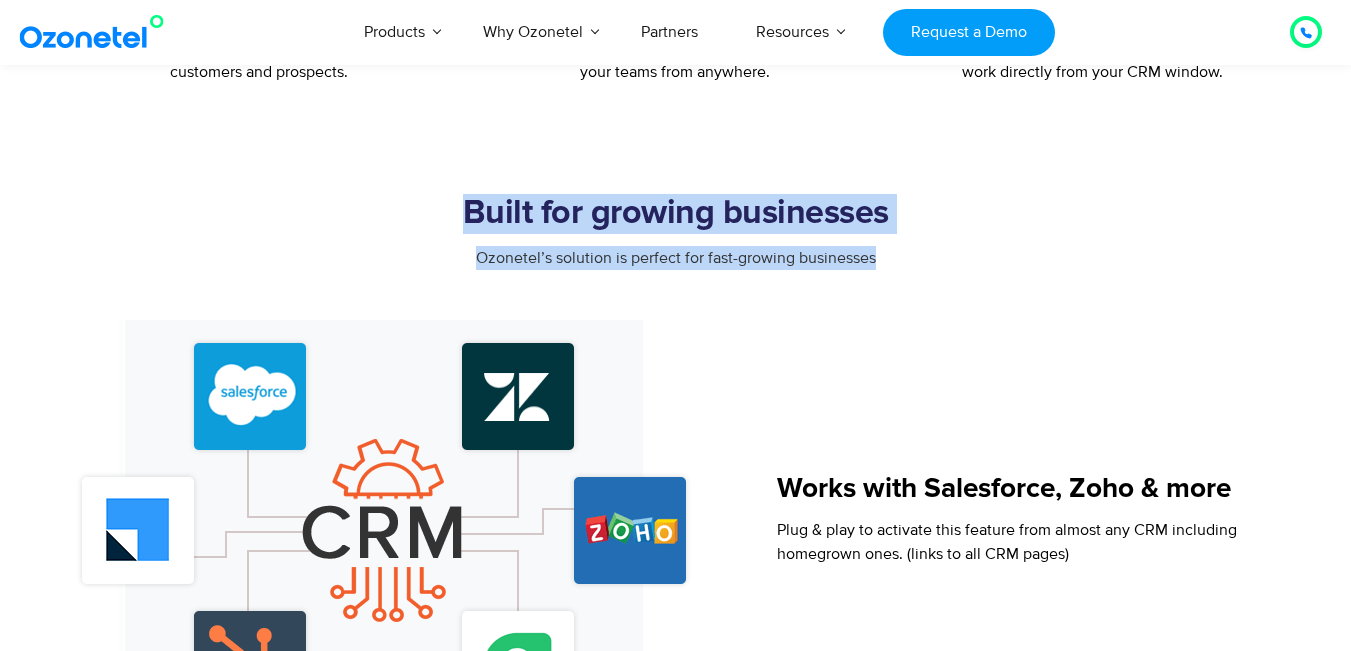 drag, startPoint x: 894, startPoint y: 270, endPoint x: 423, endPoint y: 188, distance: 478.08472 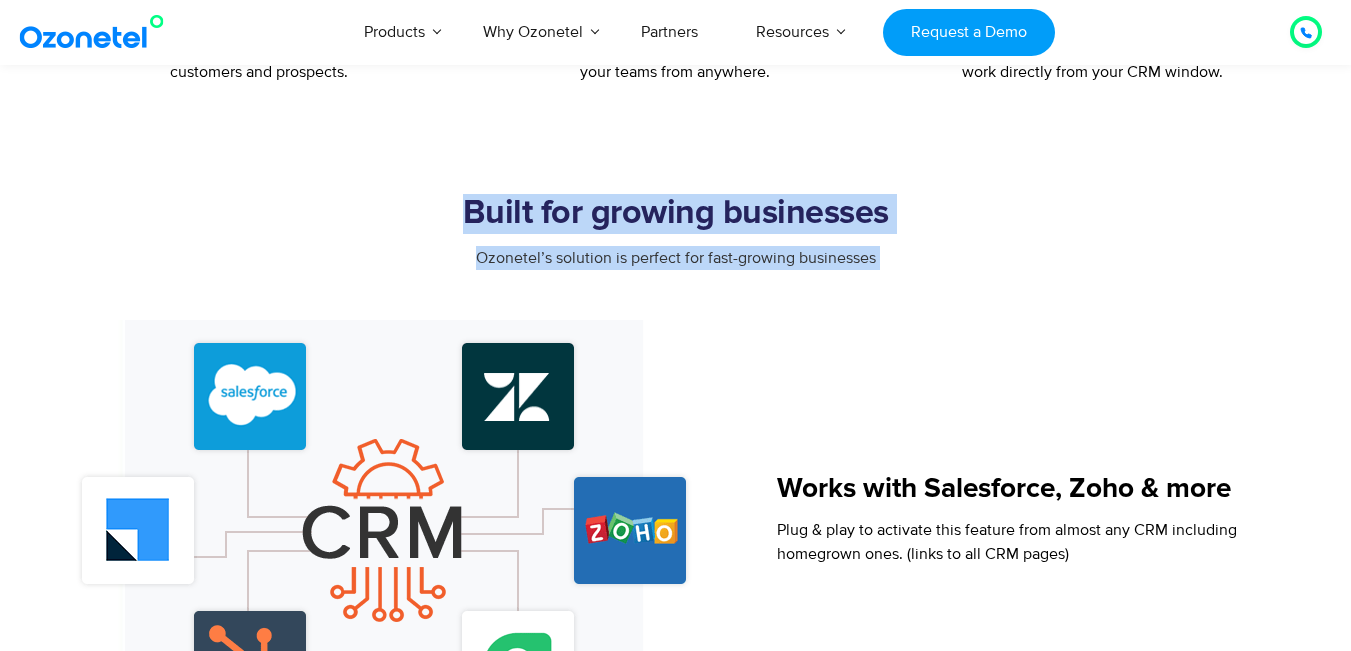 drag, startPoint x: 423, startPoint y: 188, endPoint x: 894, endPoint y: 268, distance: 477.74576 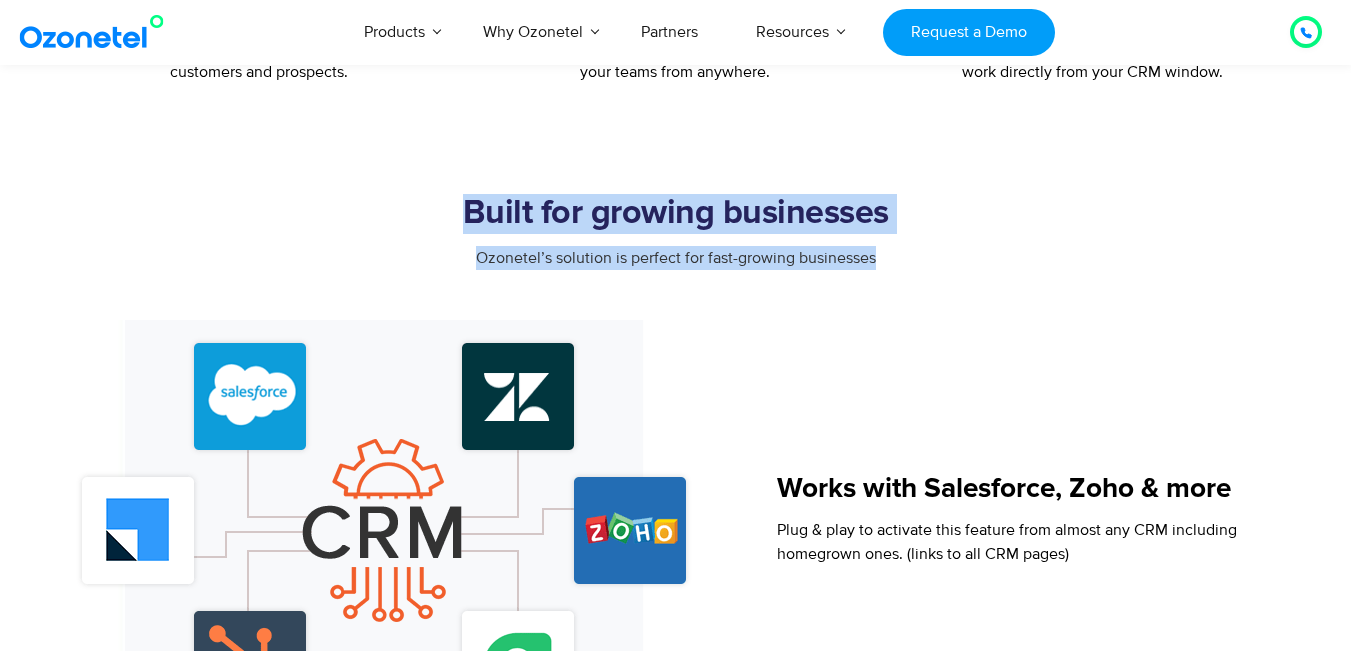 drag, startPoint x: 439, startPoint y: 189, endPoint x: 886, endPoint y: 265, distance: 453.41483 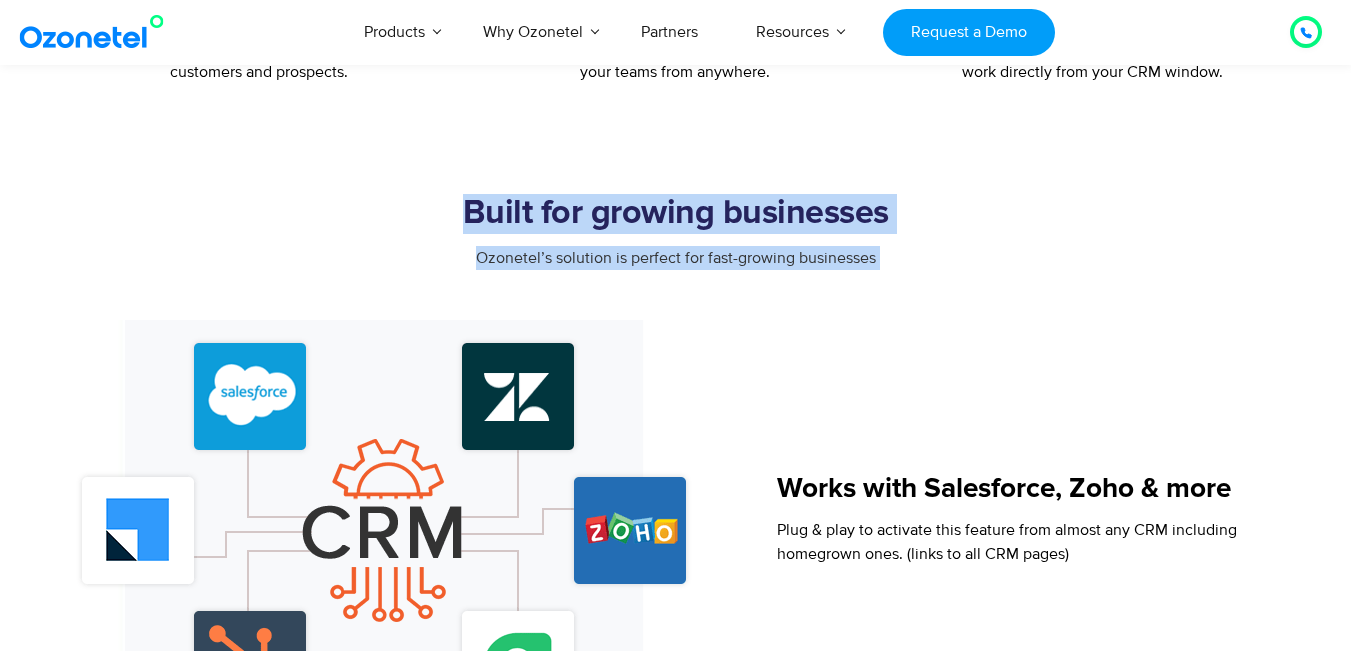 drag, startPoint x: 887, startPoint y: 265, endPoint x: 388, endPoint y: 207, distance: 502.35944 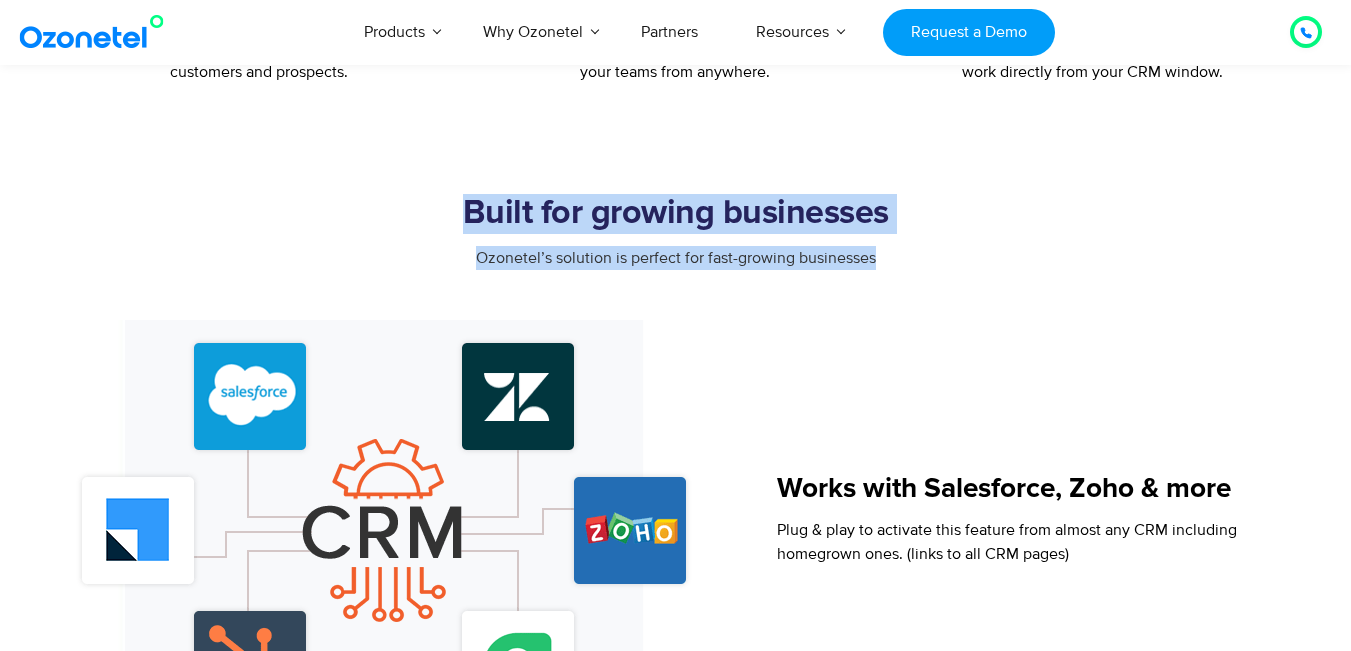 drag, startPoint x: 890, startPoint y: 262, endPoint x: 371, endPoint y: 202, distance: 522.4567 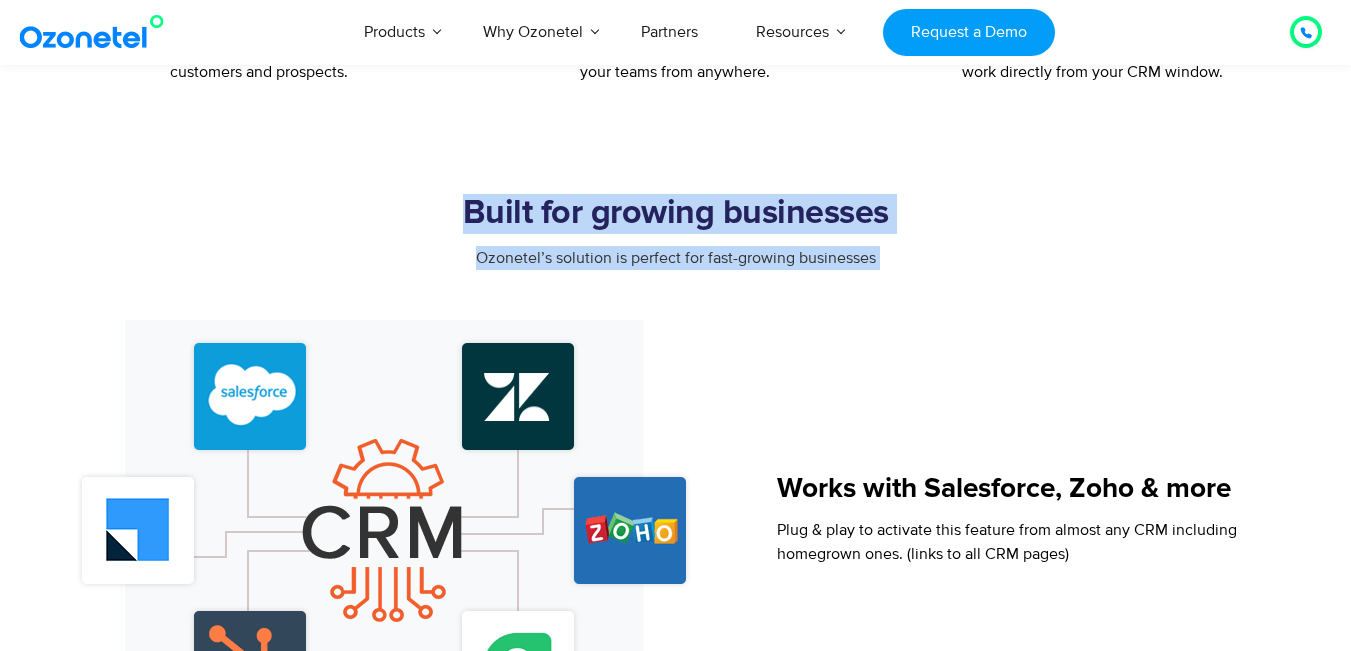 click on "Built for growing businesses
Ozonetel’s solution is perfect for fast-growing businesses
Works with Salesforce, Zoho & more
Plug & play to activate this feature from almost any CRM including homegrown ones. (links to all CRM pages)
Unmatched support
Ozonetel offers the best support for growing businesses with 24/7 live phone support, free onboarding, and training.
Best in class outbound features" at bounding box center (676, 956) 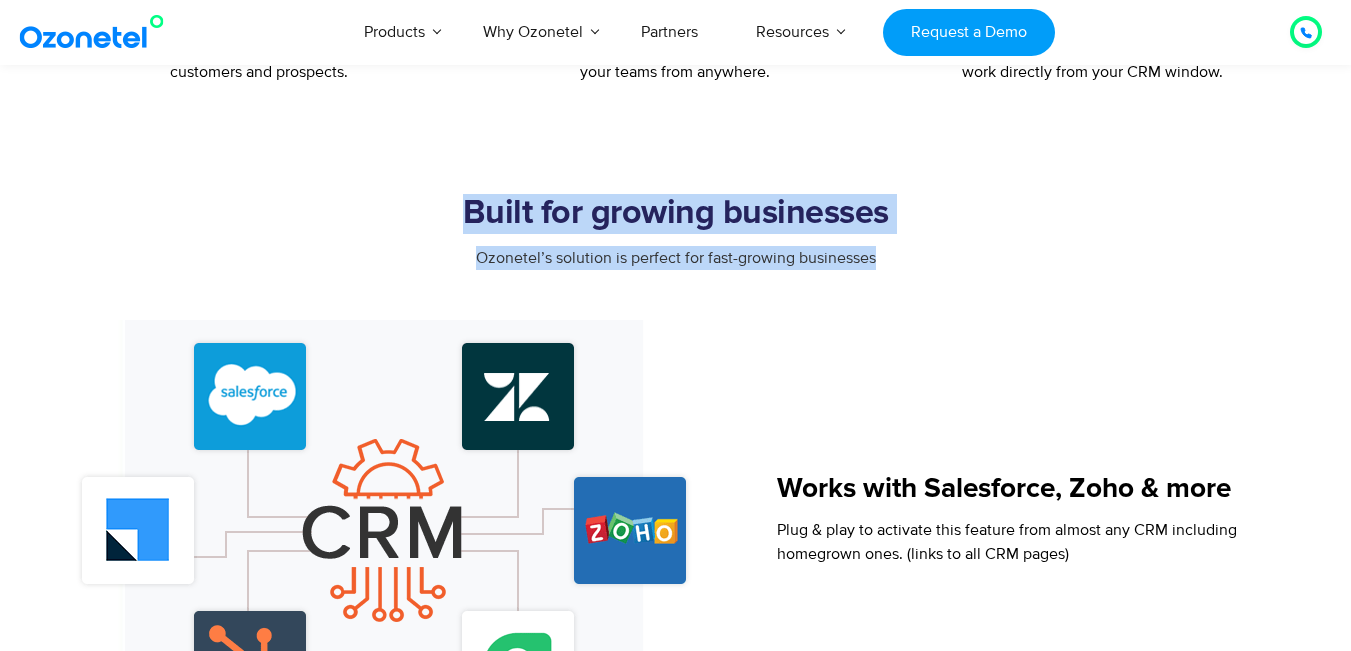 click on "Built for growing businesses
Ozonetel’s solution is perfect for fast-growing businesses
Works with Salesforce, Zoho & more
Plug & play to activate this feature from almost any CRM including homegrown ones. (links to all CRM pages)
Unmatched support
Ozonetel offers the best support for growing businesses with 24/7 live phone support, free onboarding, and training.
Best in class outbound features" at bounding box center (676, 956) 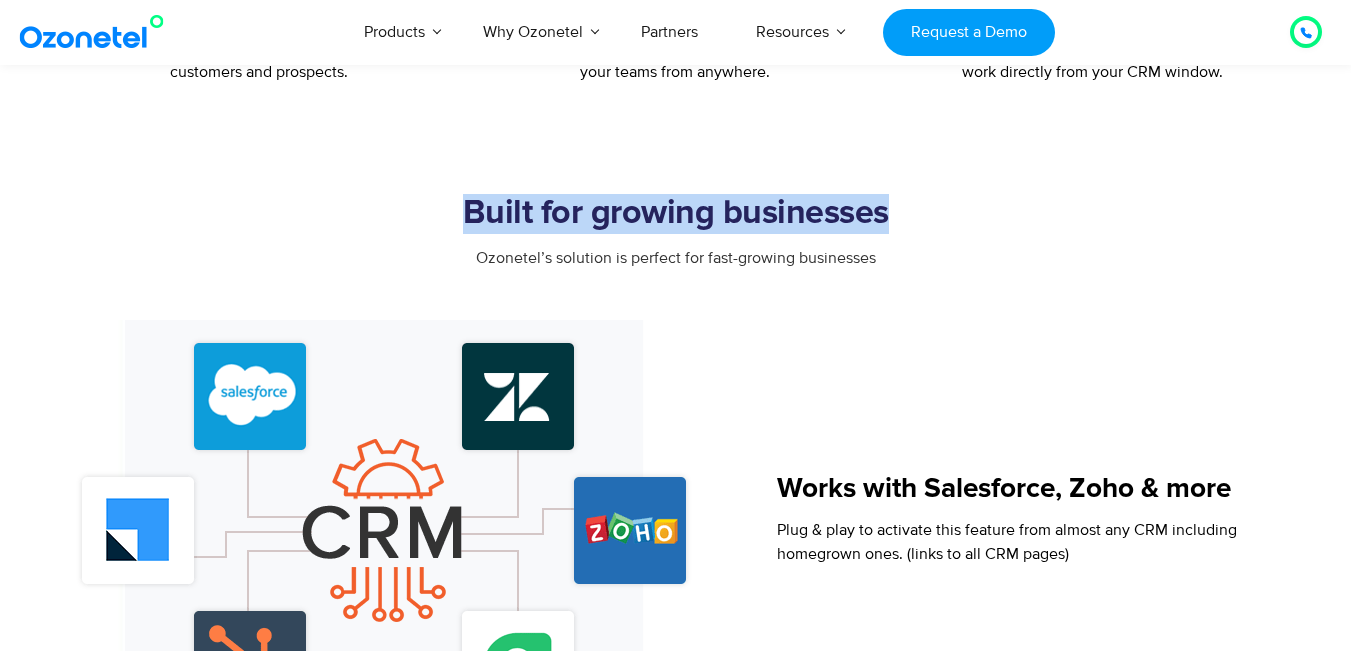 click on "Built for growing businesses" at bounding box center [676, 214] 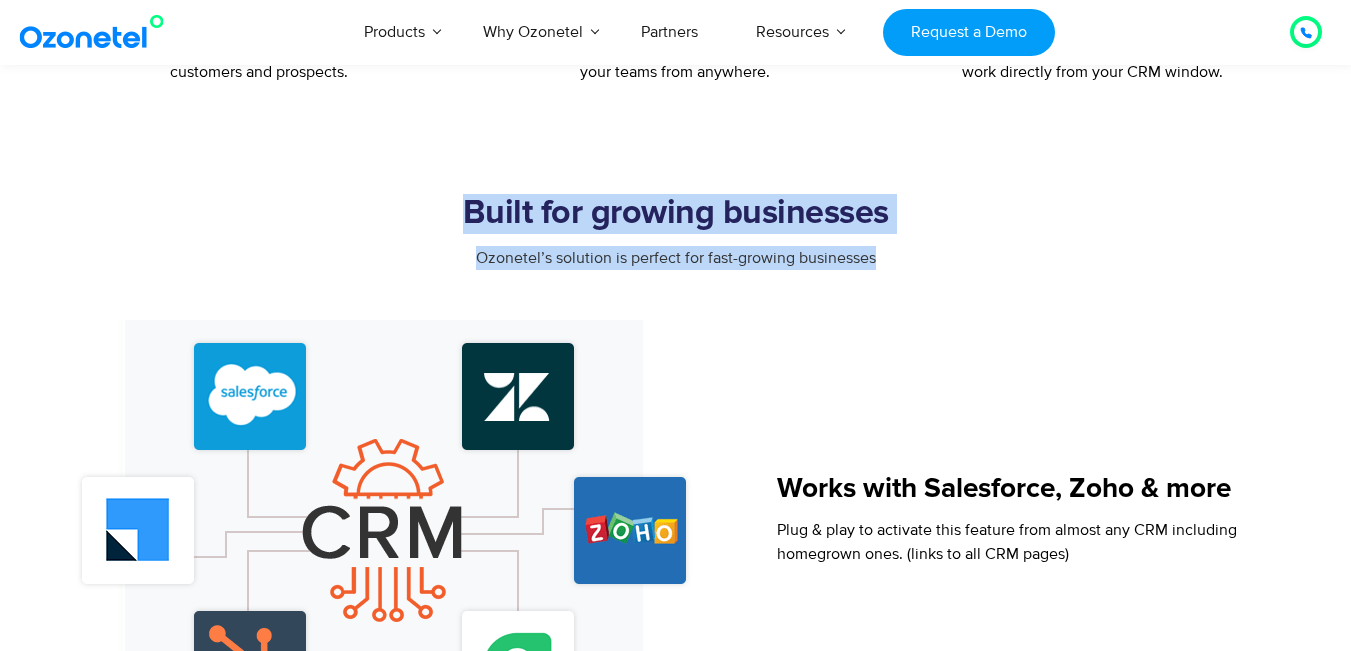 click on "Built for growing businesses
Ozonetel’s solution is perfect for fast-growing businesses
Works with Salesforce, Zoho & more
Plug & play to activate this feature from almost any CRM including homegrown ones. (links to all CRM pages)
Unmatched support
Ozonetel offers the best support for growing businesses with 24/7 live phone support, free onboarding, and training.
Best in class outbound features" at bounding box center (676, 956) 